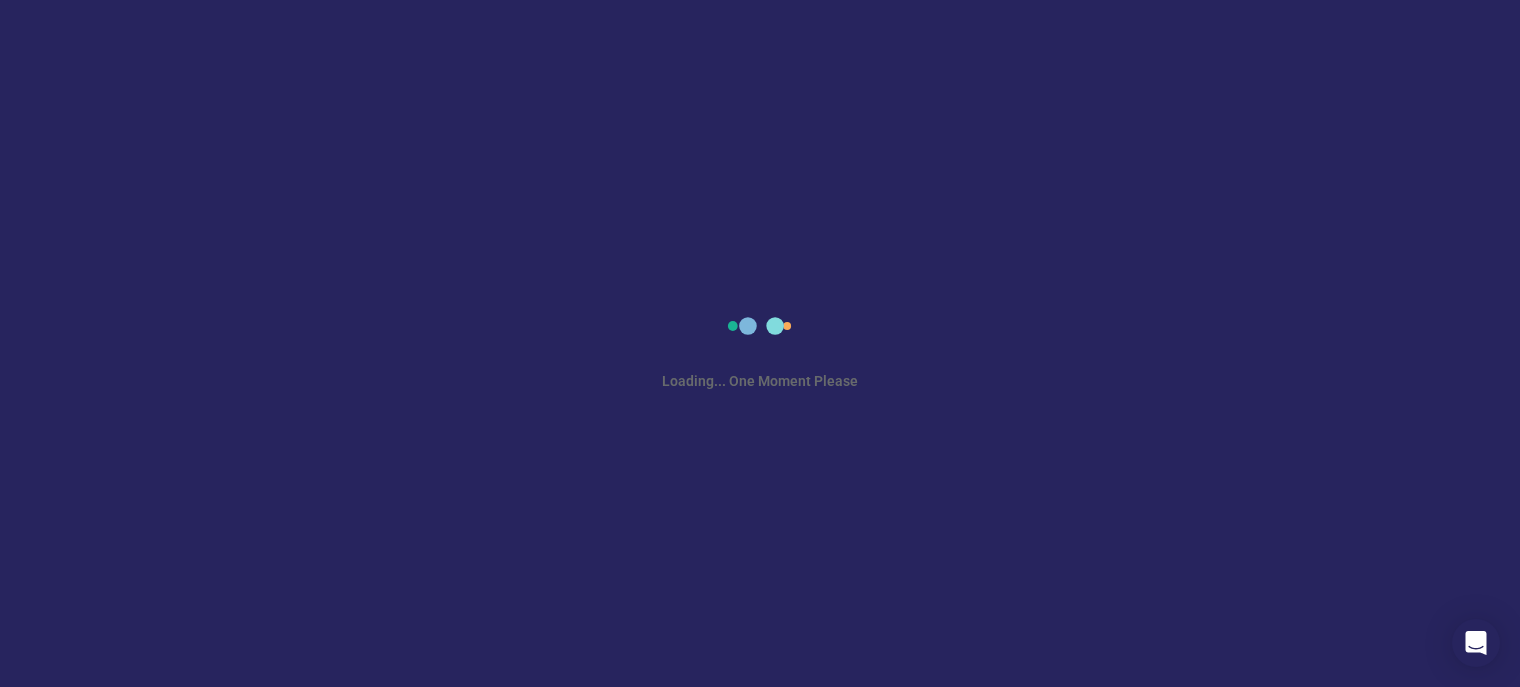 scroll, scrollTop: 0, scrollLeft: 0, axis: both 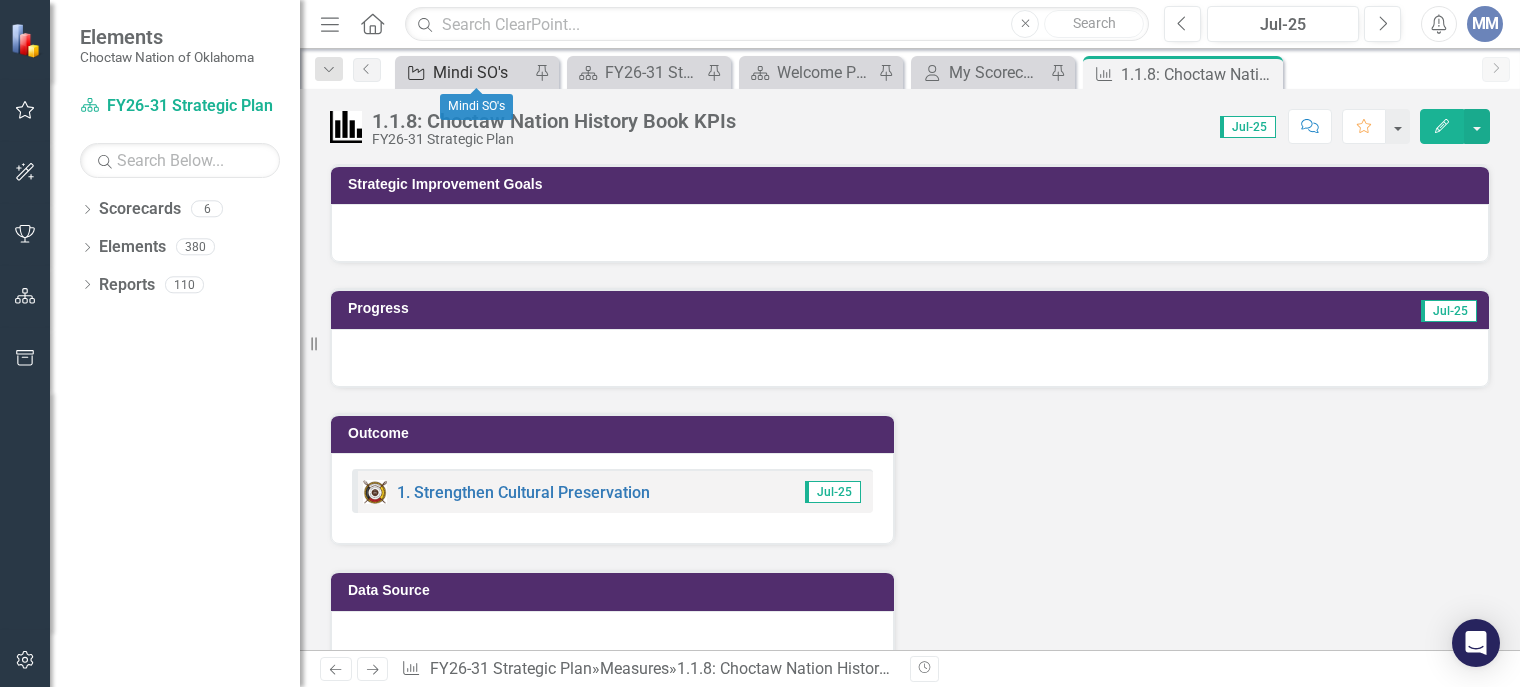 click on "Mindi SO's" at bounding box center [481, 72] 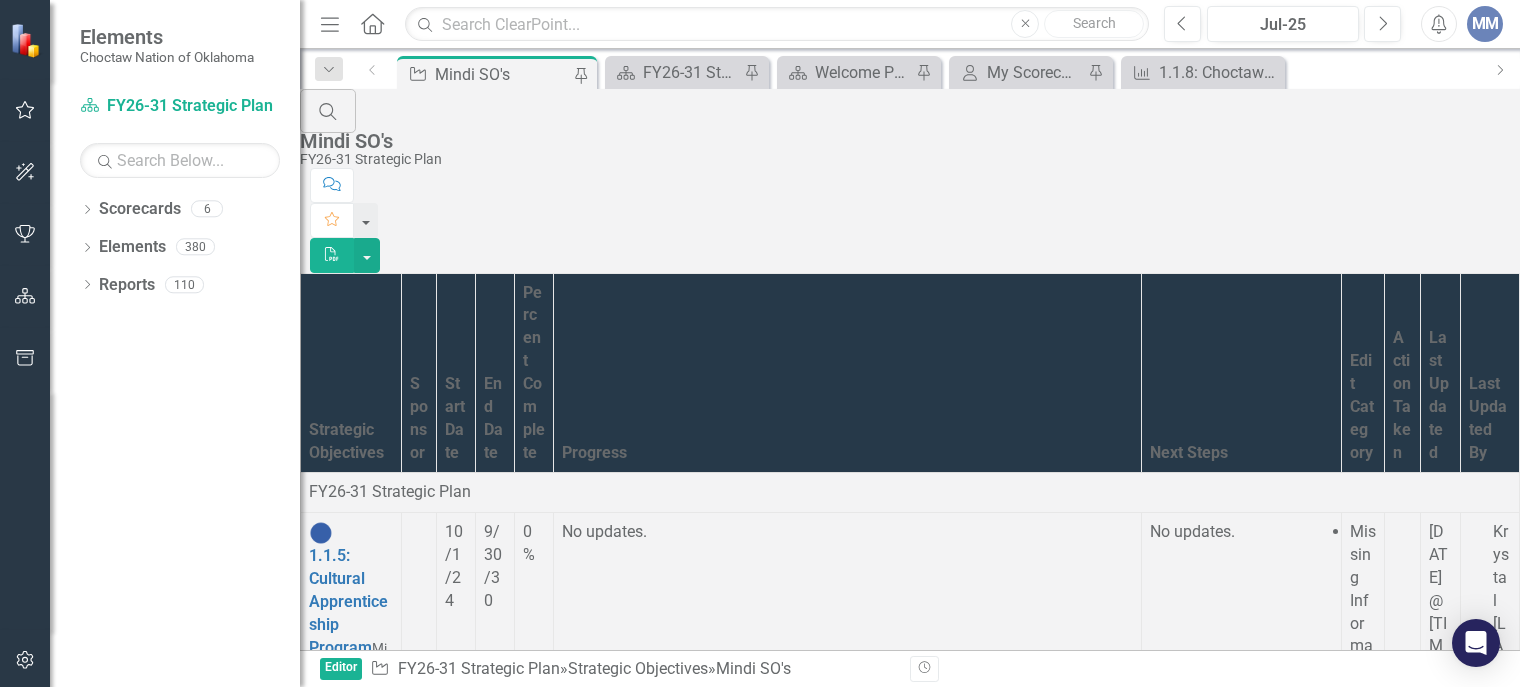 scroll, scrollTop: 0, scrollLeft: 0, axis: both 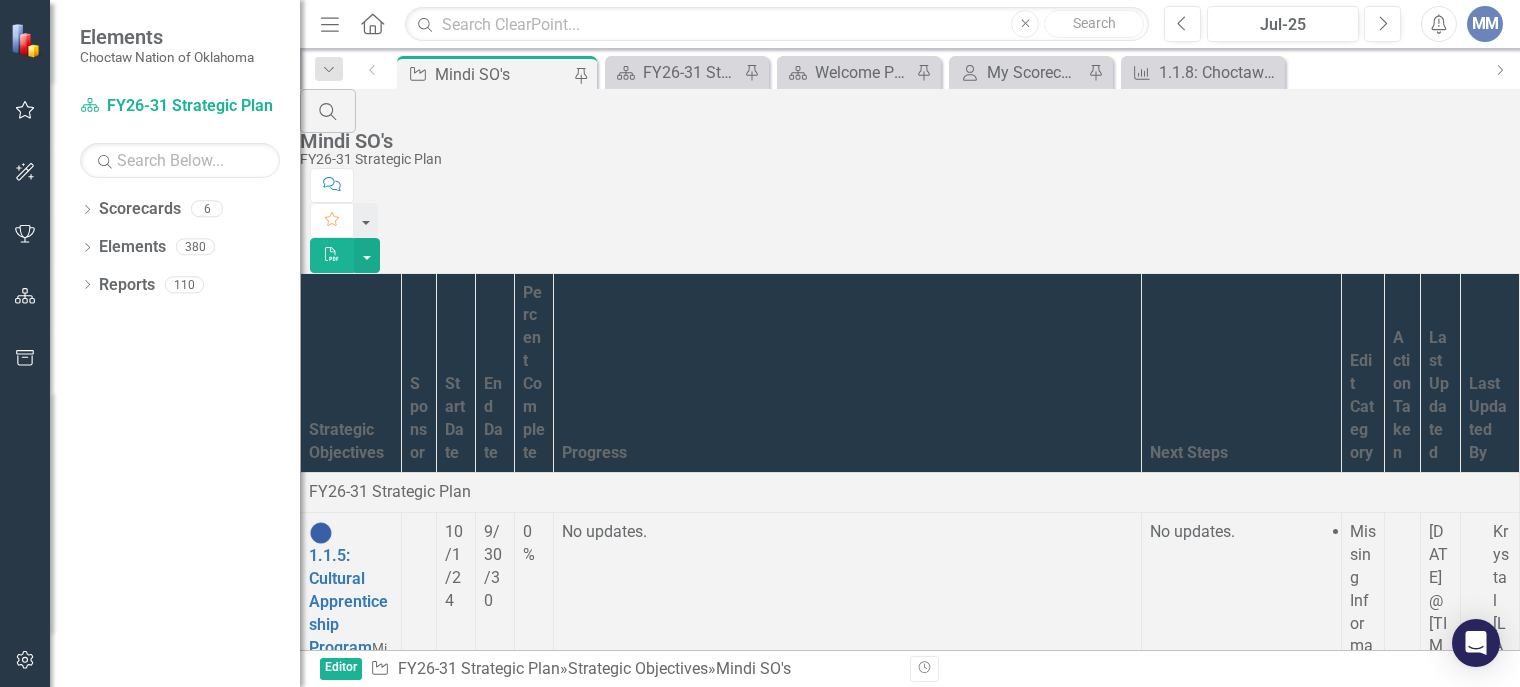 click on "1.1.8: Choctaw Nation History Book" at bounding box center (340, 1543) 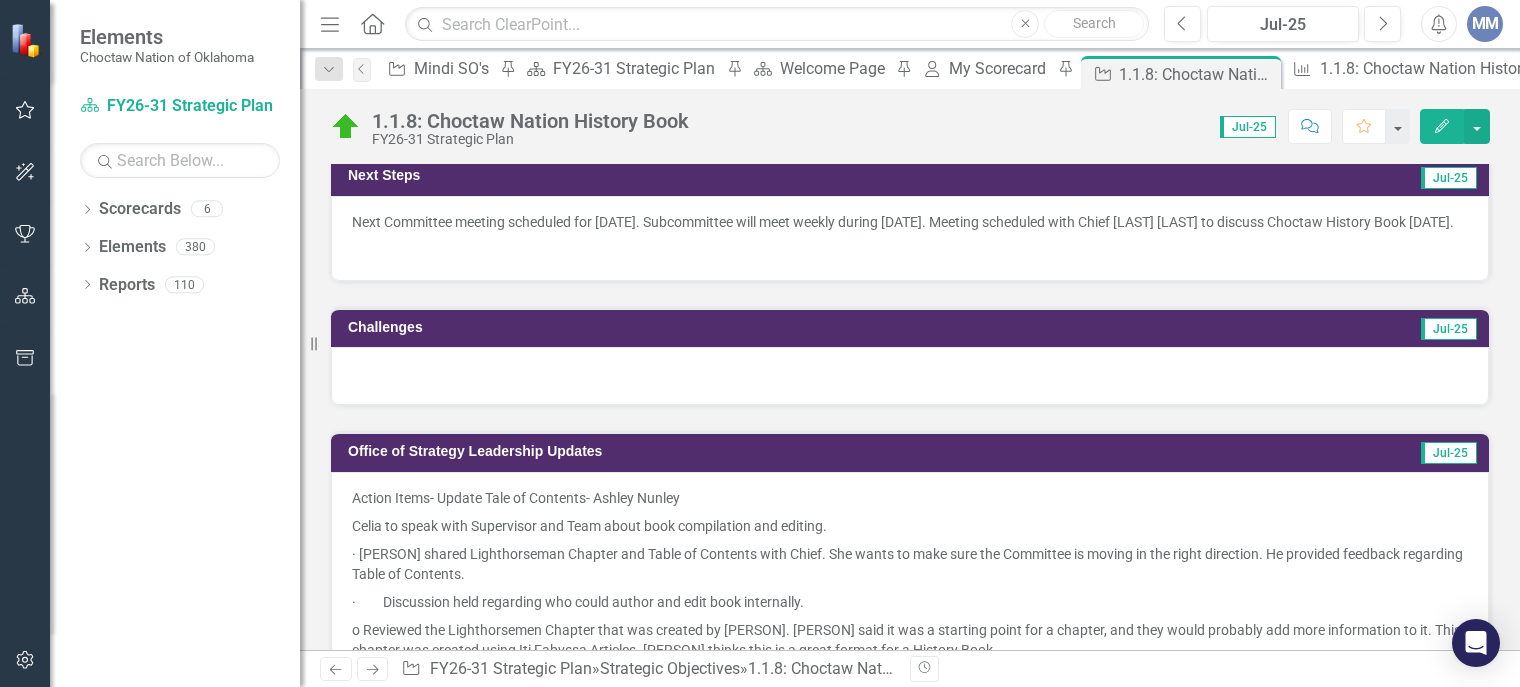 scroll, scrollTop: 1039, scrollLeft: 0, axis: vertical 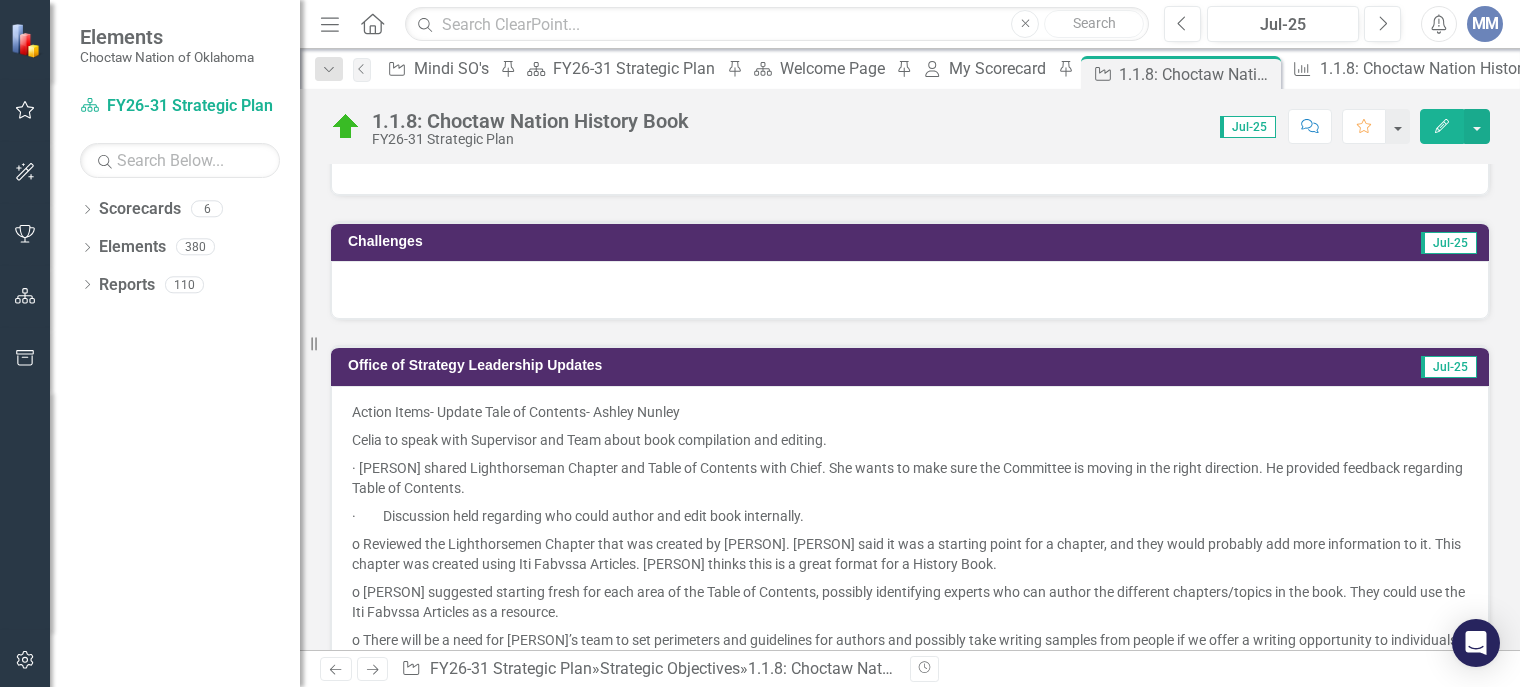 click at bounding box center [910, 290] 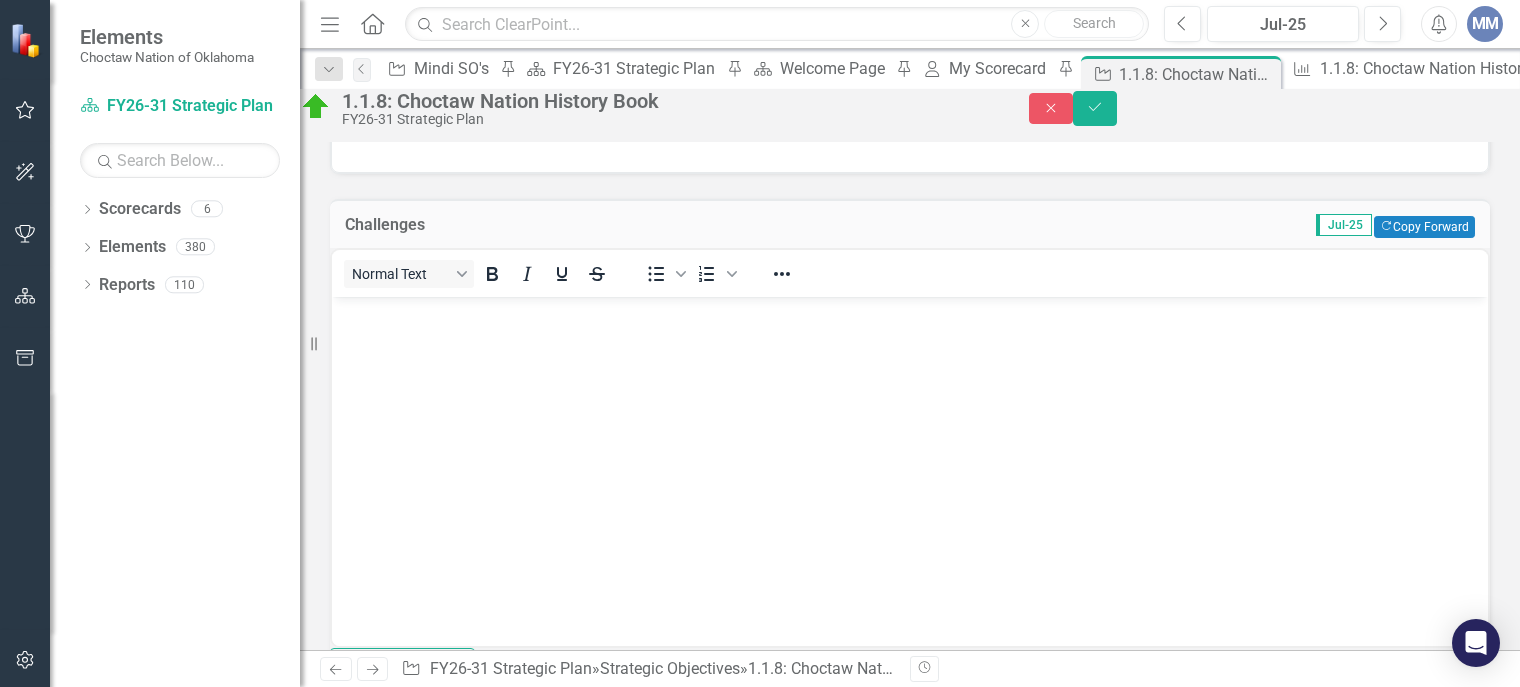 scroll, scrollTop: 0, scrollLeft: 0, axis: both 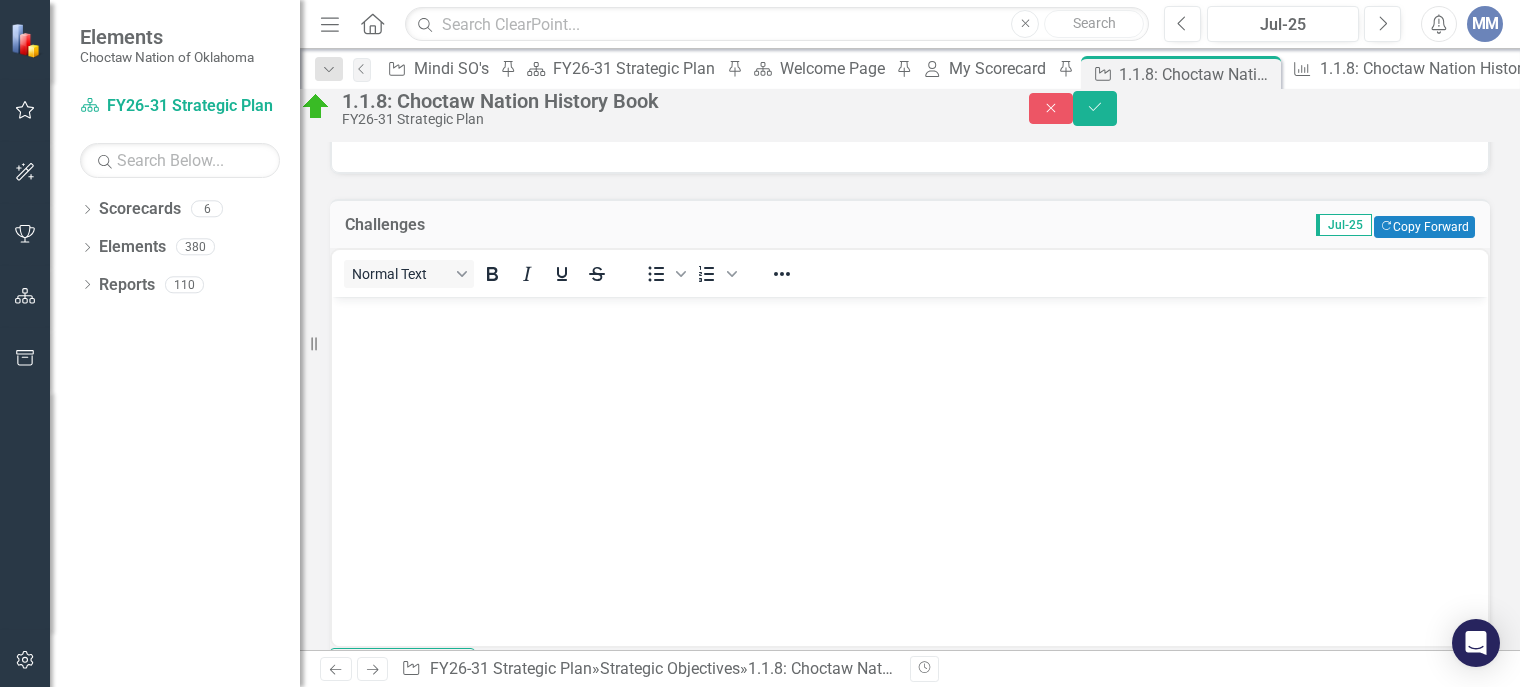 click on "Normal Text To open the popup, press Shift+Enter To open the popup, press Shift+Enter" at bounding box center (910, 273) 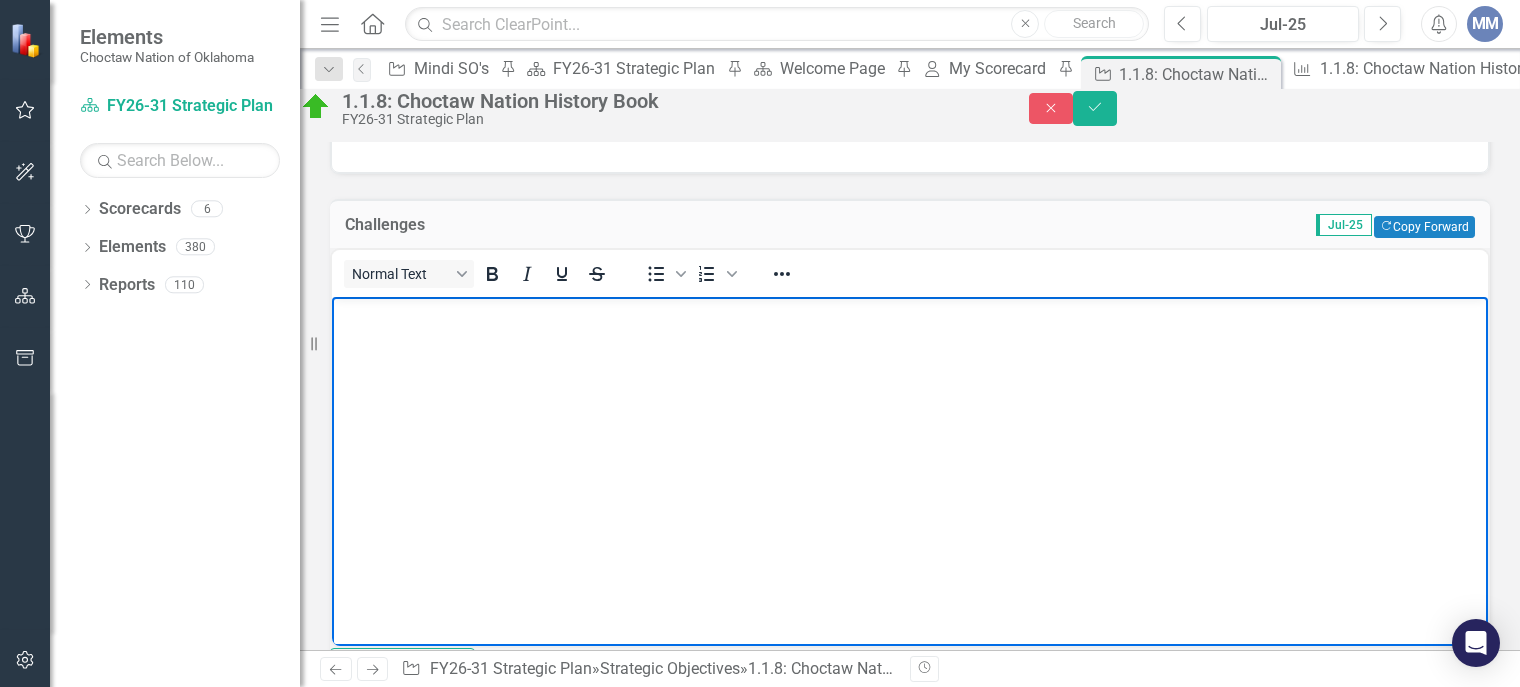 type 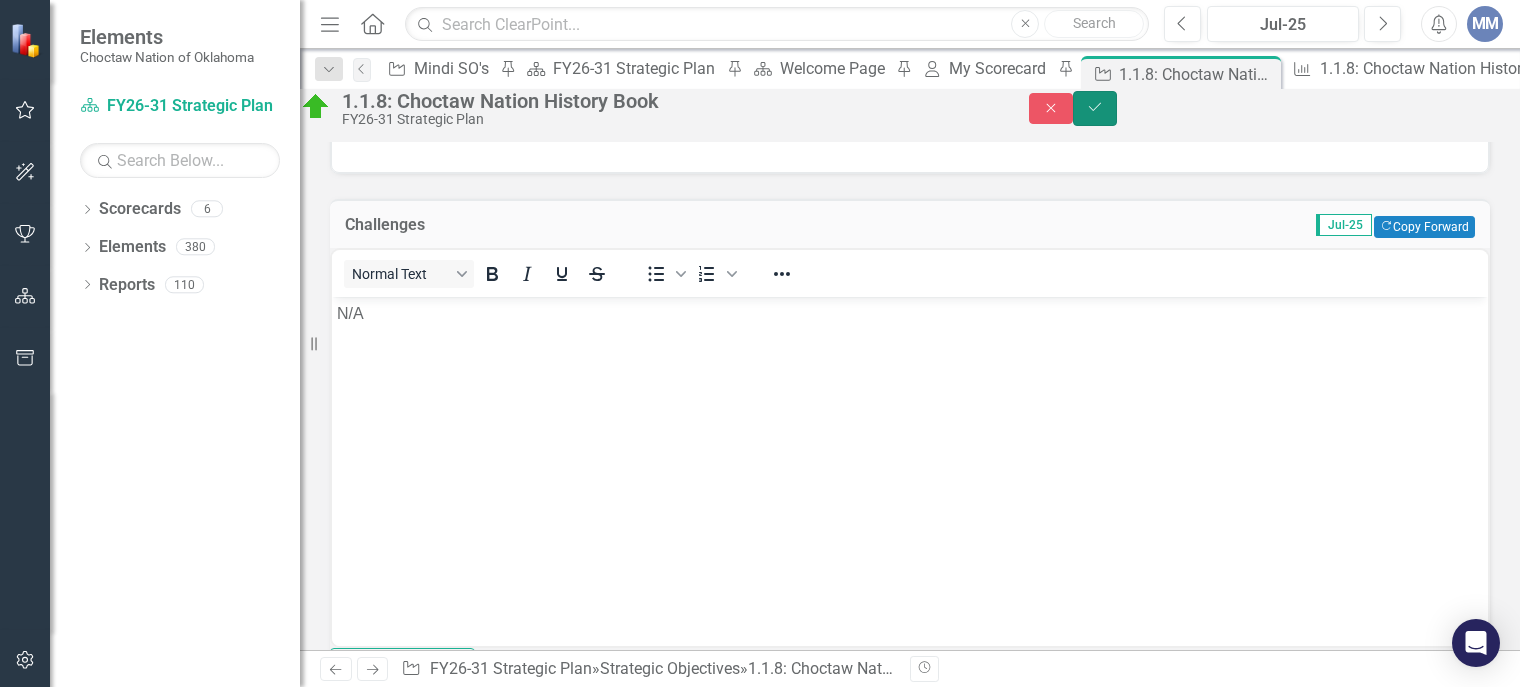 click on "Save" at bounding box center [1095, 108] 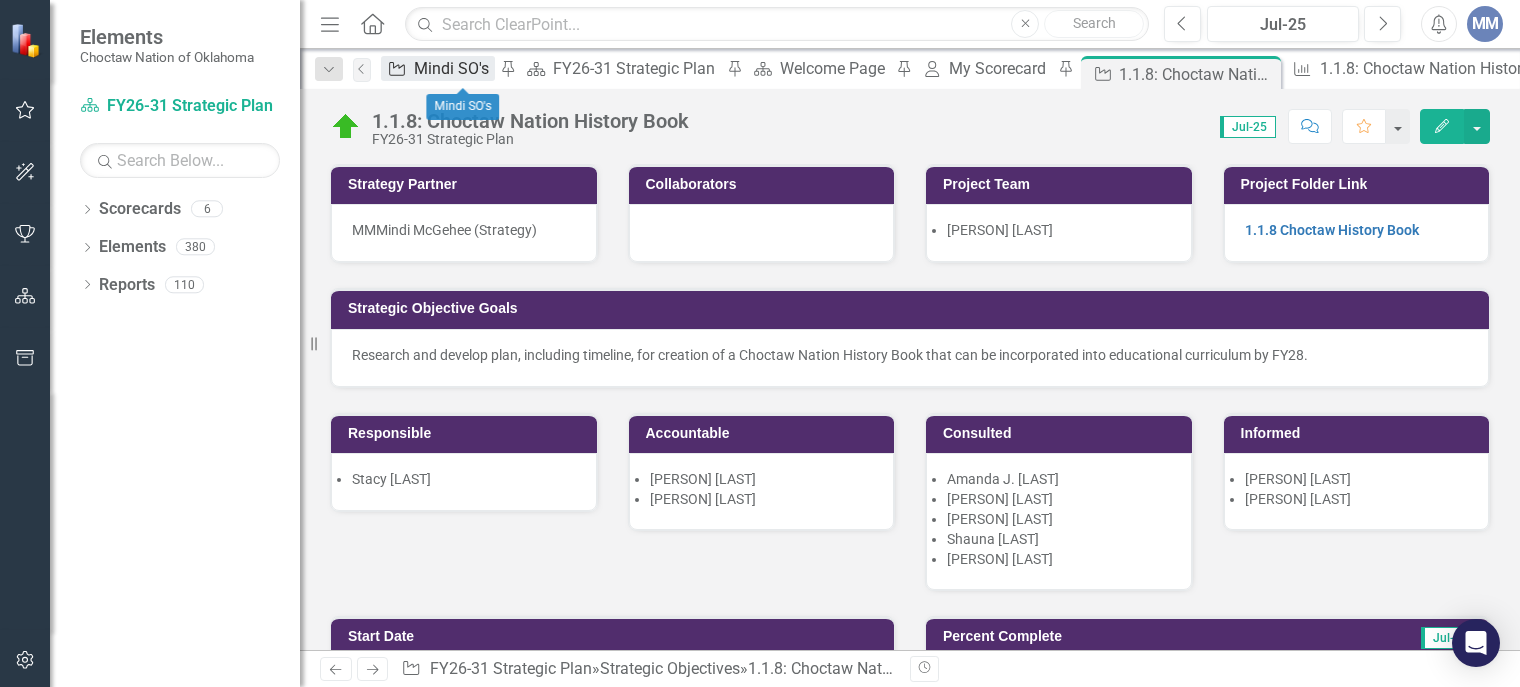 click on "Mindi SO's" at bounding box center (454, 68) 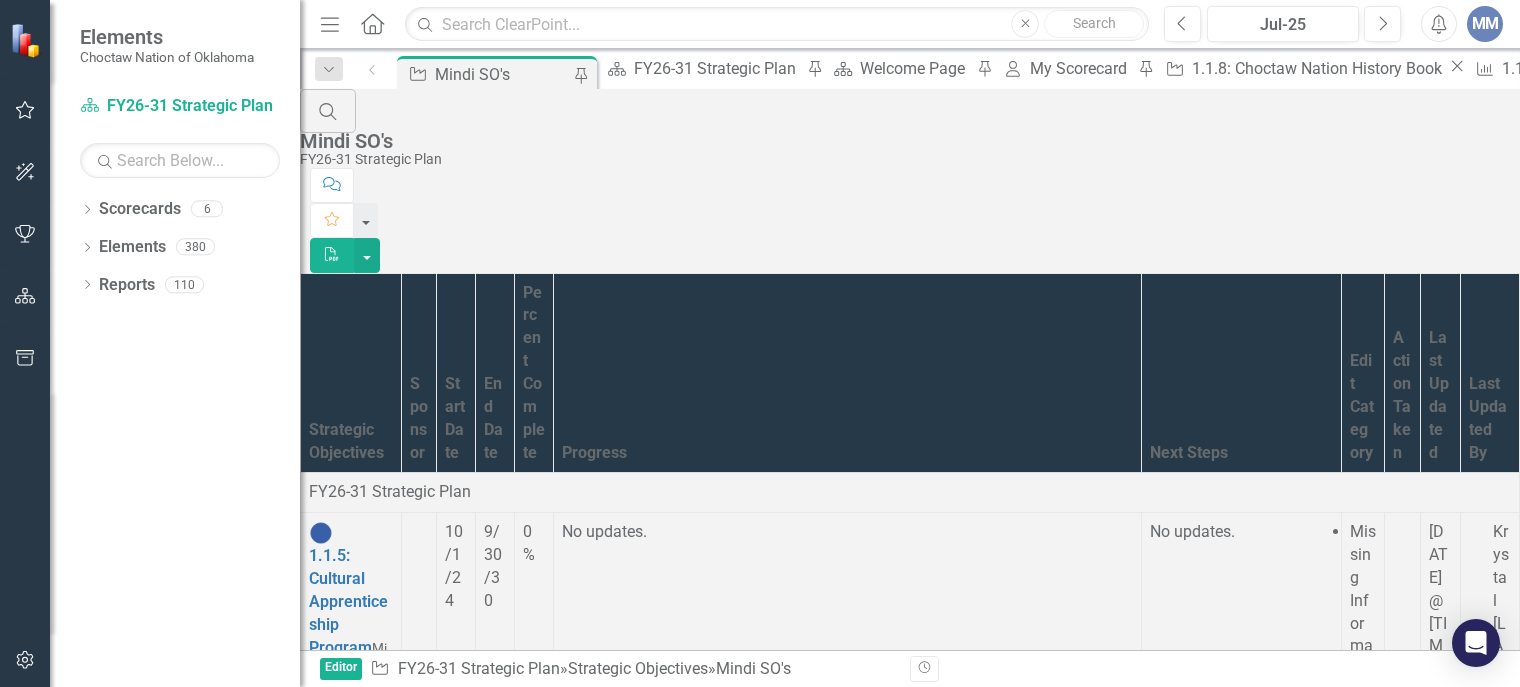 scroll, scrollTop: 361, scrollLeft: 0, axis: vertical 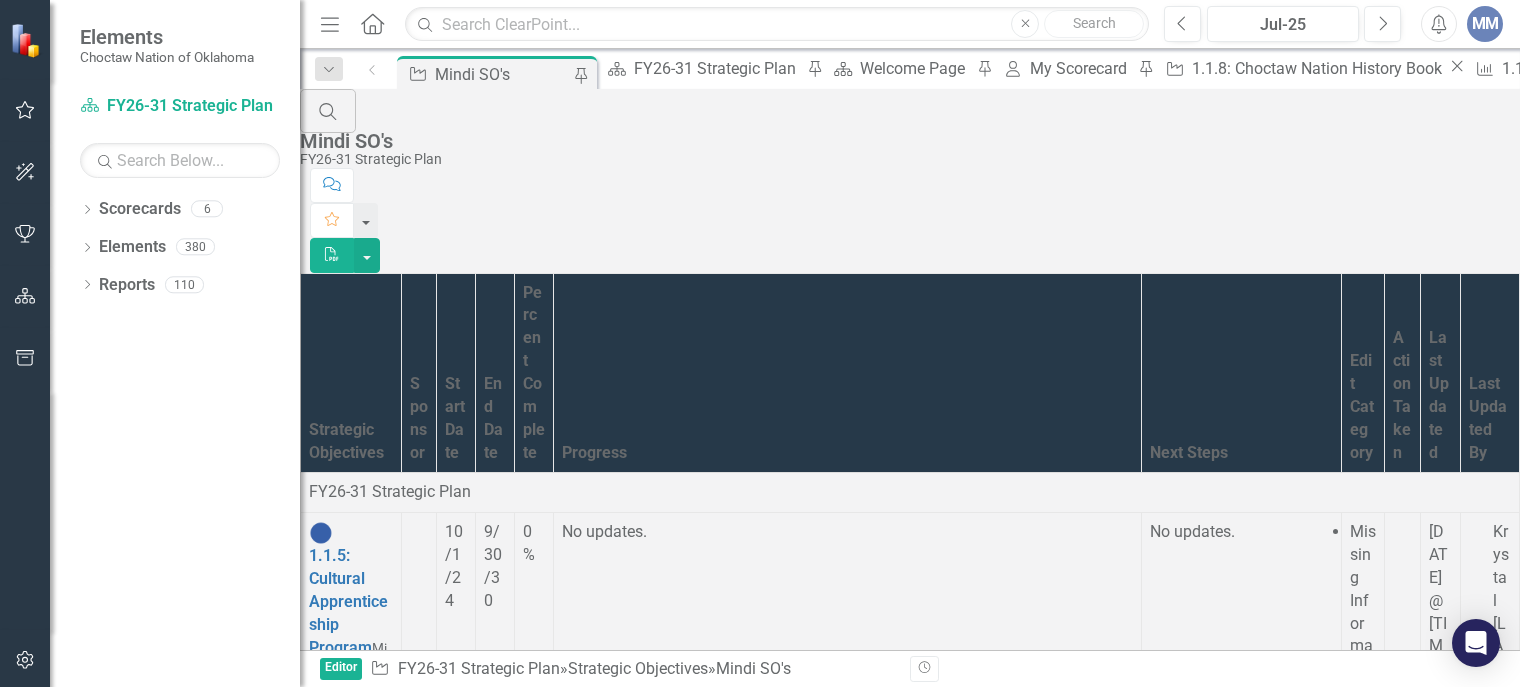 click on "Continuous Improvement" at bounding box center (910, 3763) 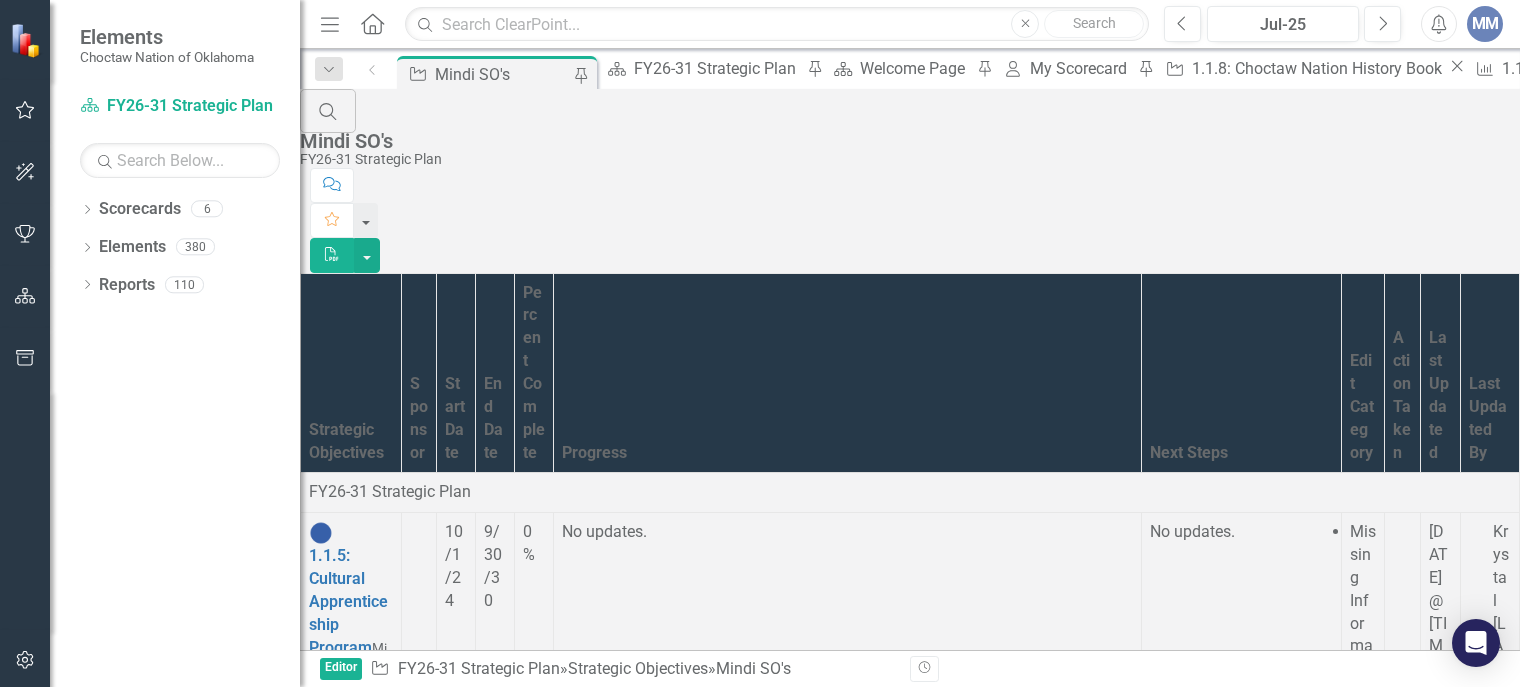 scroll, scrollTop: 2533, scrollLeft: 0, axis: vertical 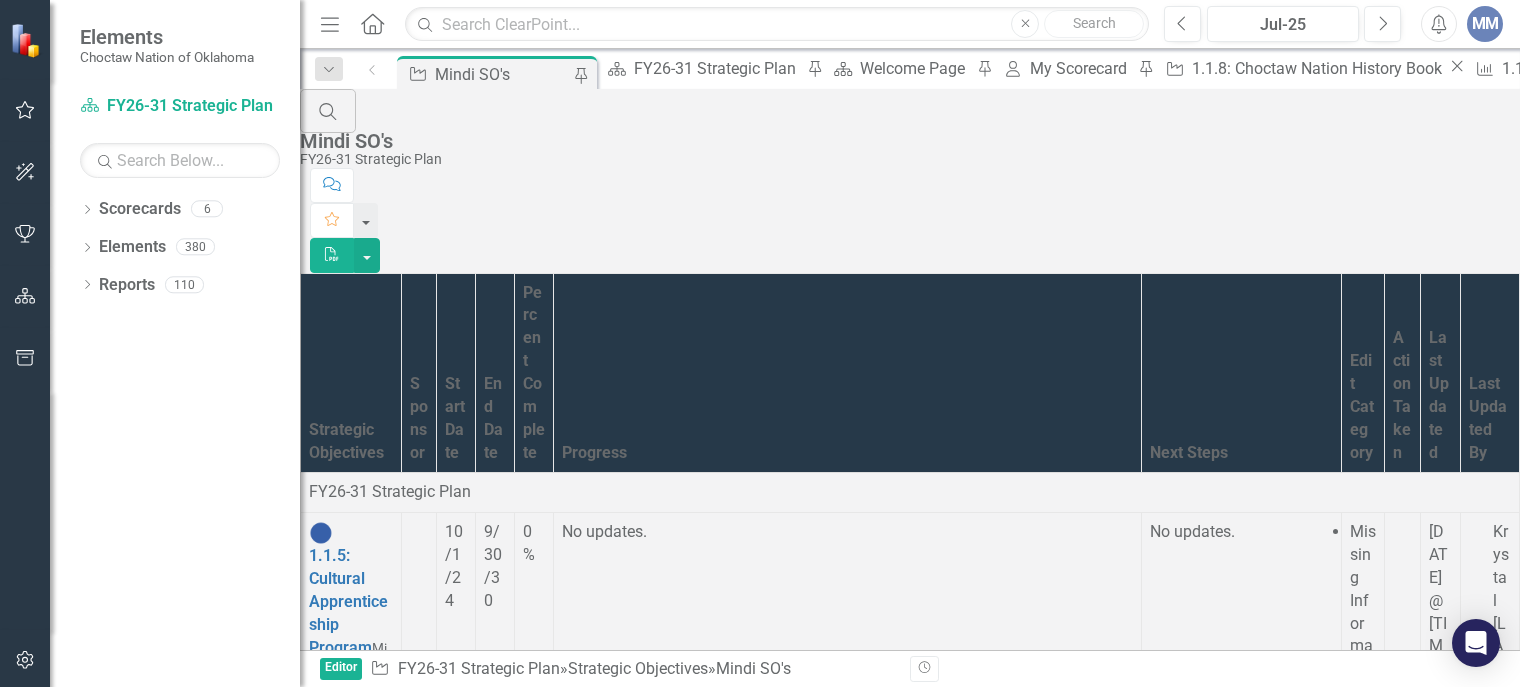 click on "4.2.2: Malcolm Baldridge National Quality Award (Health)" at bounding box center (343, 2645) 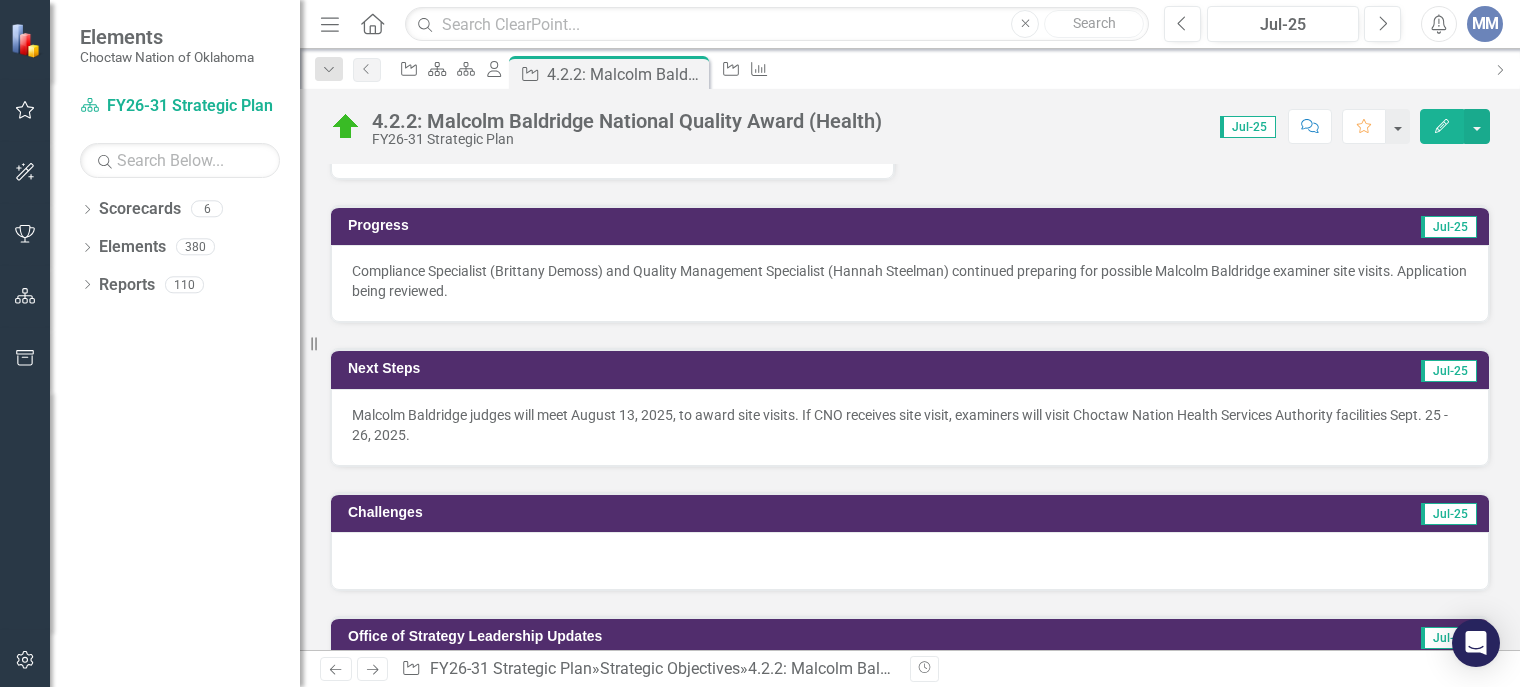 scroll, scrollTop: 716, scrollLeft: 0, axis: vertical 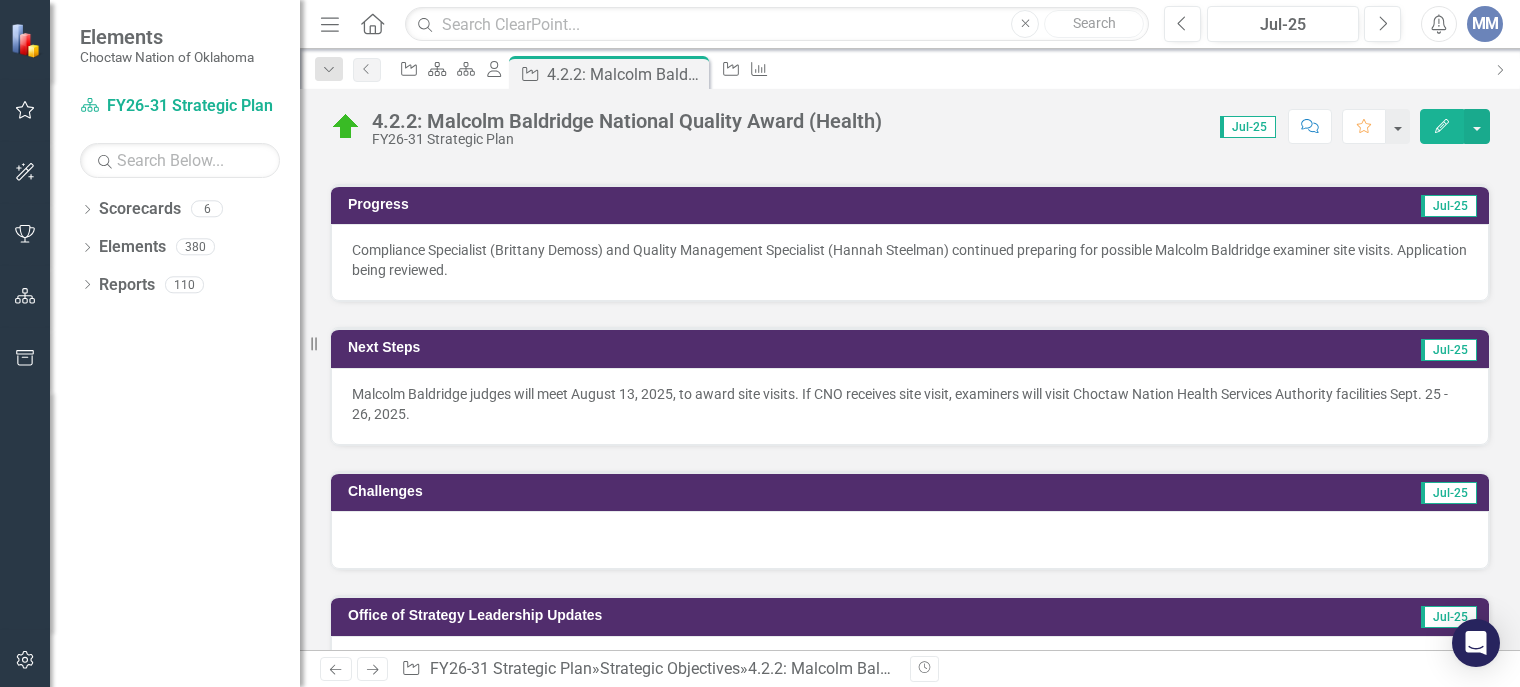 click at bounding box center [910, 540] 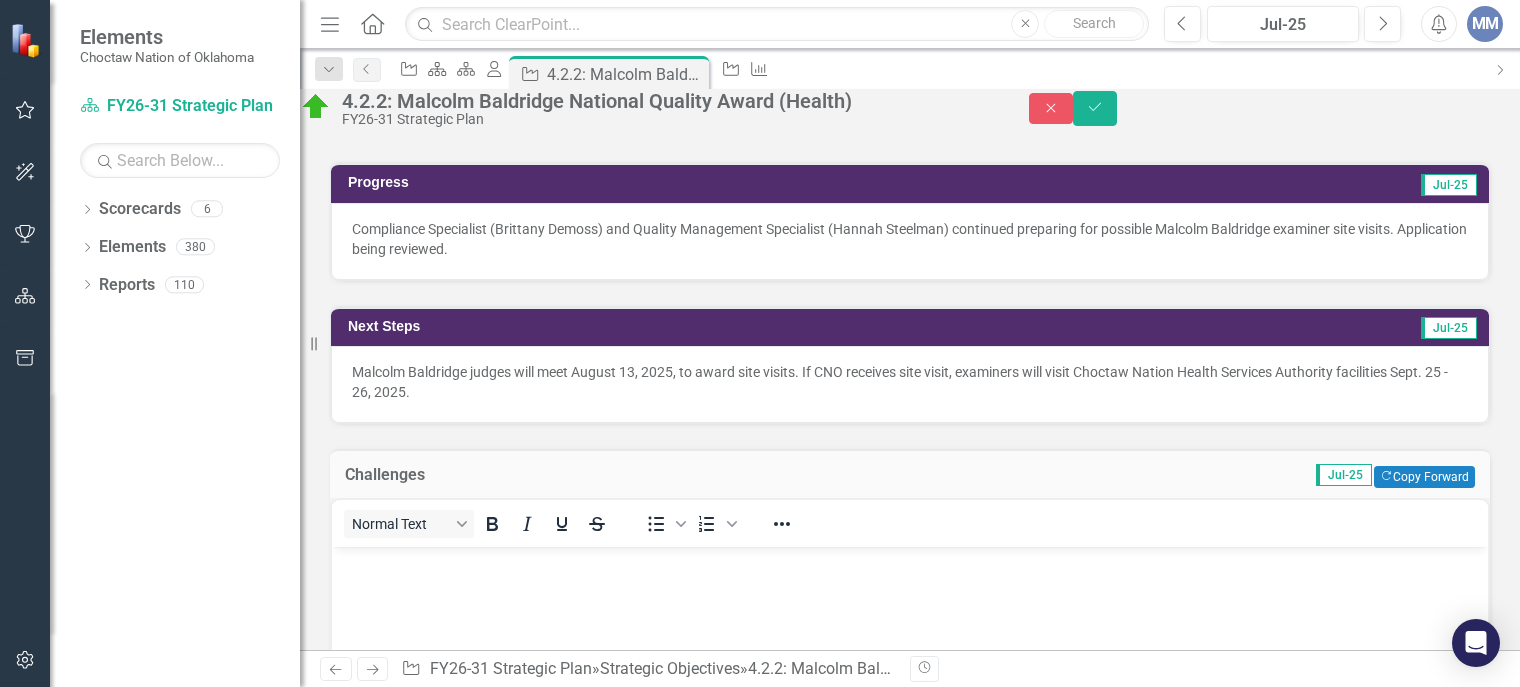 scroll, scrollTop: 0, scrollLeft: 0, axis: both 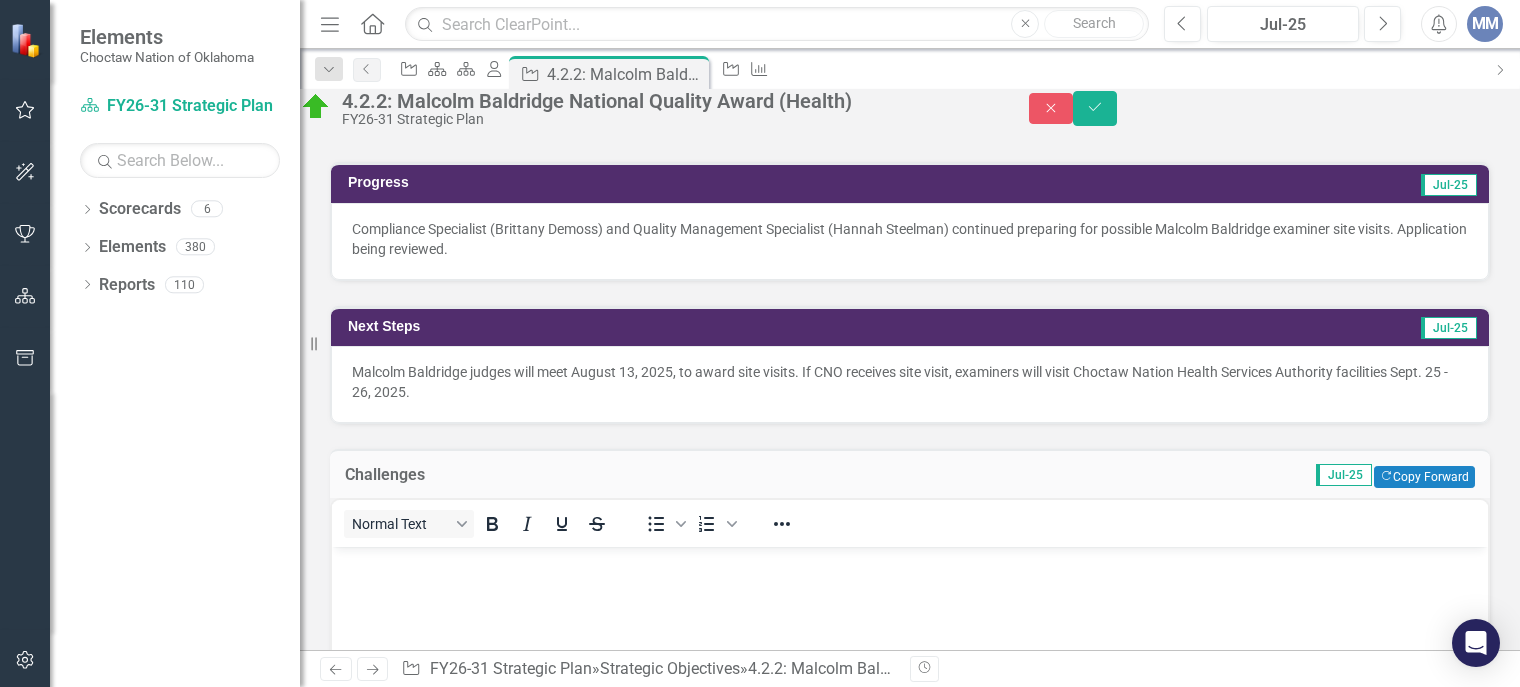 click at bounding box center [910, 563] 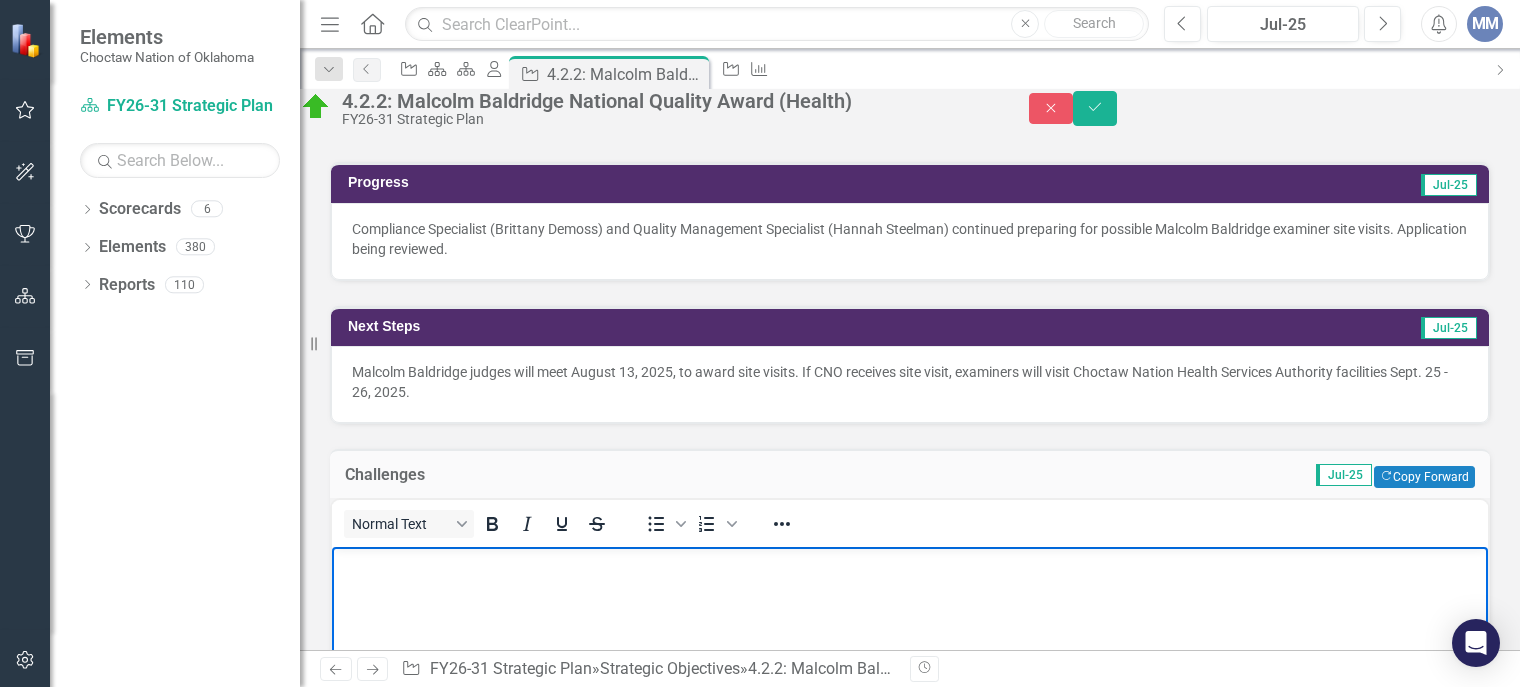 type 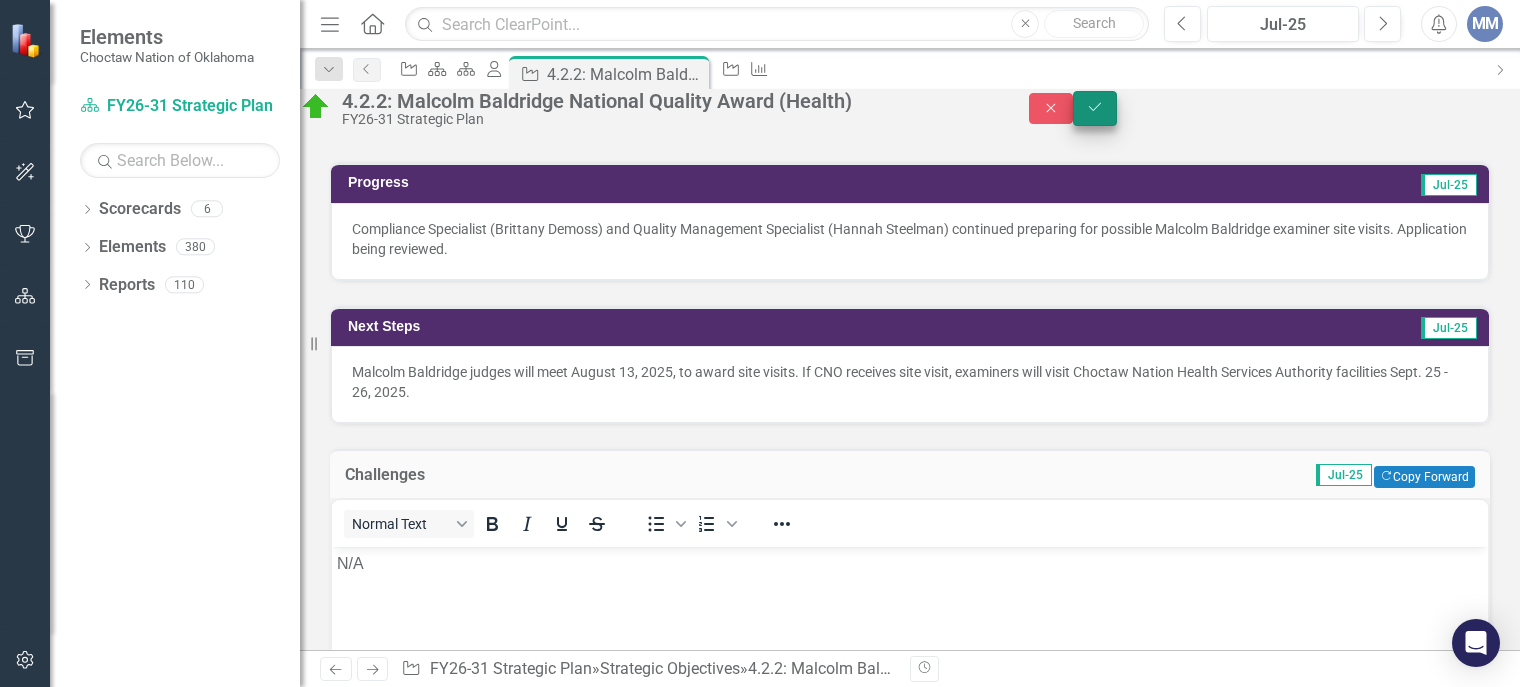 click on "Save" at bounding box center (1095, 108) 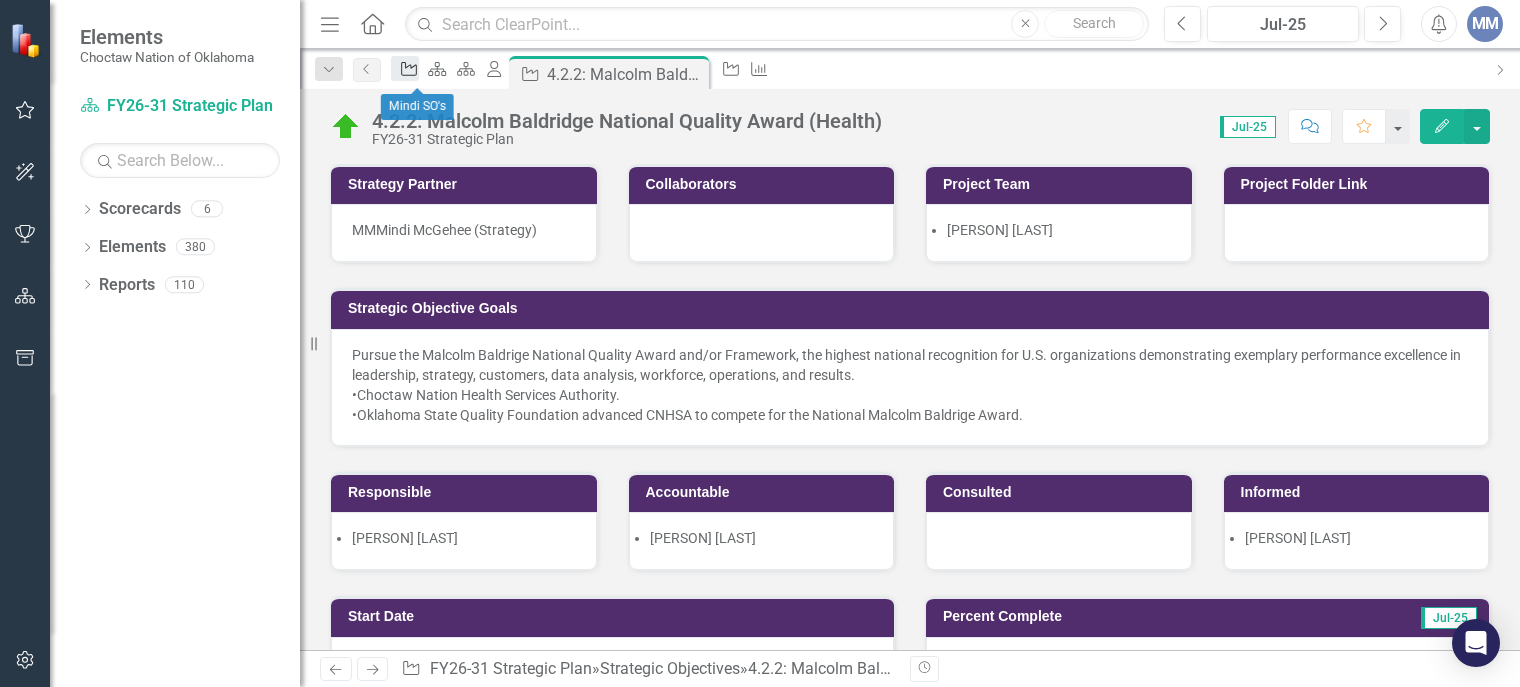 click 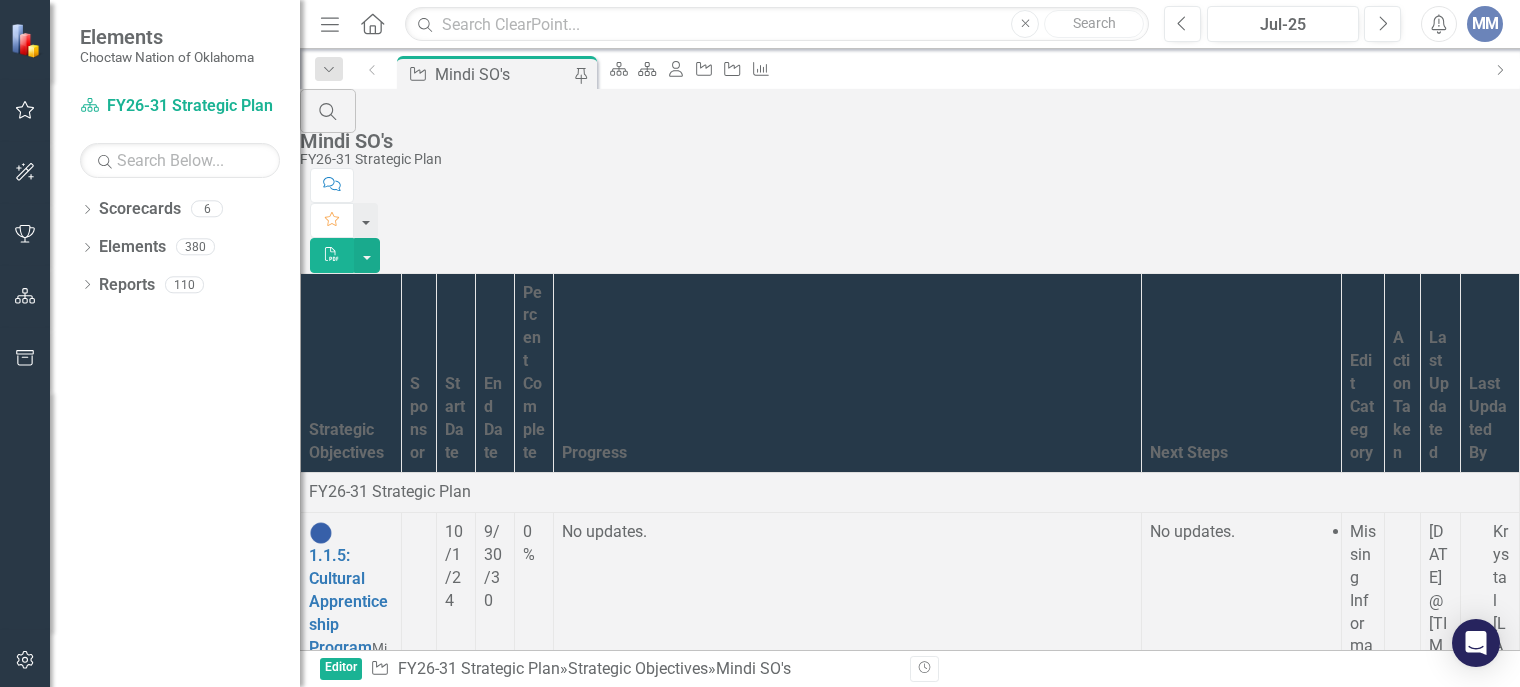 scroll, scrollTop: 3480, scrollLeft: 0, axis: vertical 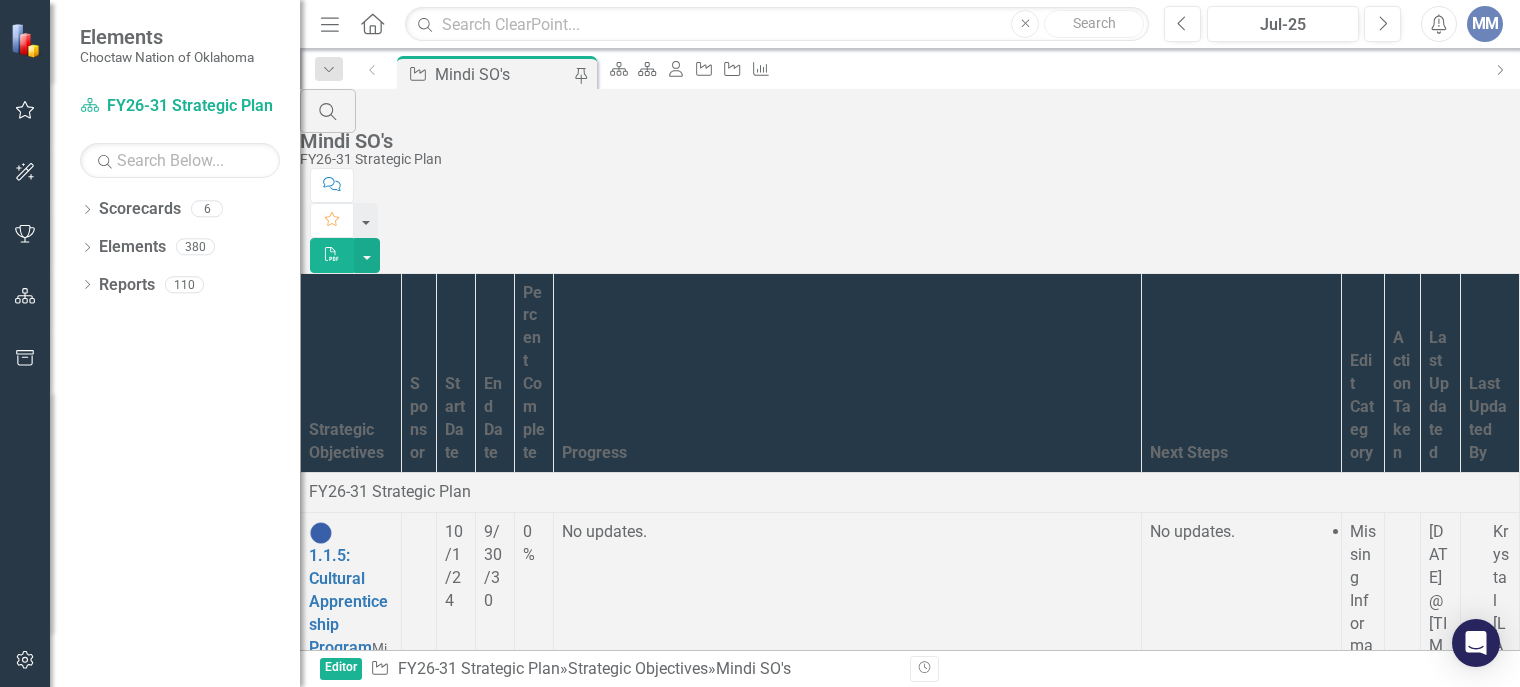 click on "Continuous Improvement  |  Mindi McGehee (Strategy)" at bounding box center (350, 4673) 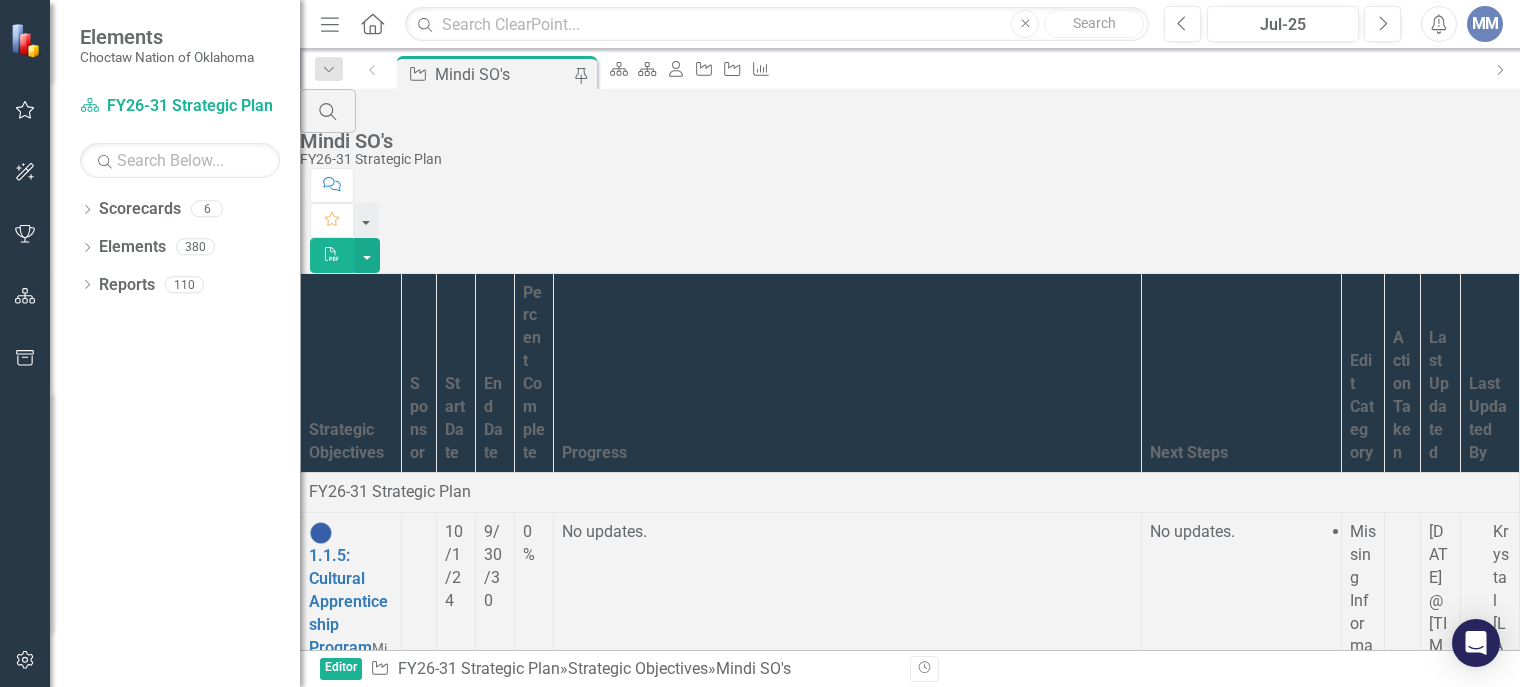 scroll, scrollTop: 4923, scrollLeft: 0, axis: vertical 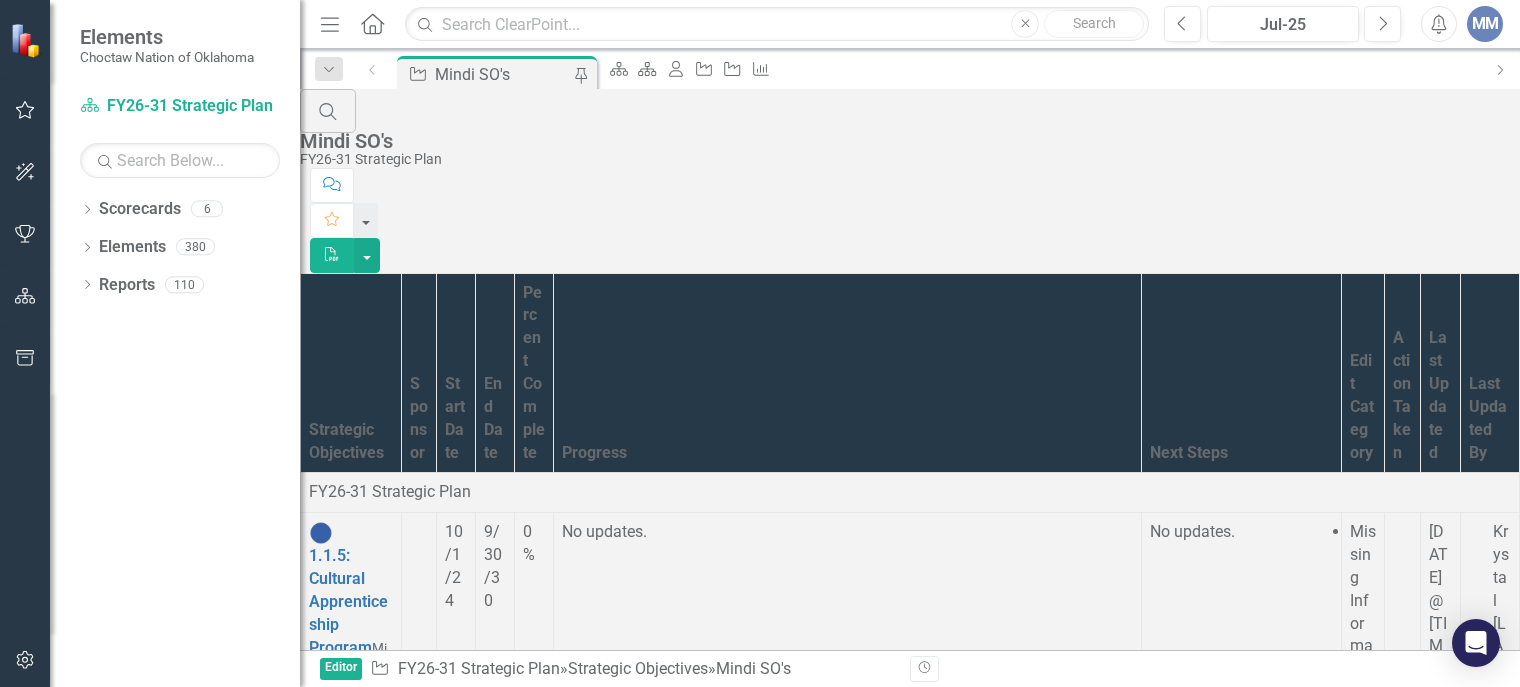 click on "12.0.36: Behavioral Health Scheduling and Utilization" at bounding box center [349, 4558] 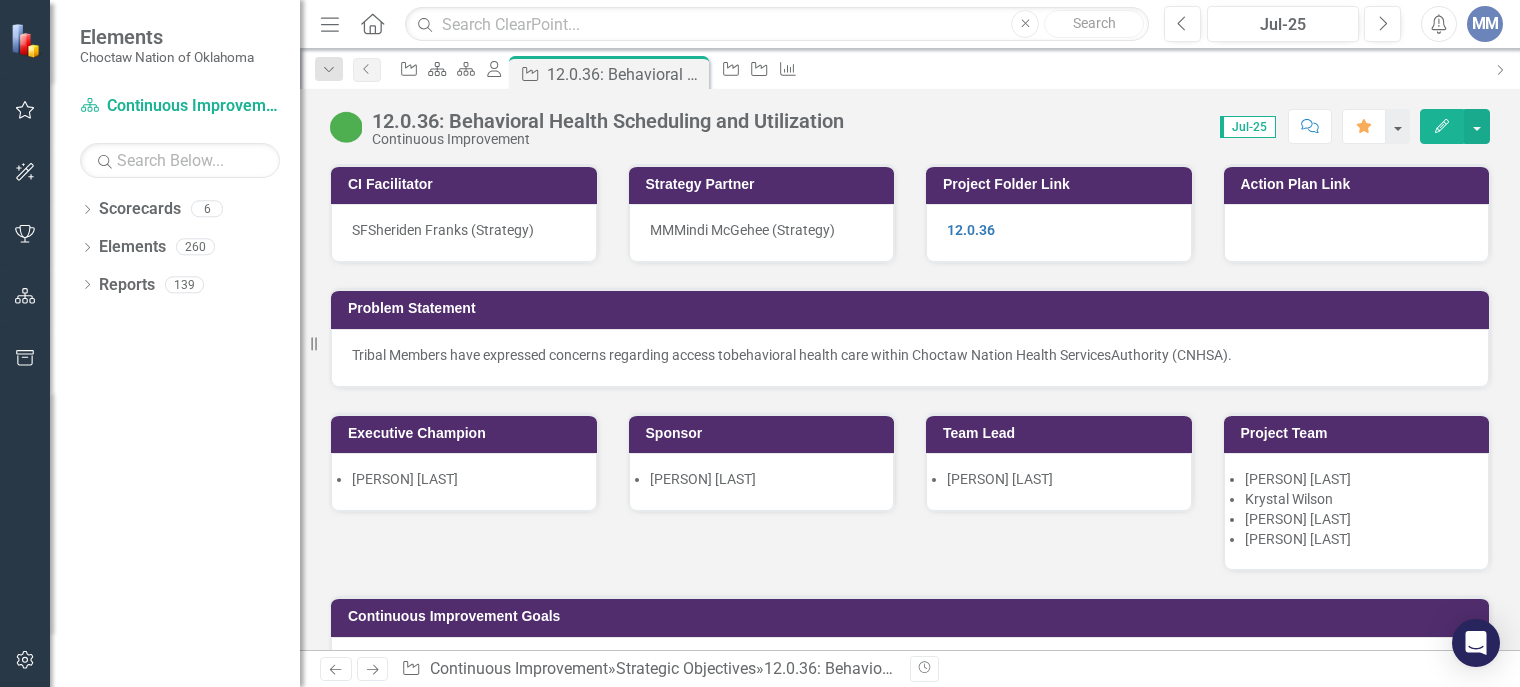 click on "Action Plan Link" at bounding box center [1357, 201] 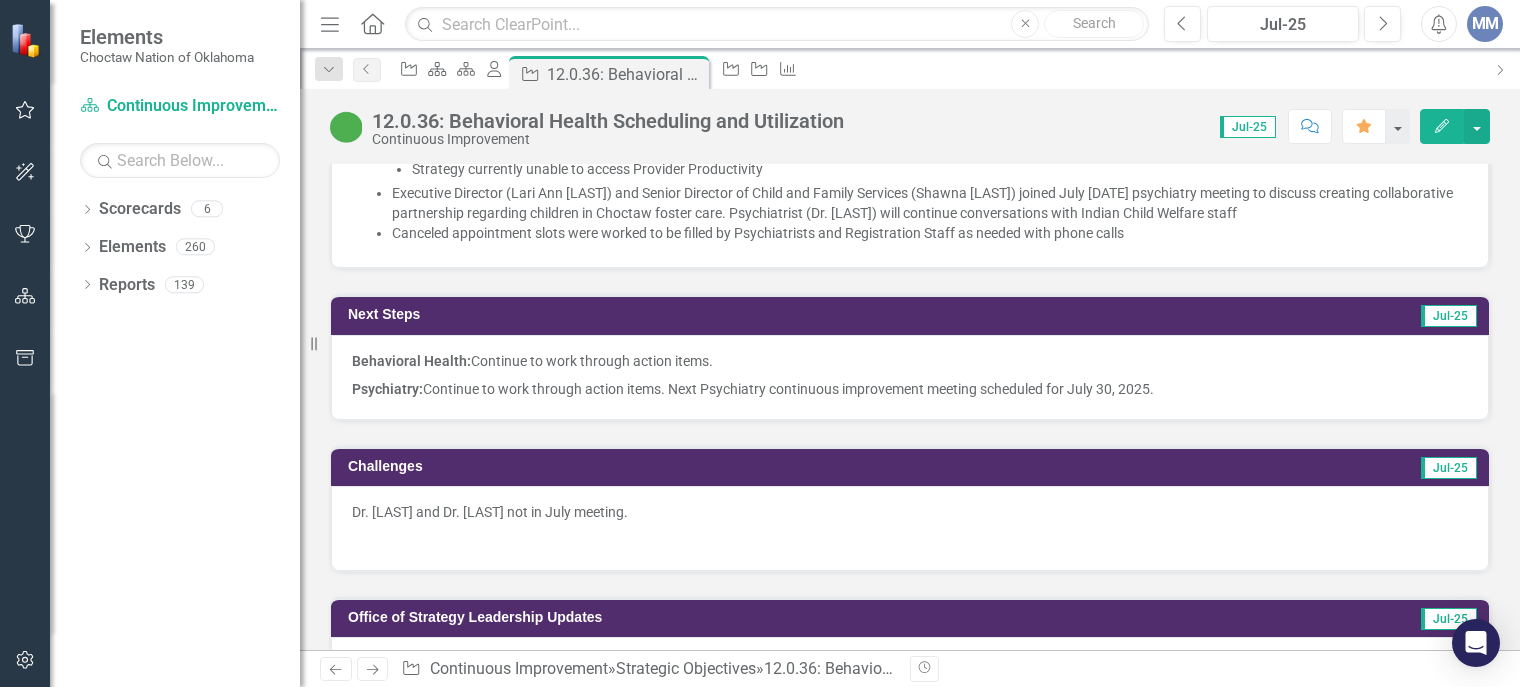 scroll, scrollTop: 2920, scrollLeft: 0, axis: vertical 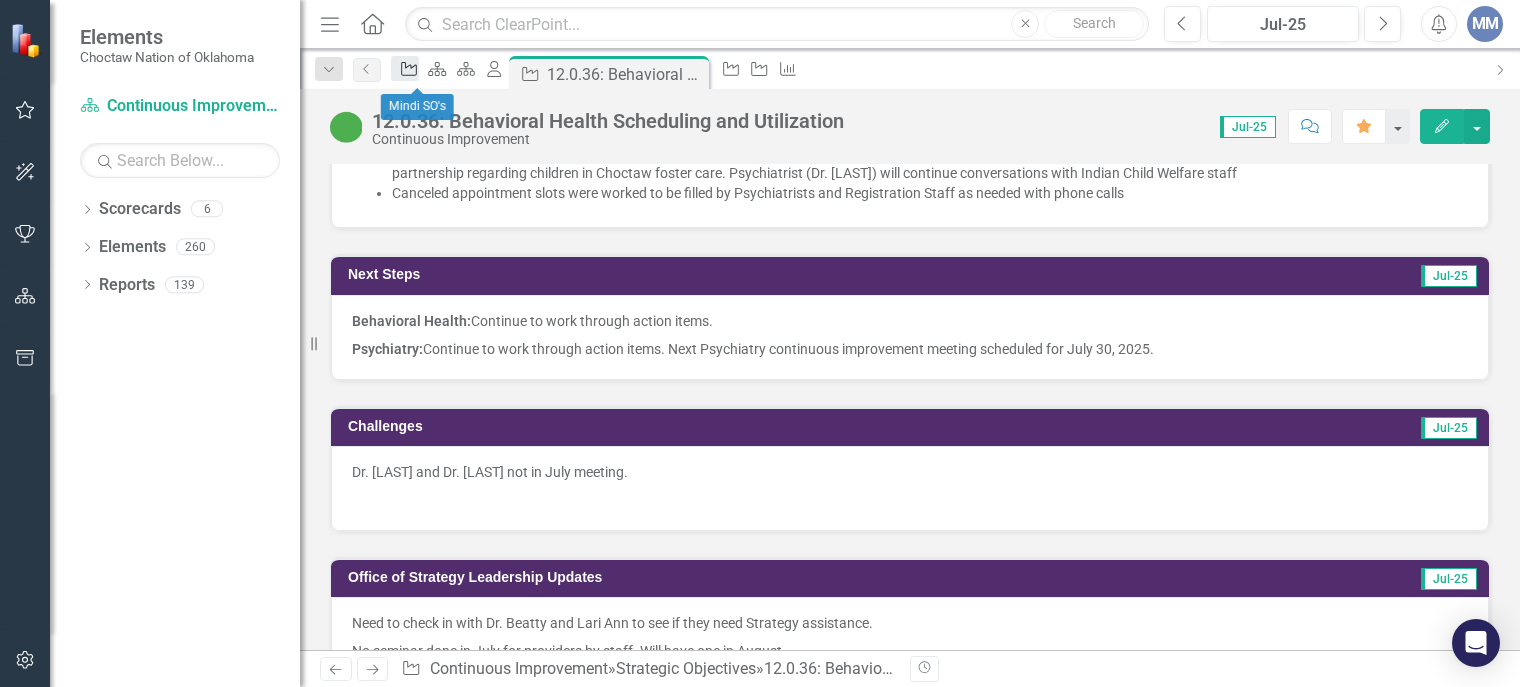 click 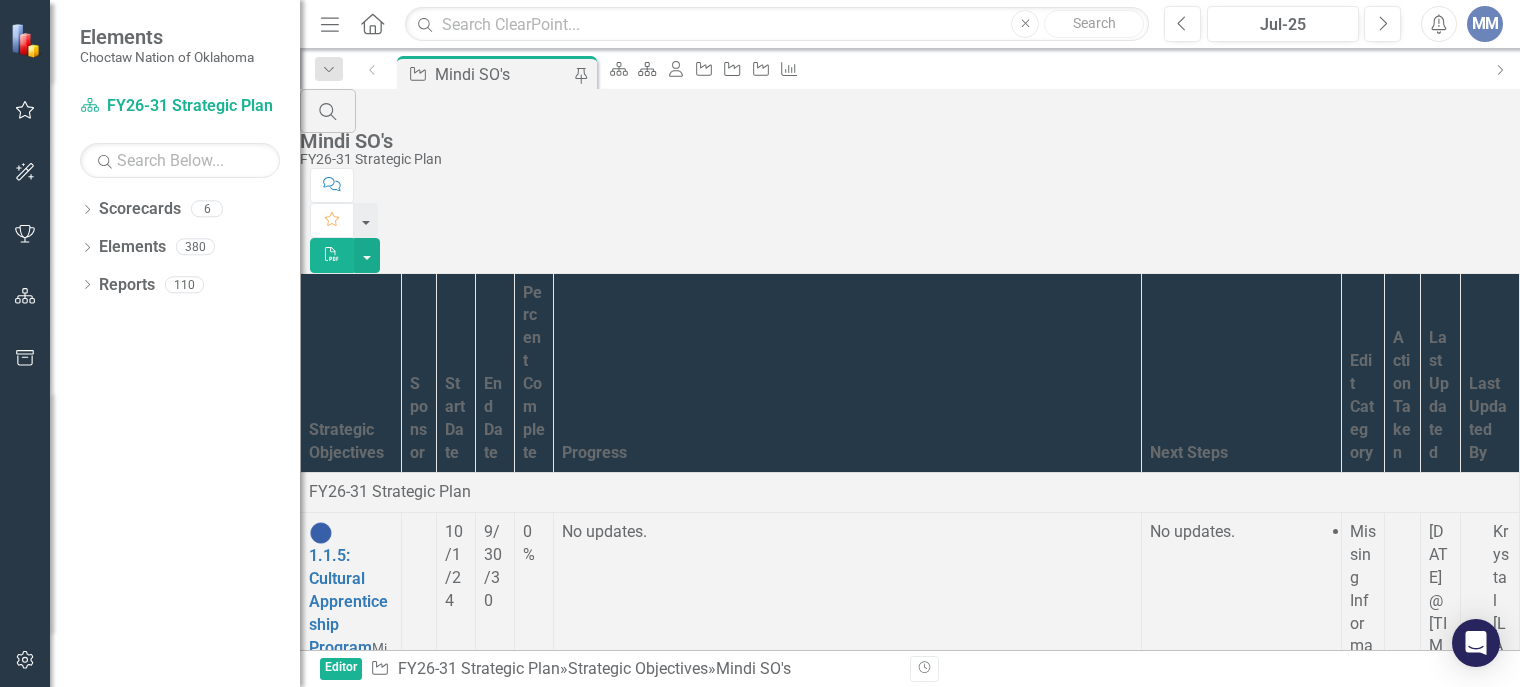 scroll, scrollTop: 17056, scrollLeft: 0, axis: vertical 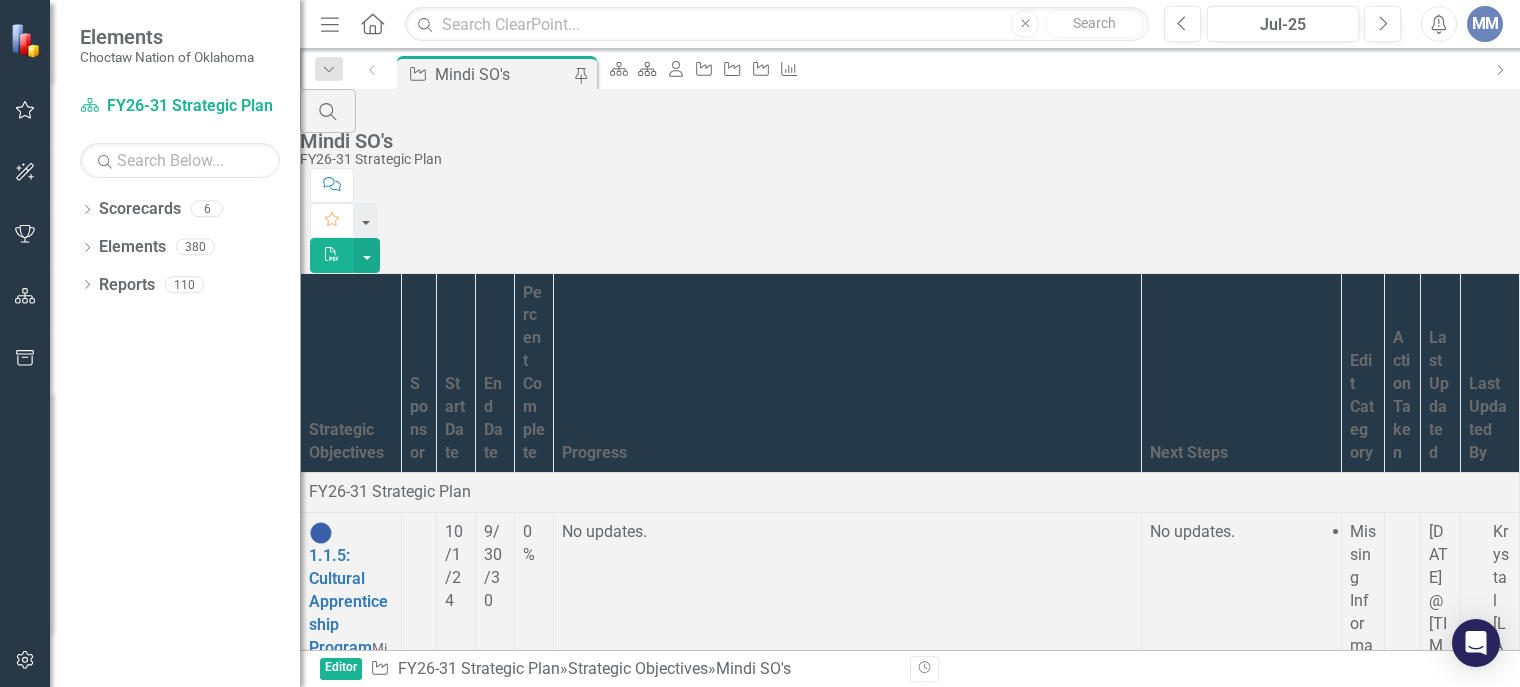 click on "12.0.68: Hvshi Gift Shop Inventory" at bounding box center [344, 6570] 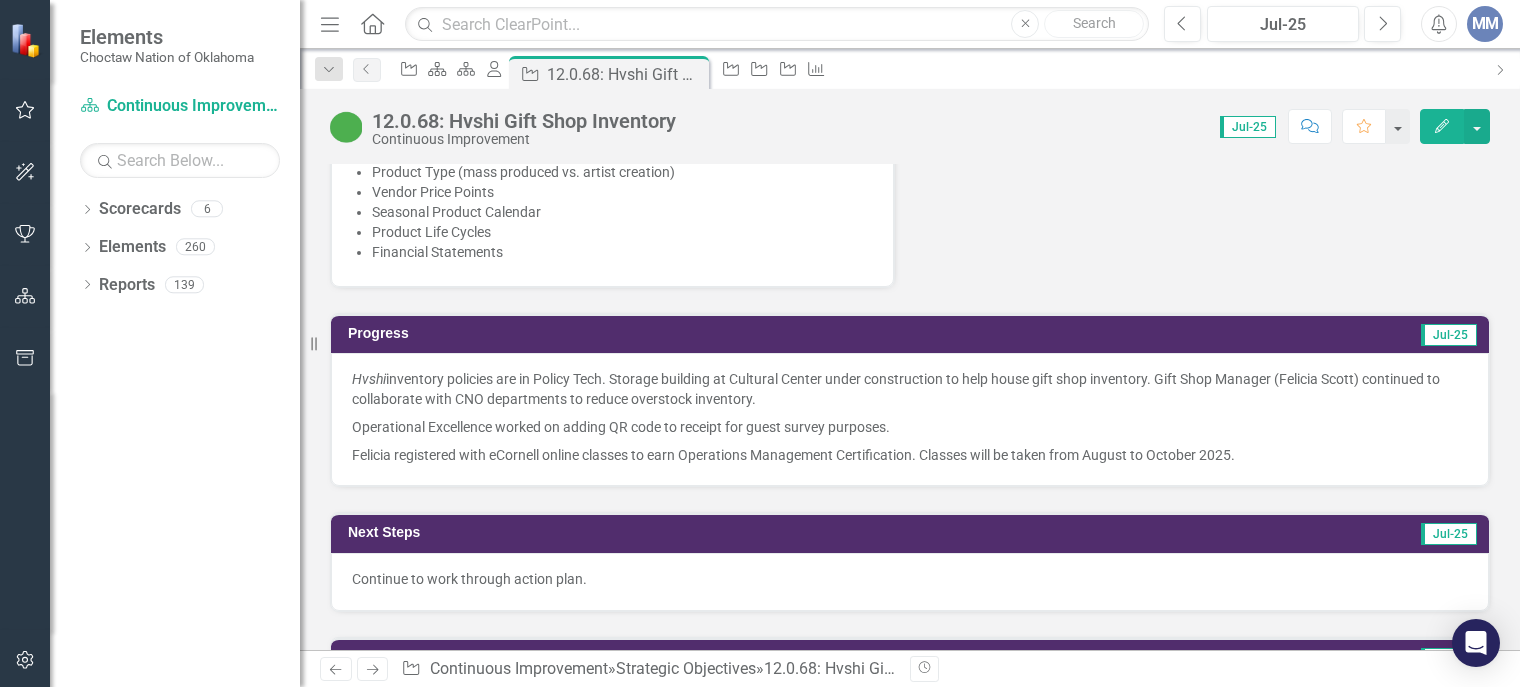 scroll, scrollTop: 1505, scrollLeft: 0, axis: vertical 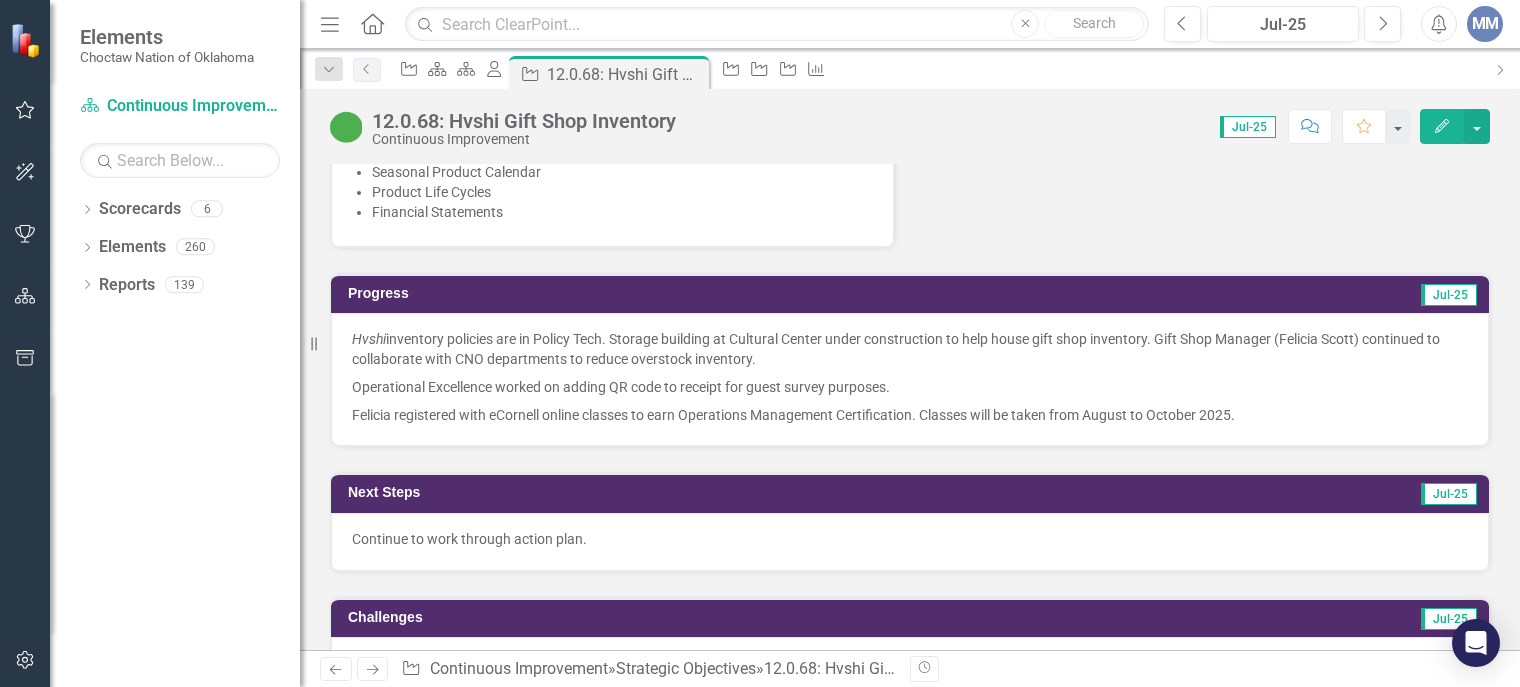 click at bounding box center [910, 666] 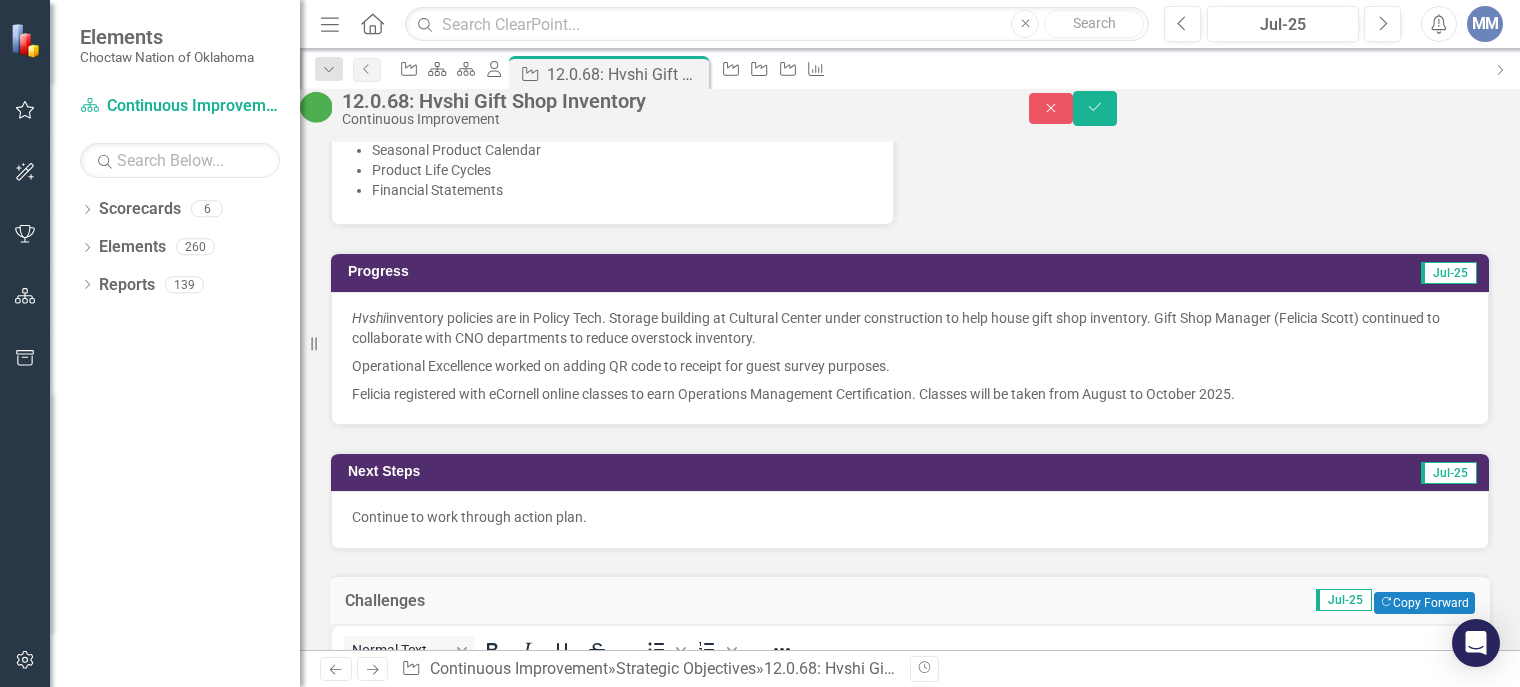 scroll, scrollTop: 0, scrollLeft: 0, axis: both 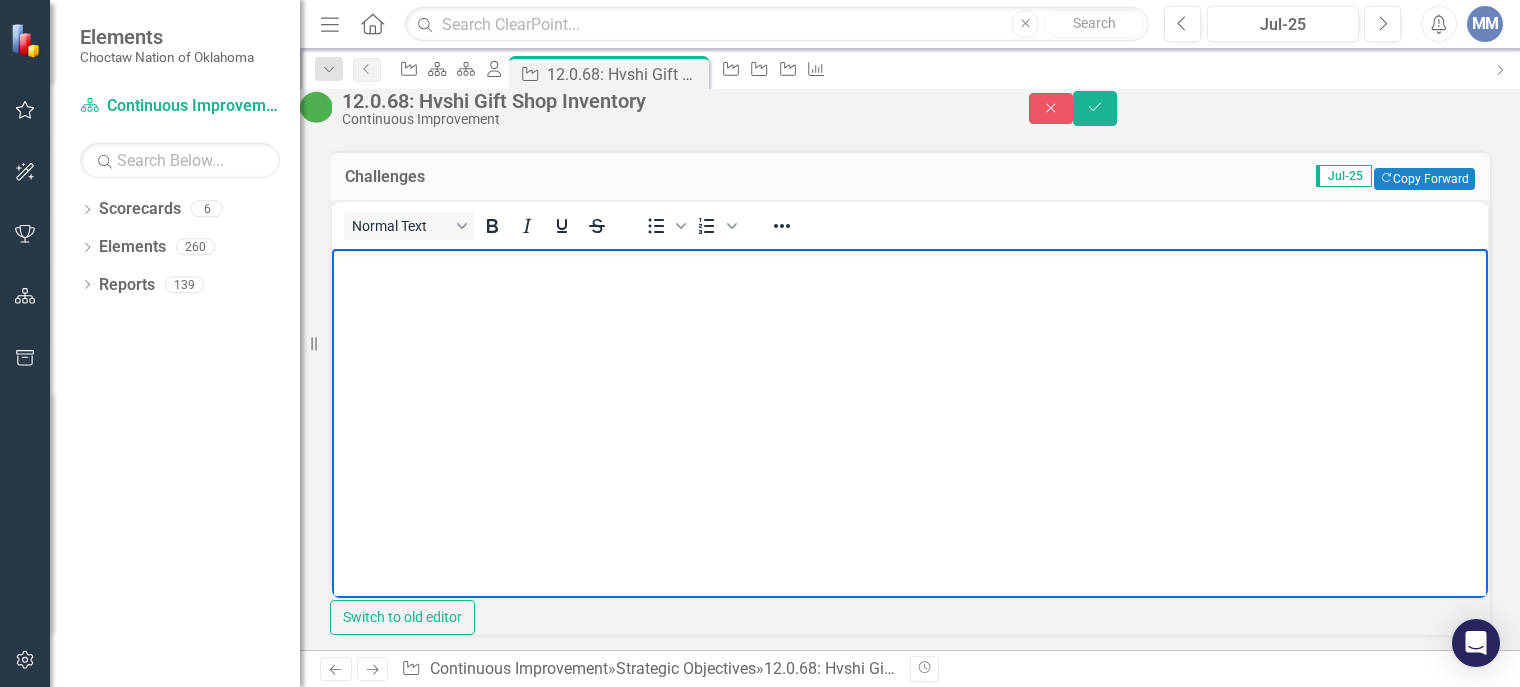click at bounding box center (910, 398) 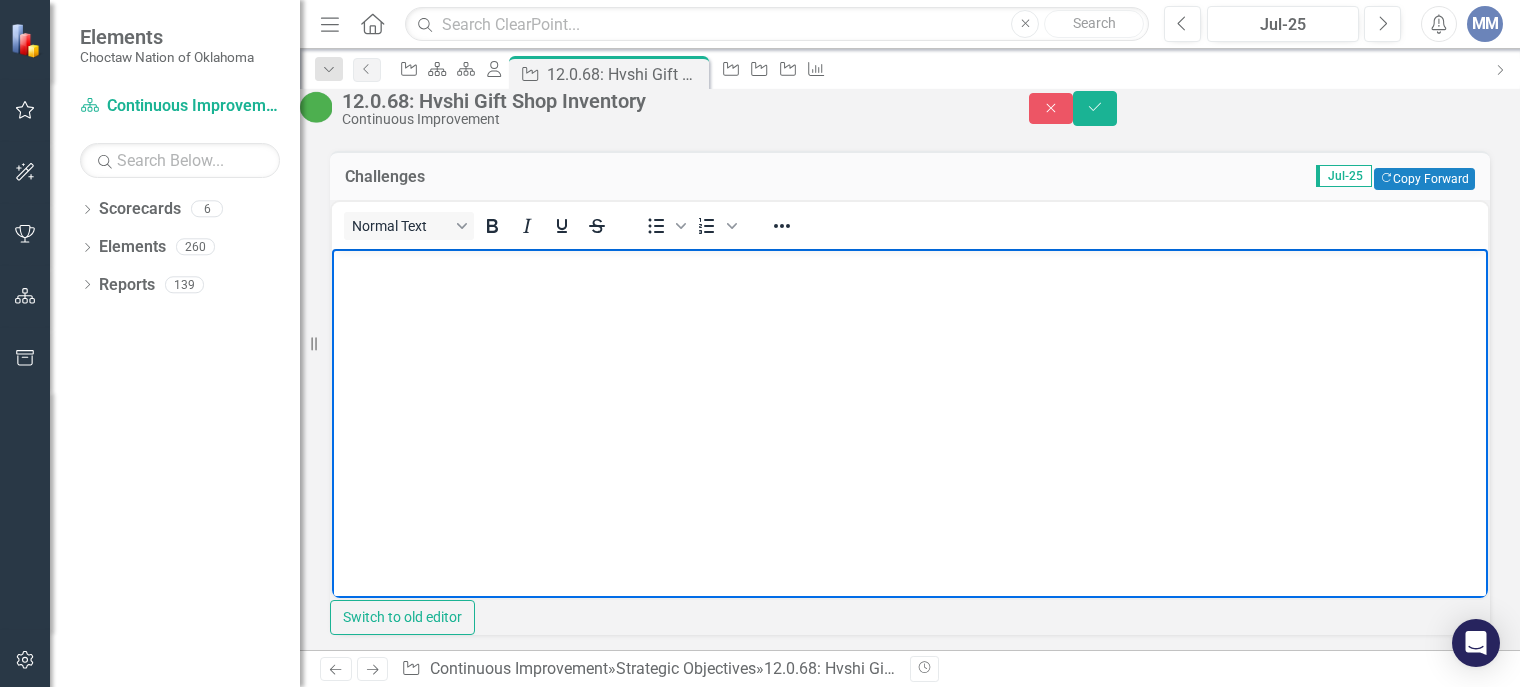 type 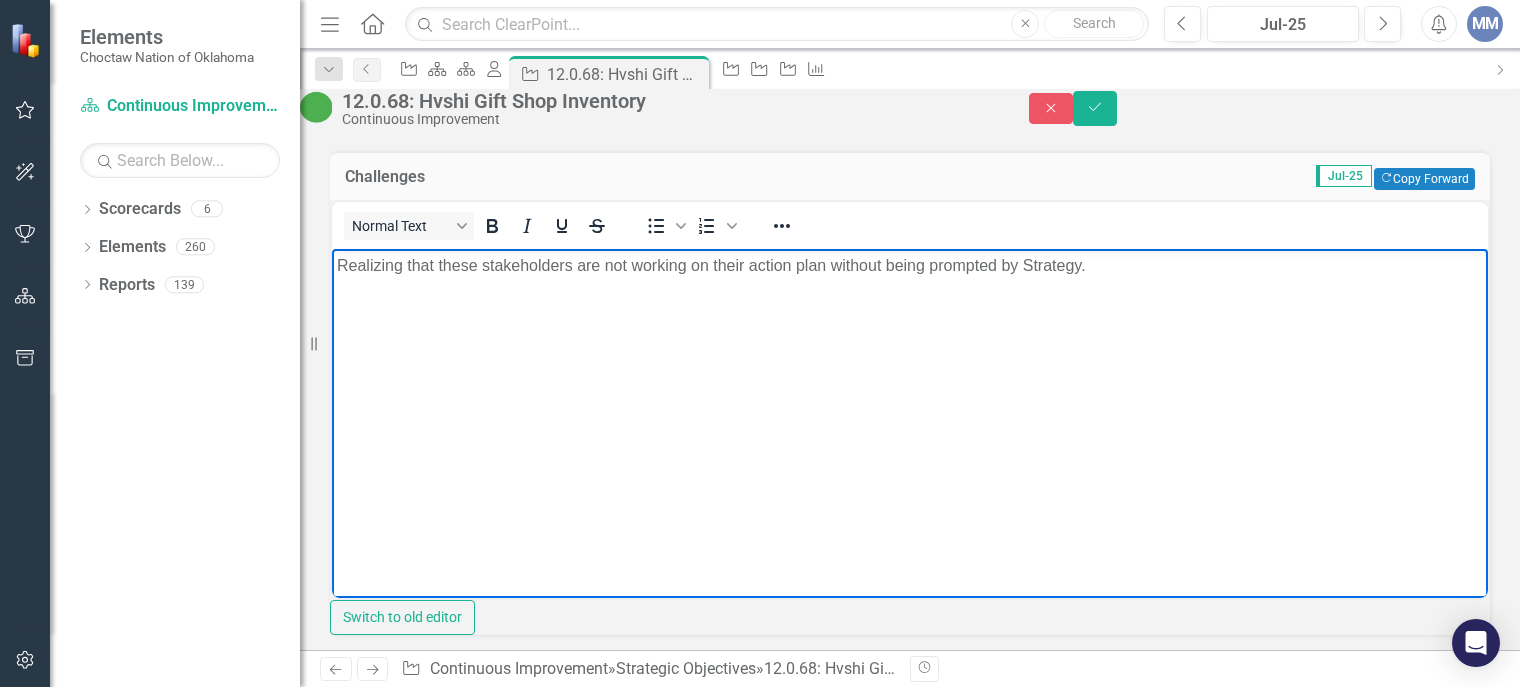 drag, startPoint x: 1103, startPoint y: 264, endPoint x: 598, endPoint y: 491, distance: 553.6732 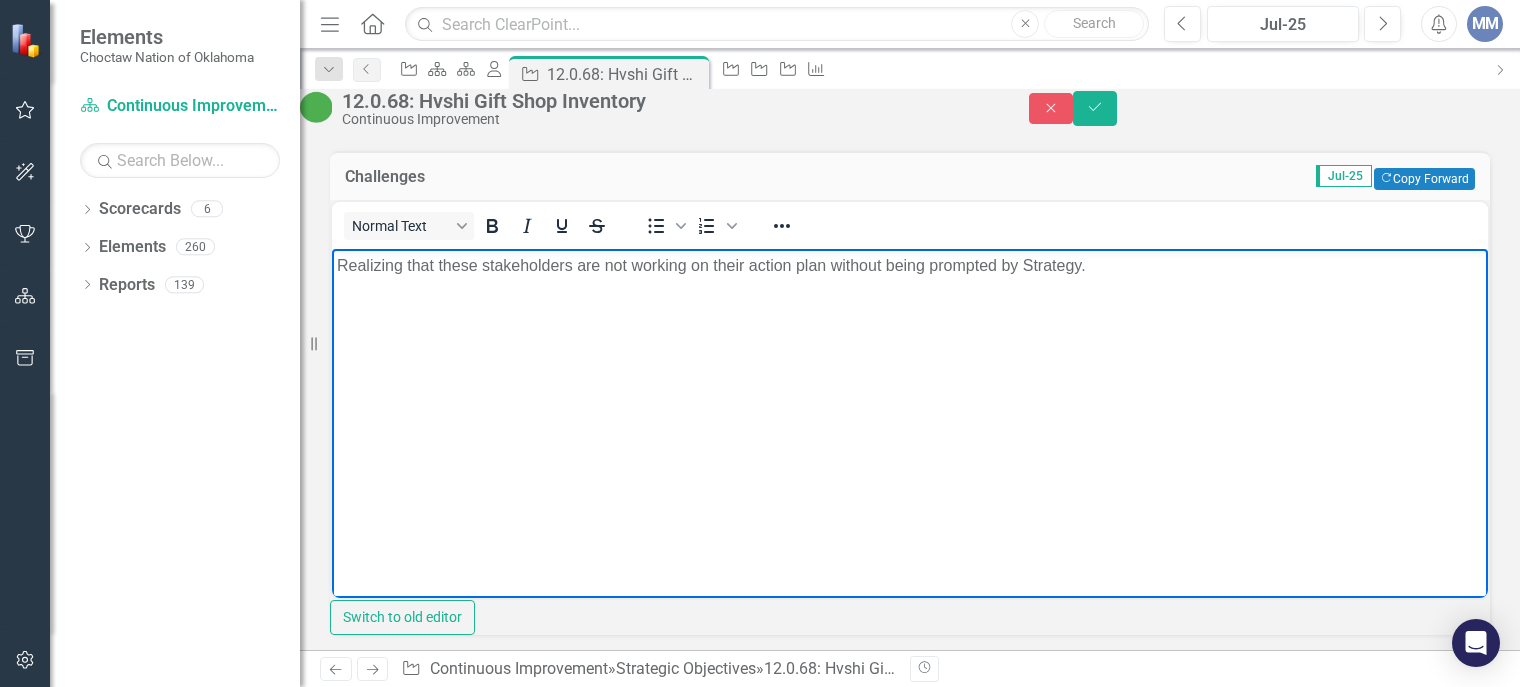 click on "Realizing that these stakeholders are not working on their action plan without being prompted by Strategy." at bounding box center [910, 398] 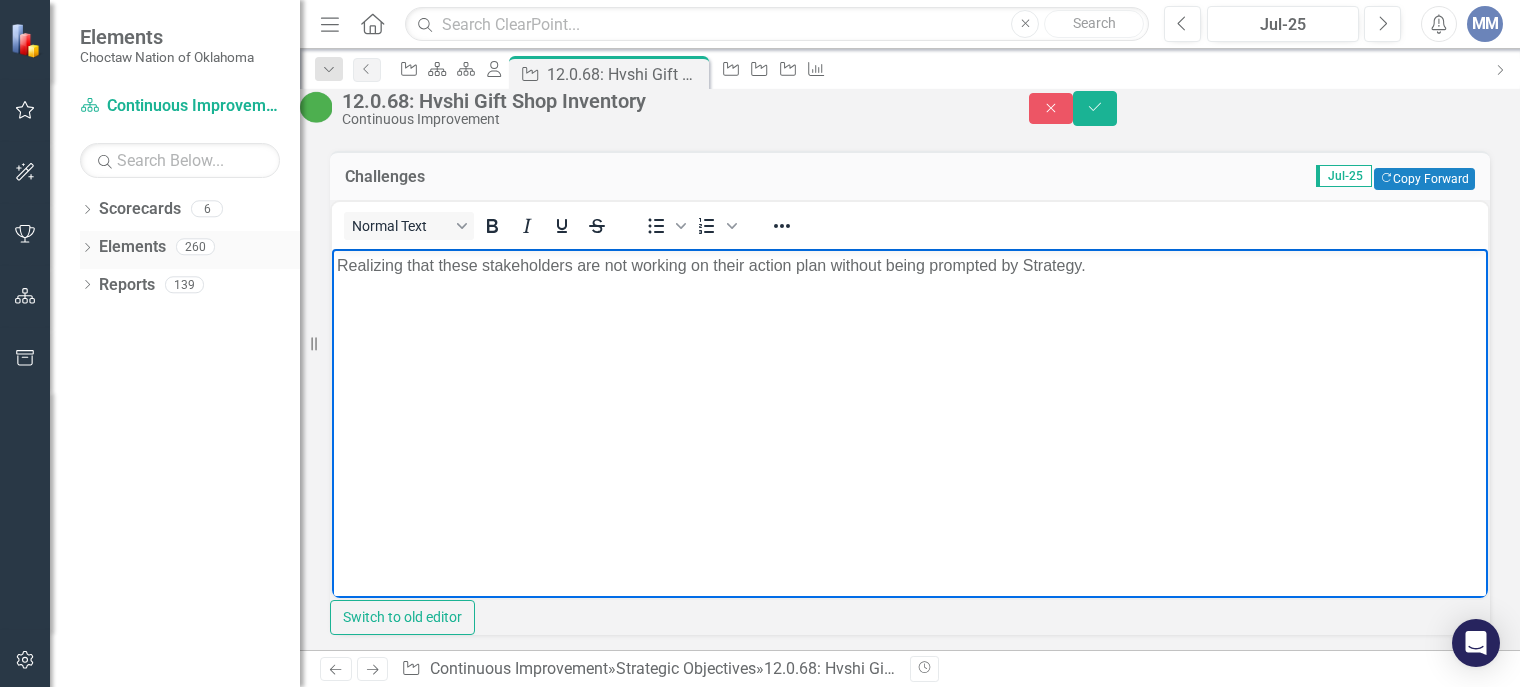 copy on "Realizing that these stakeholders are not working on their action plan without being prompted by Strategy." 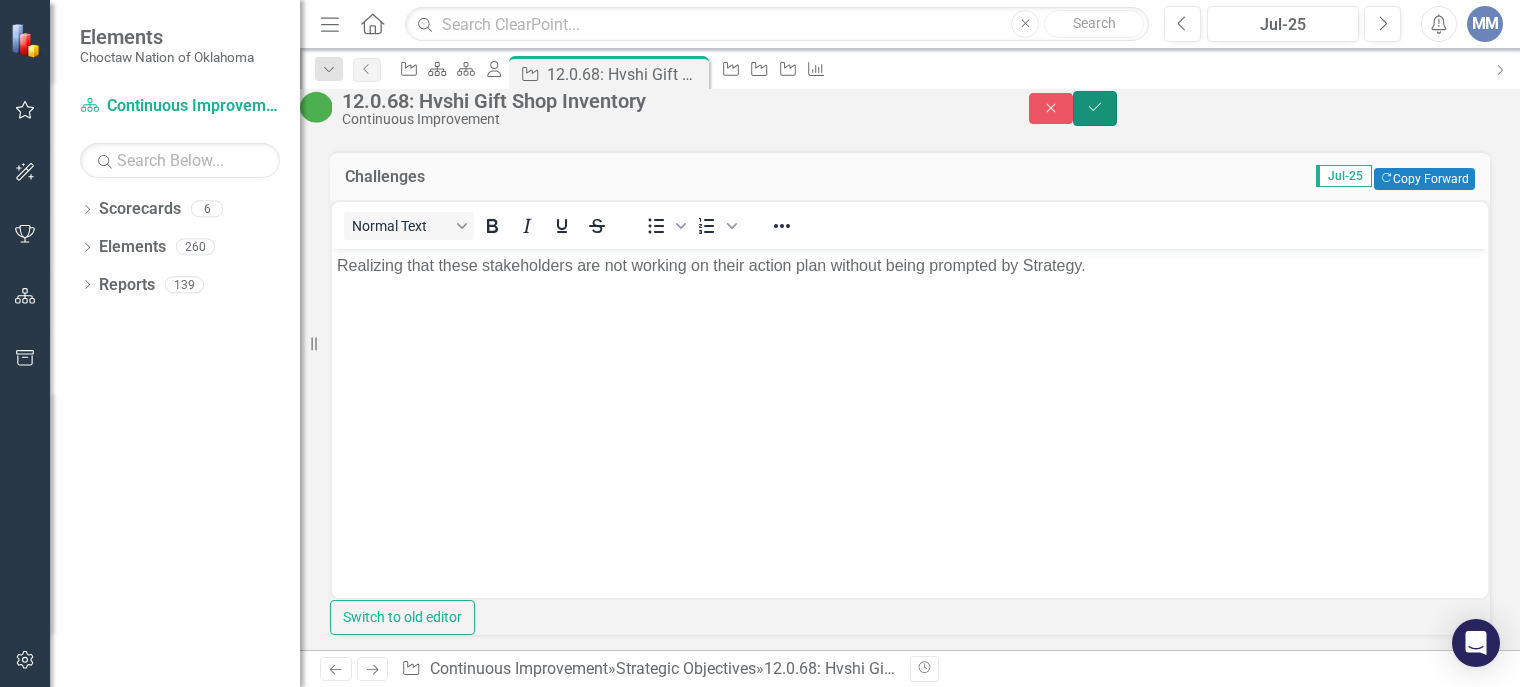 click on "Save" 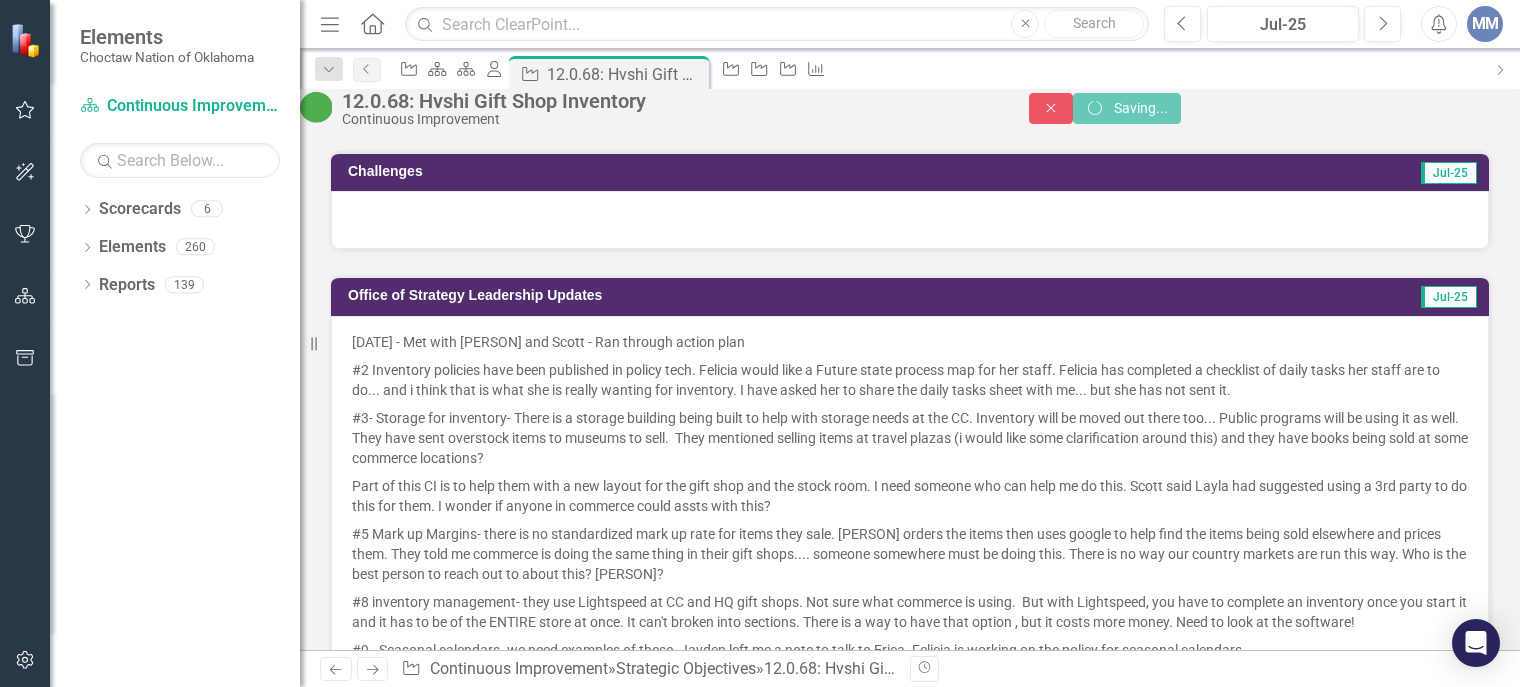 scroll, scrollTop: 0, scrollLeft: 0, axis: both 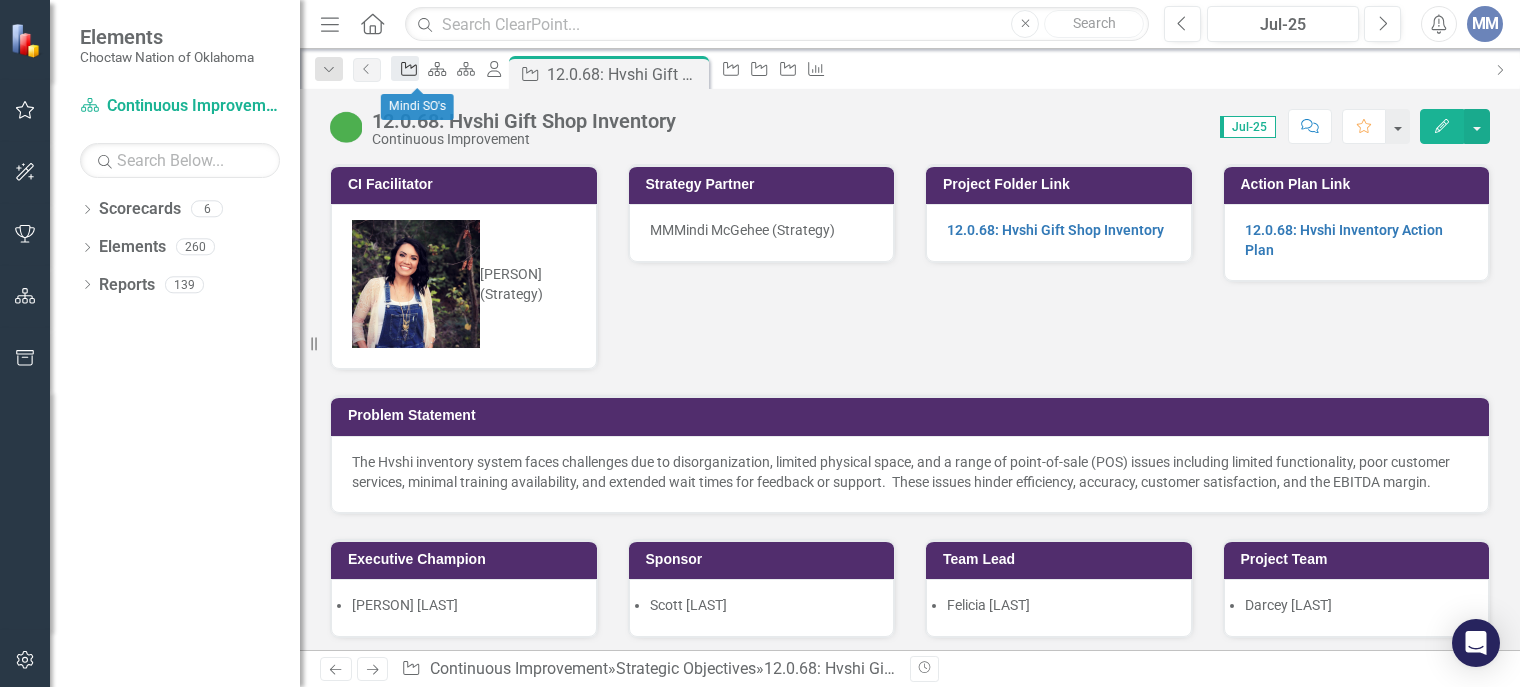 click on "Strategic Objective" 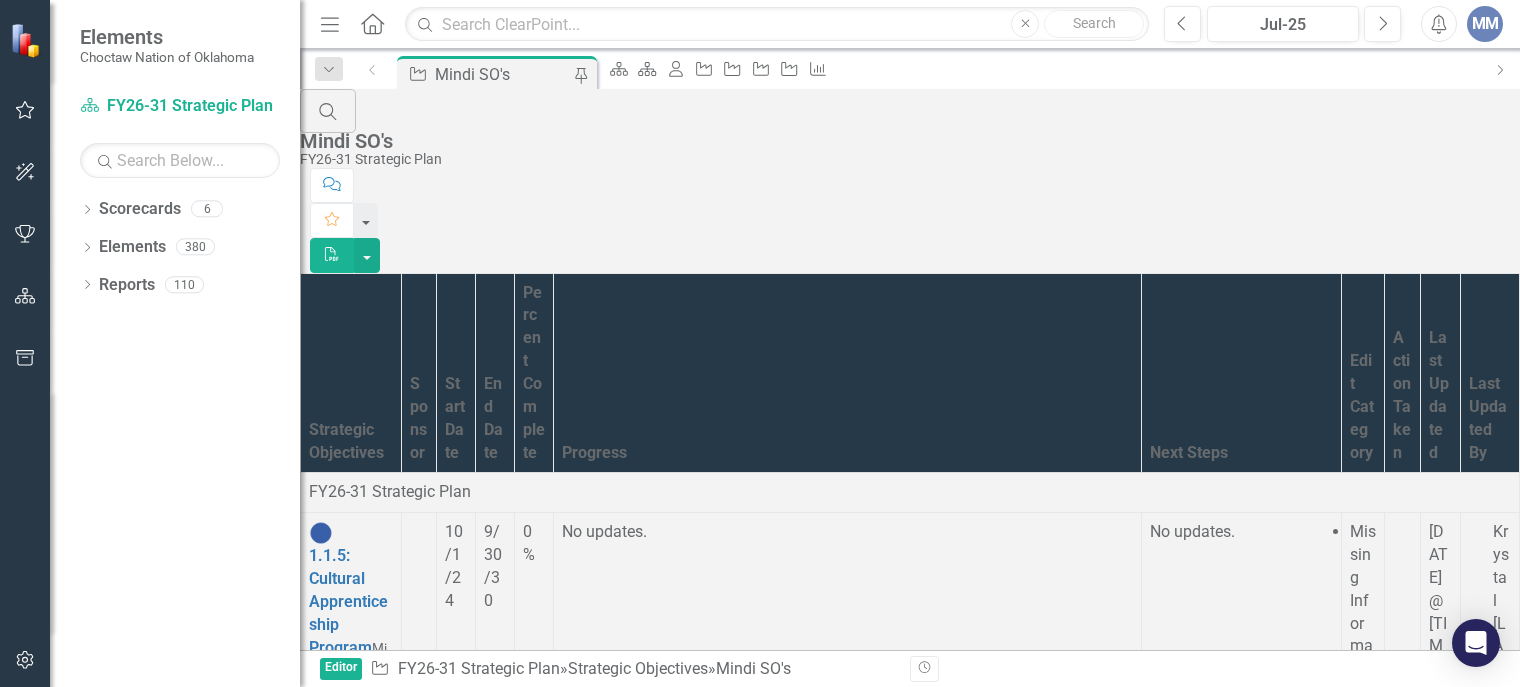 scroll, scrollTop: 361, scrollLeft: 0, axis: vertical 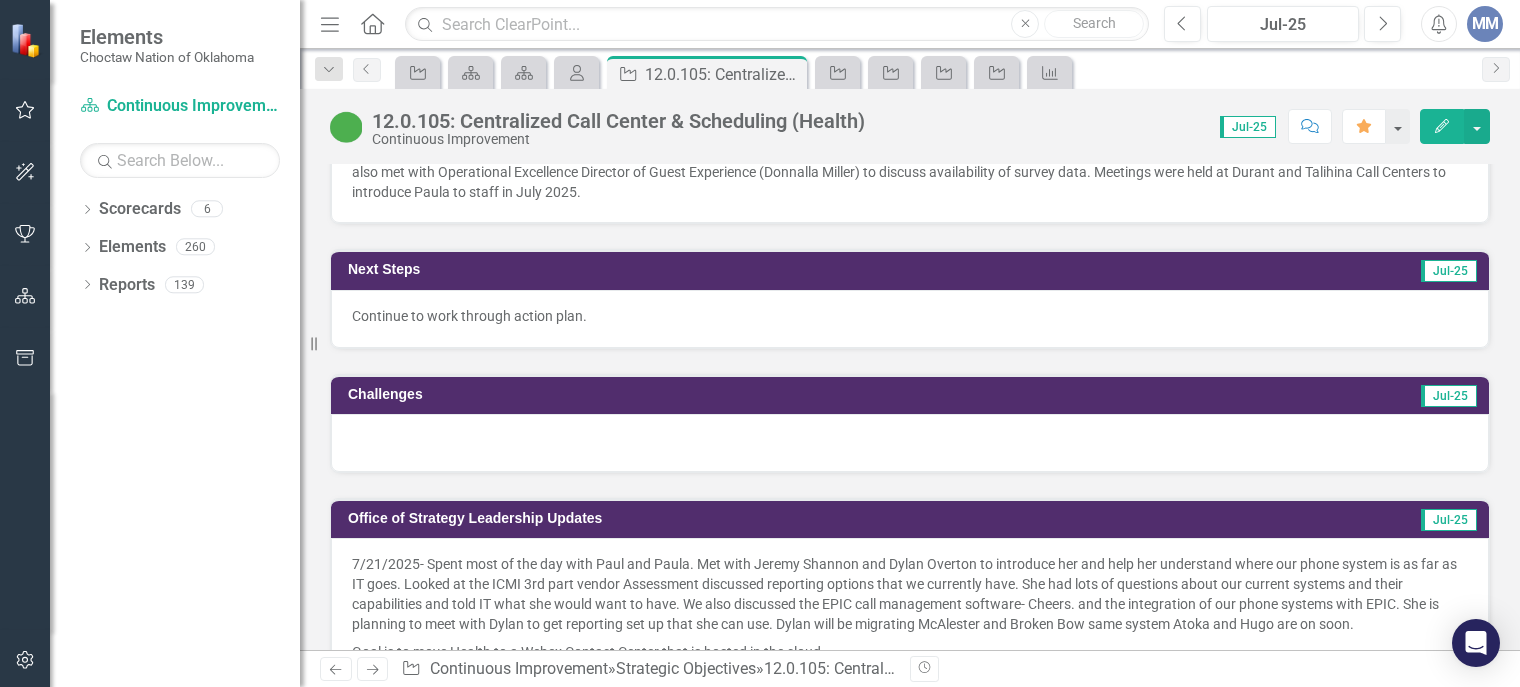 click at bounding box center (910, 443) 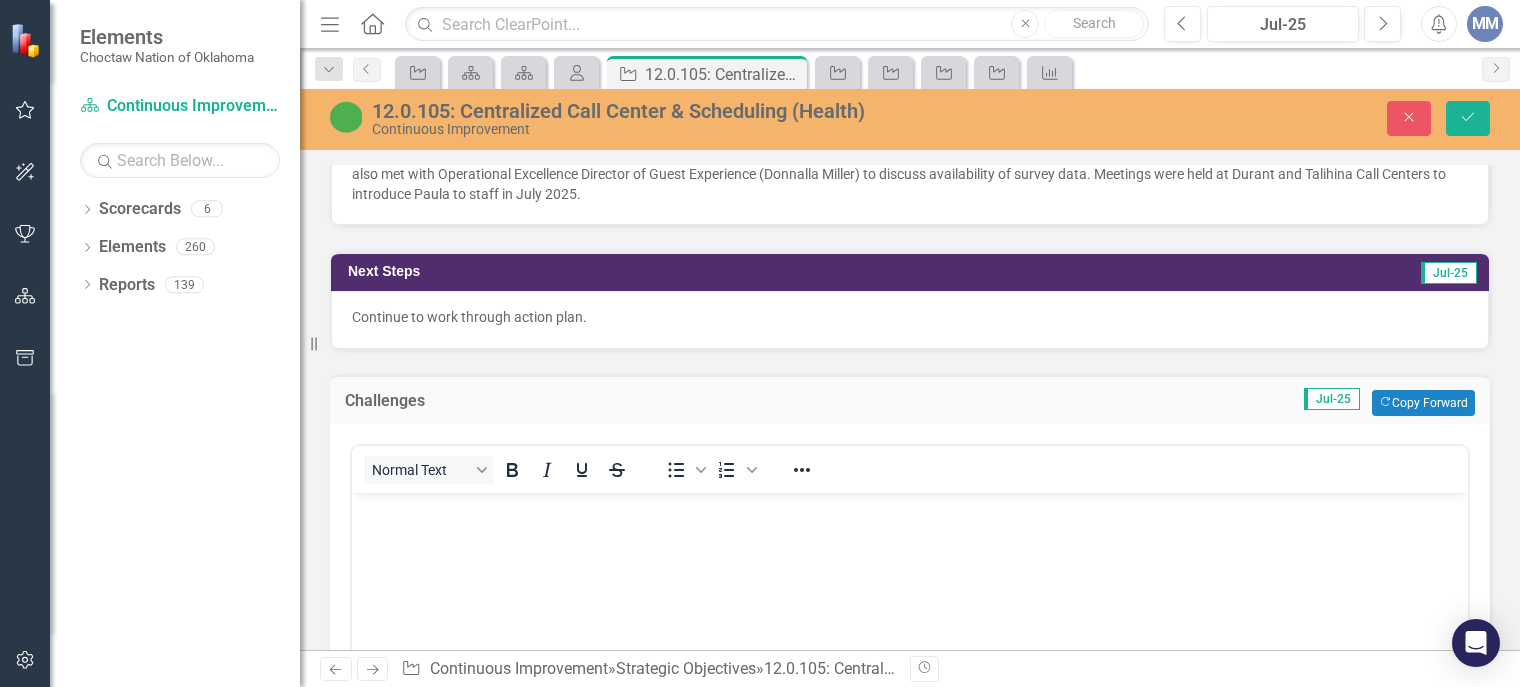 scroll, scrollTop: 0, scrollLeft: 0, axis: both 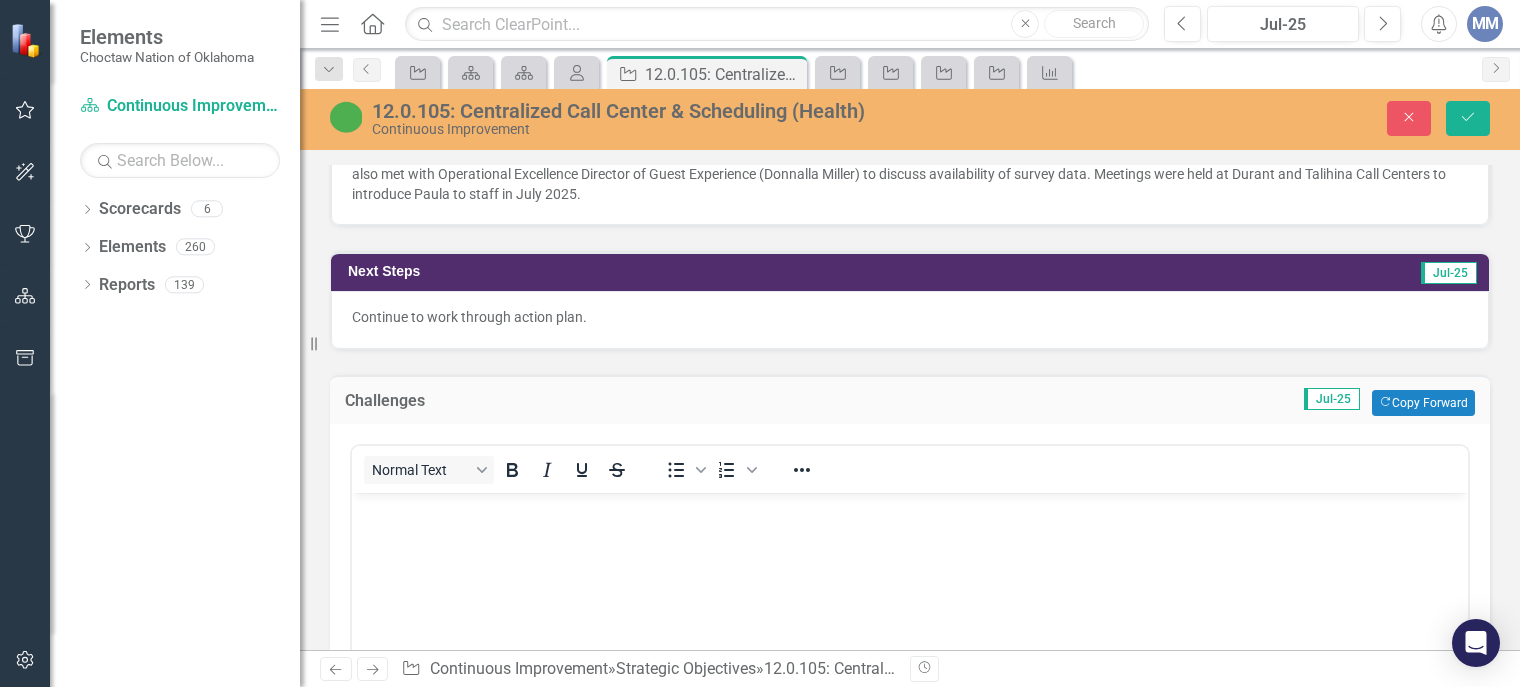 click at bounding box center [910, 642] 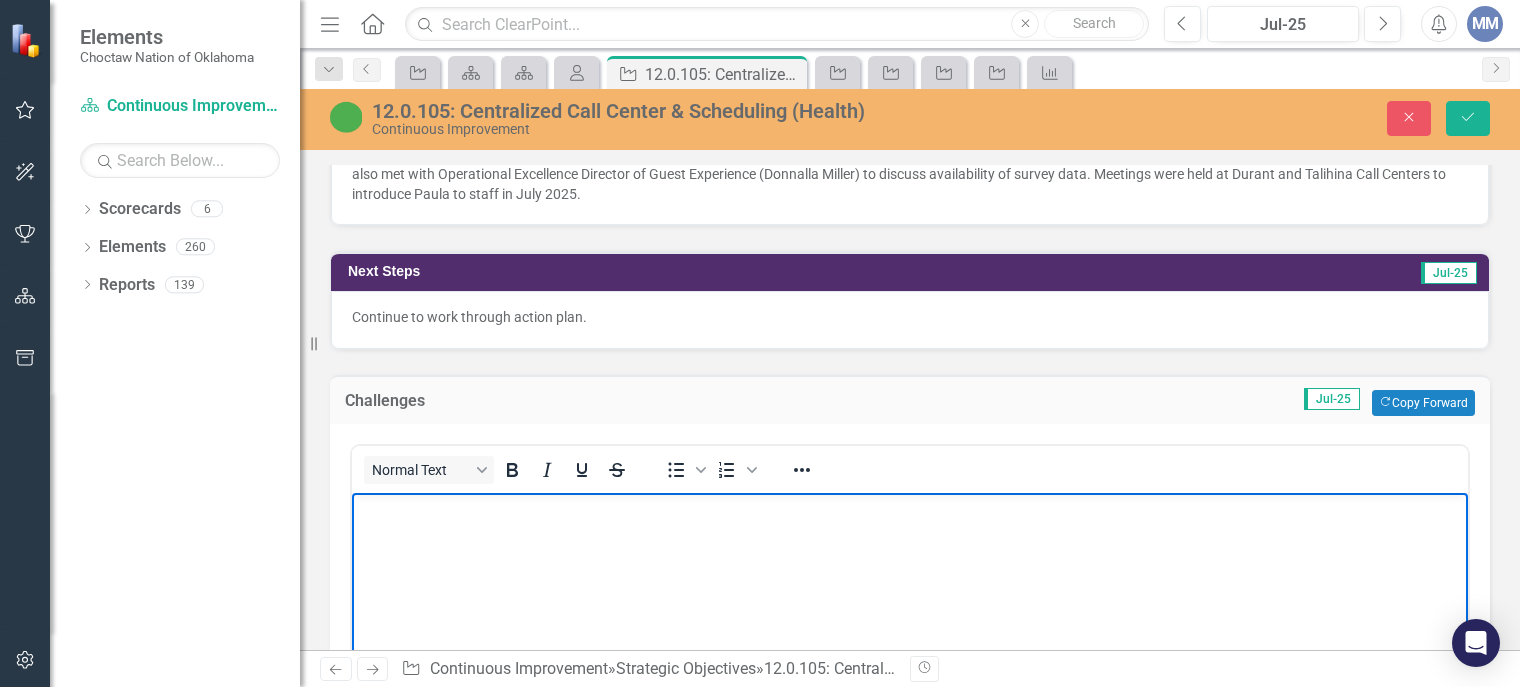 type 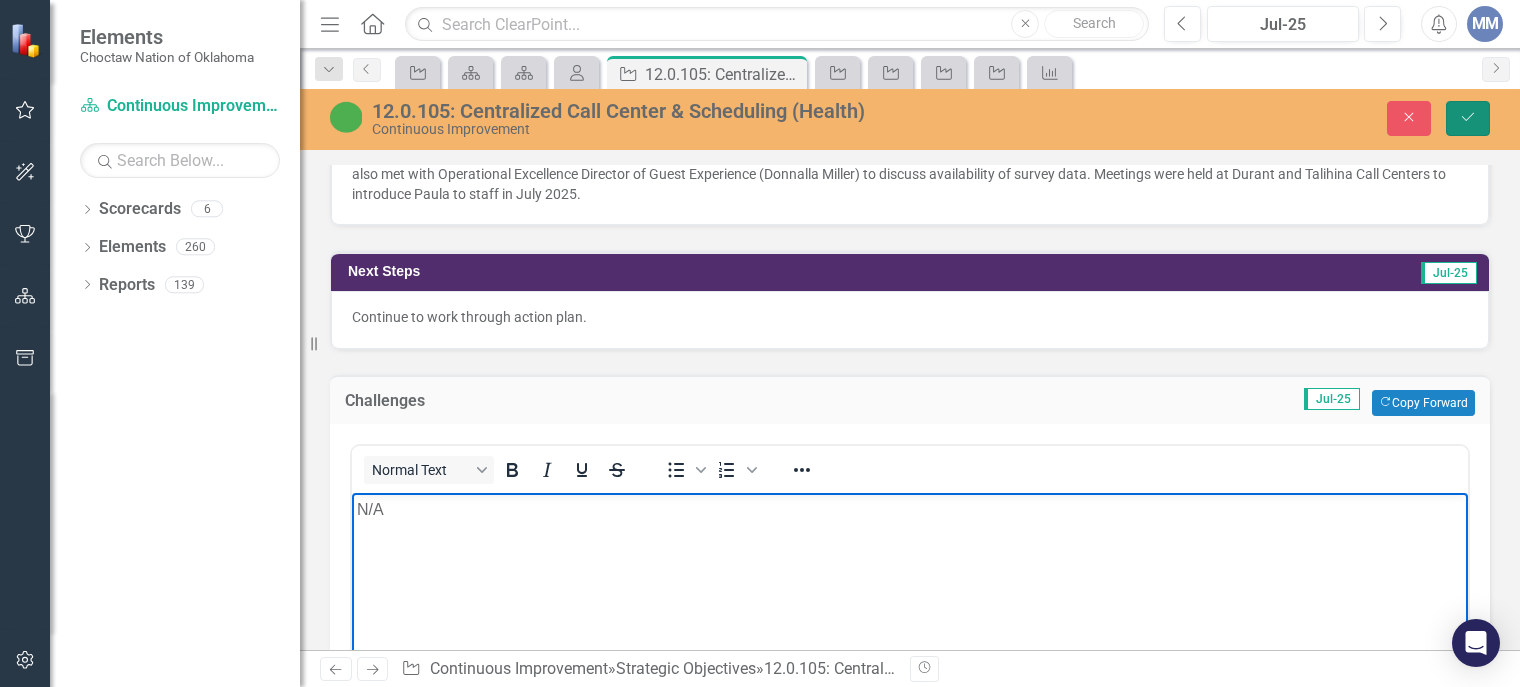 click 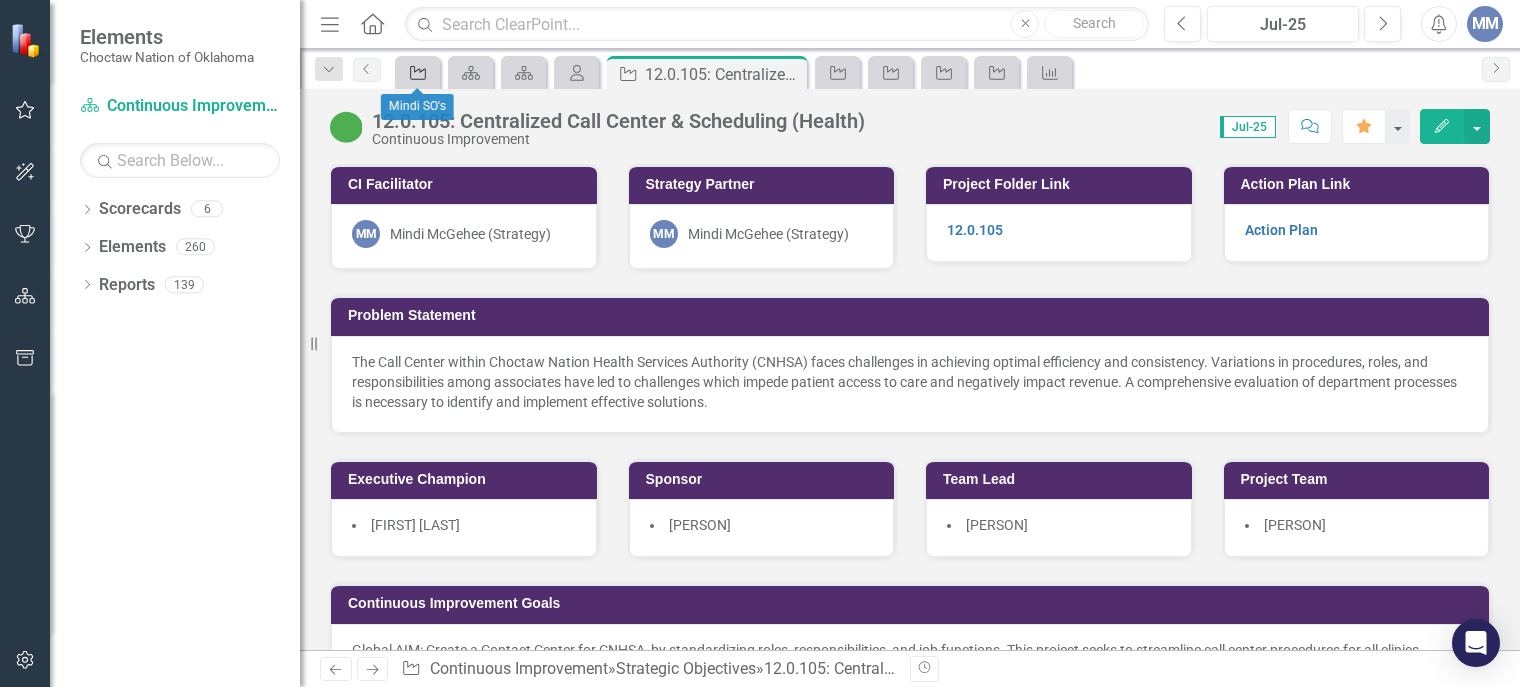 click on "Strategic Objective" 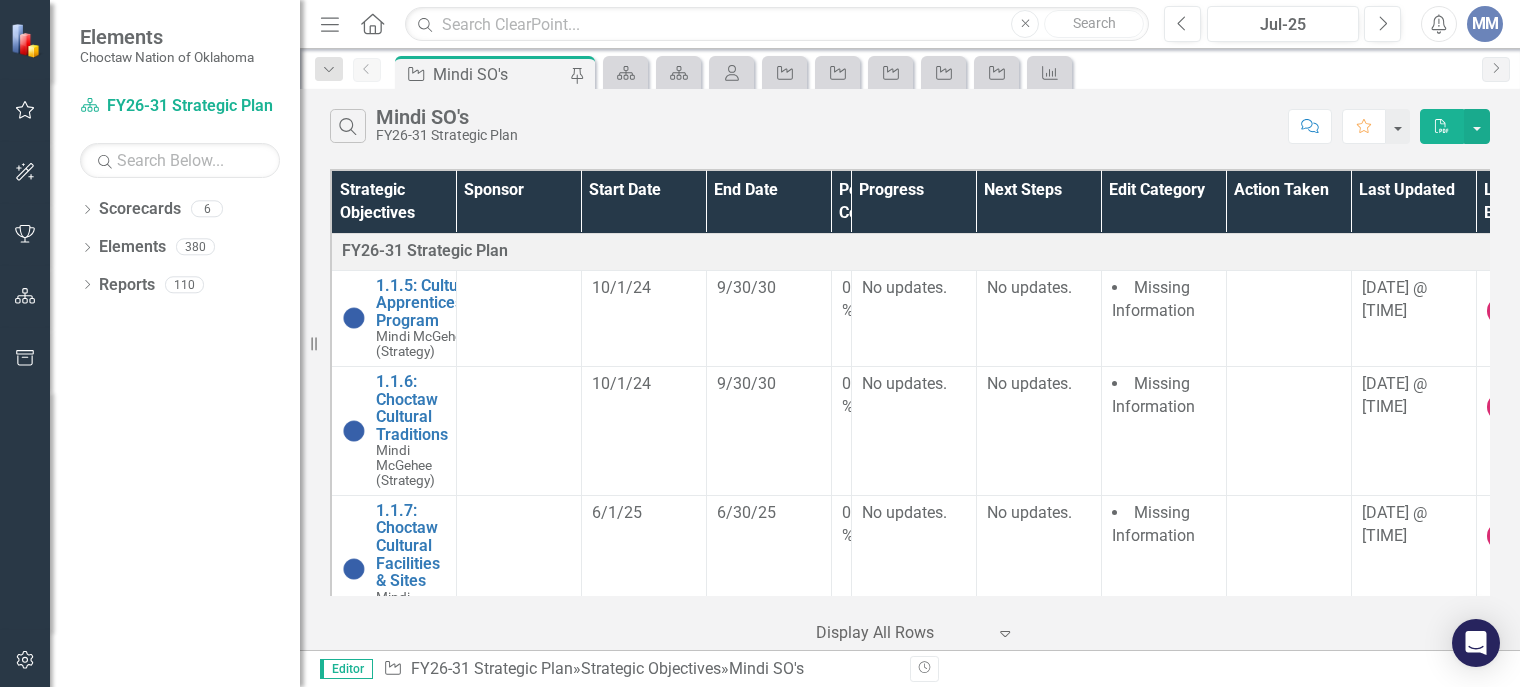 scroll, scrollTop: 361, scrollLeft: 0, axis: vertical 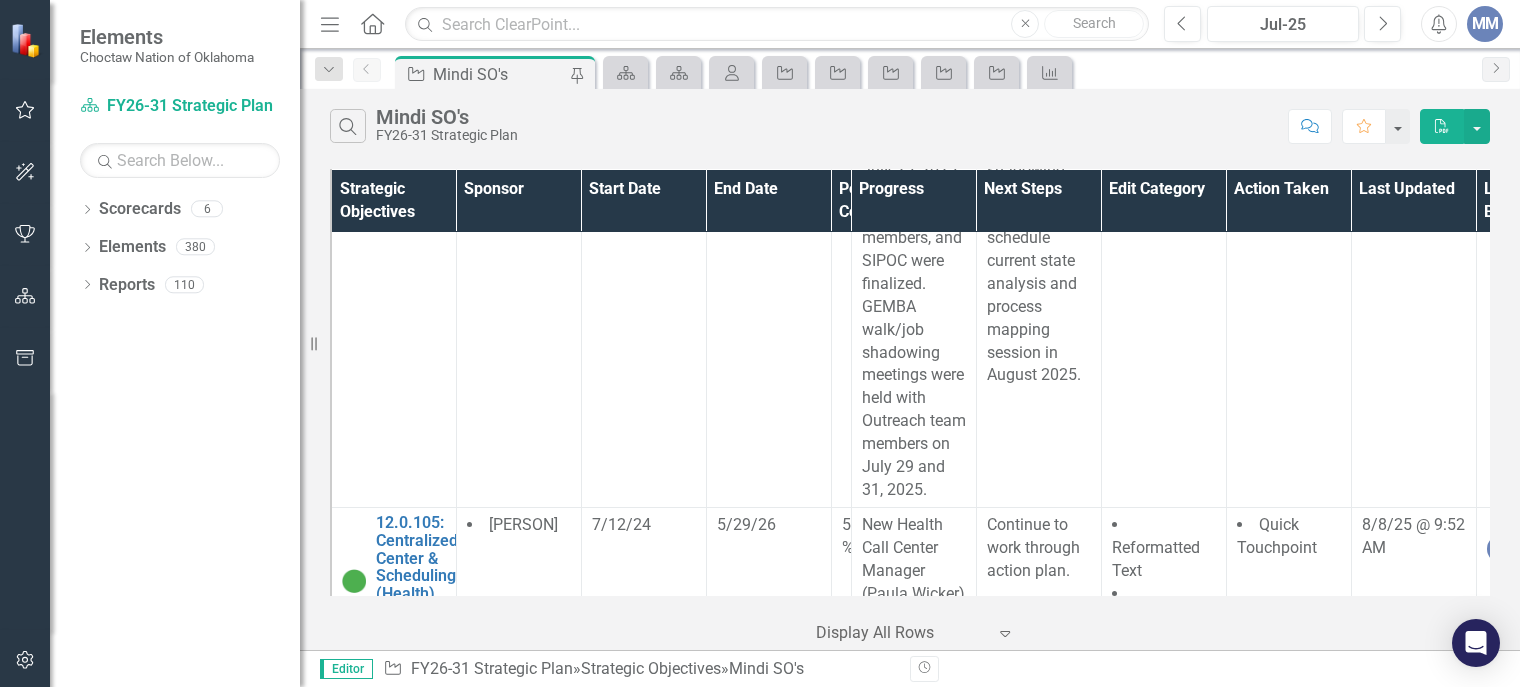click on "12.0.69: Champuli Cafe" at bounding box center (435, -1299) 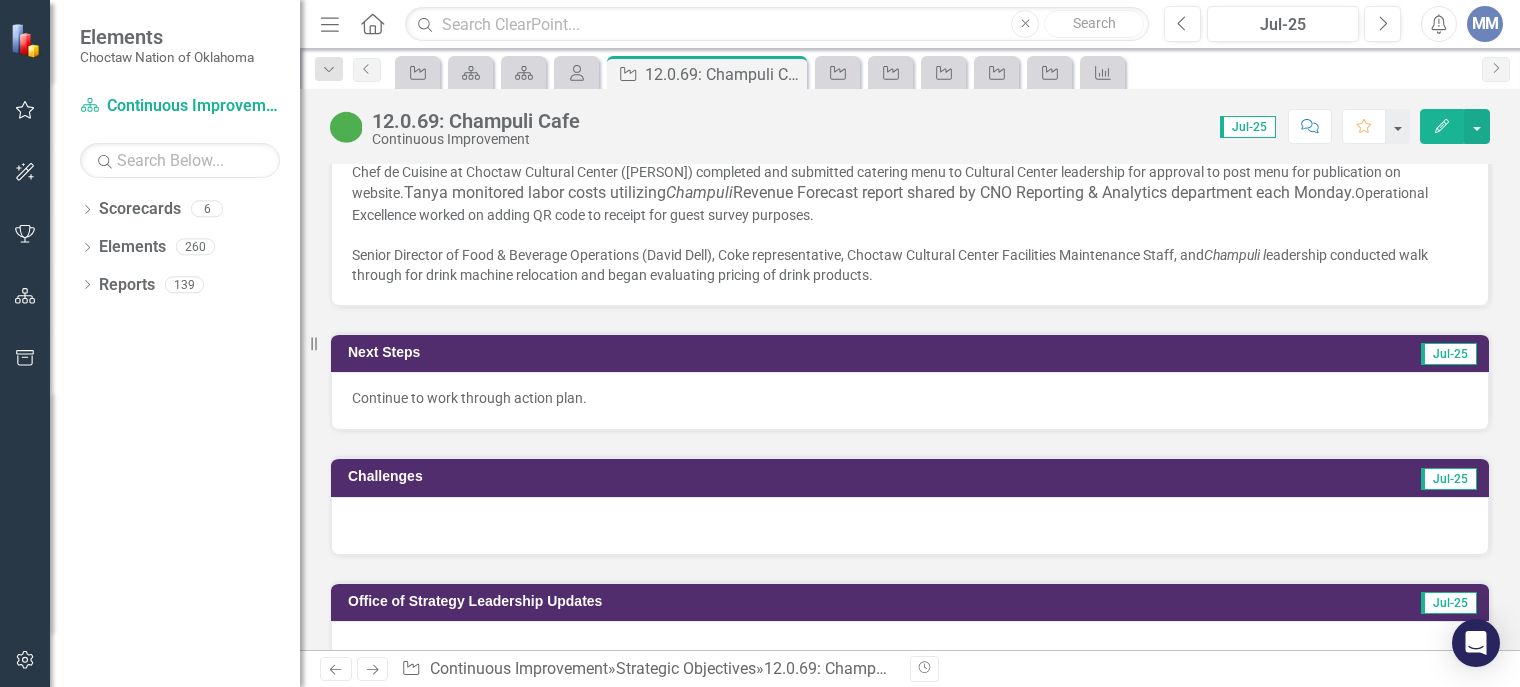scroll, scrollTop: 1696, scrollLeft: 0, axis: vertical 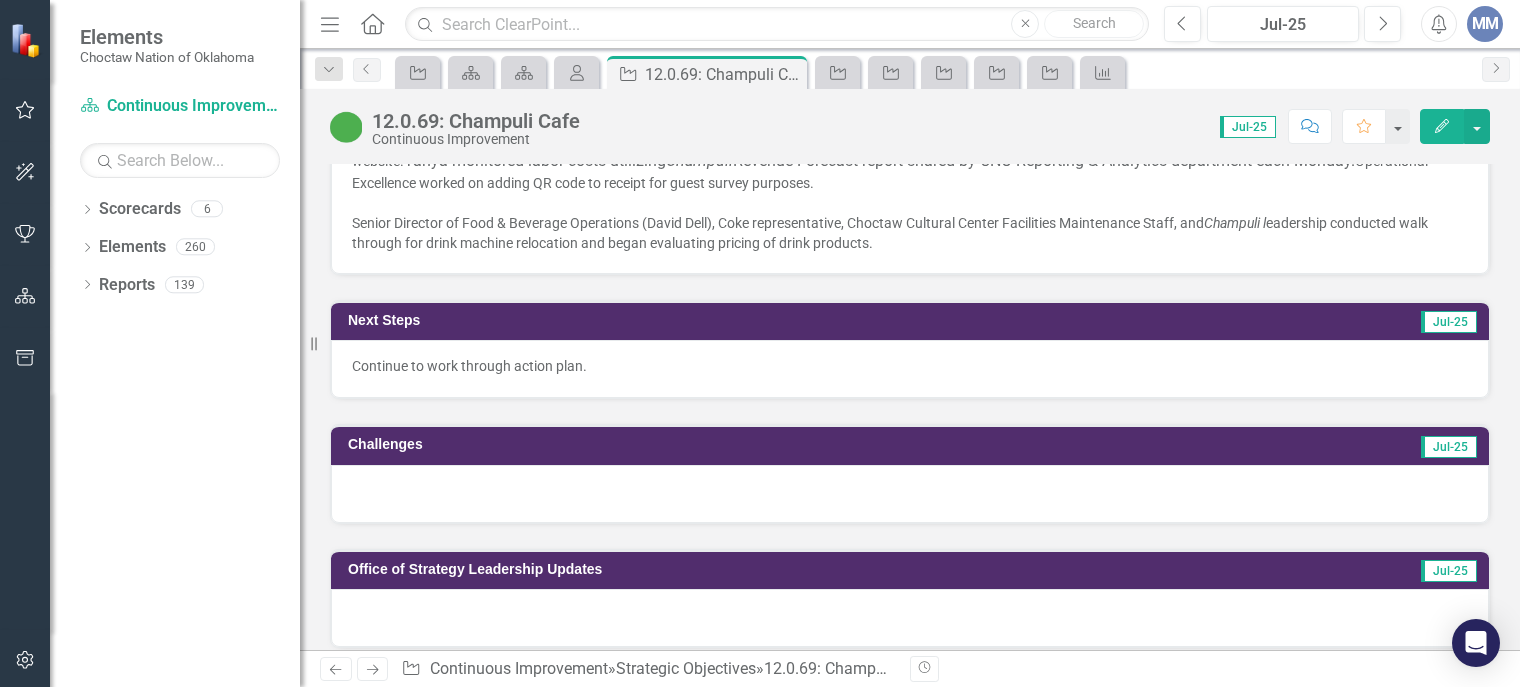 click at bounding box center (910, 494) 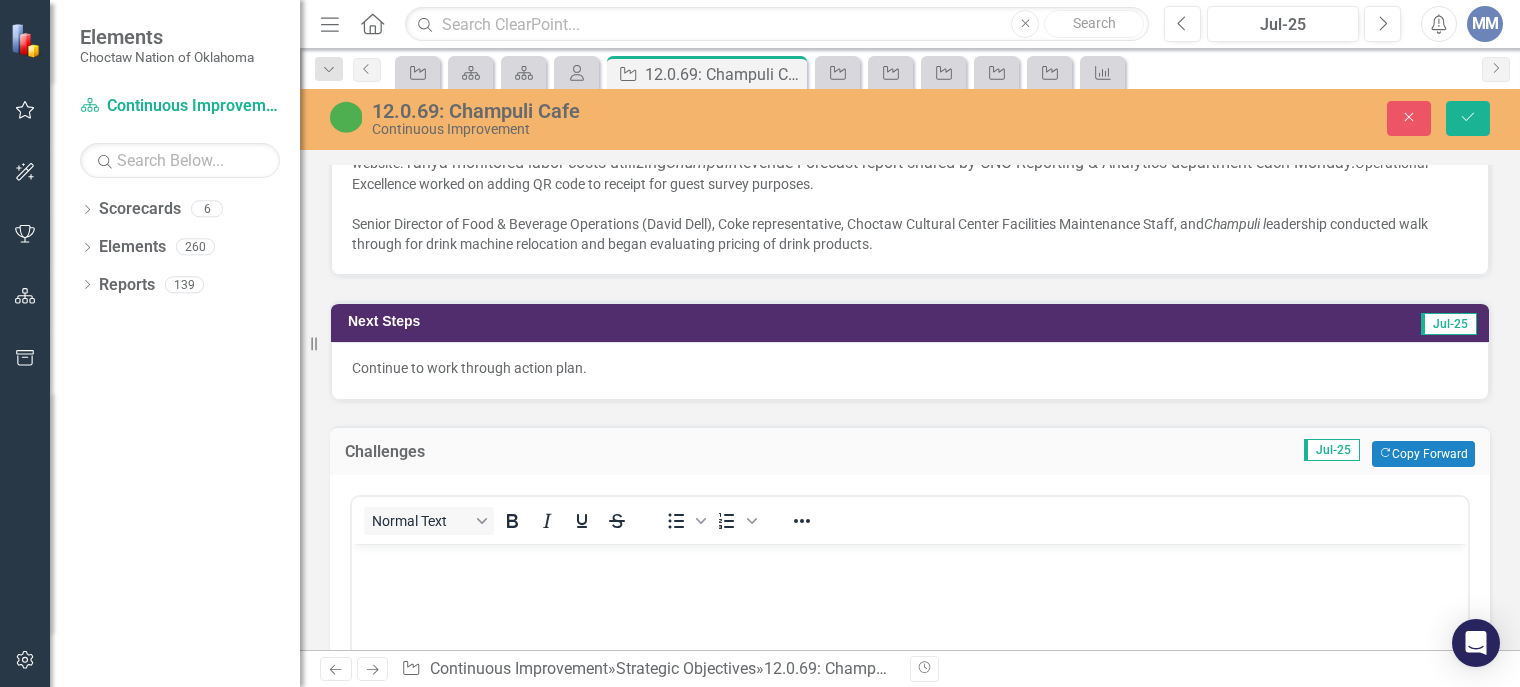 scroll, scrollTop: 0, scrollLeft: 0, axis: both 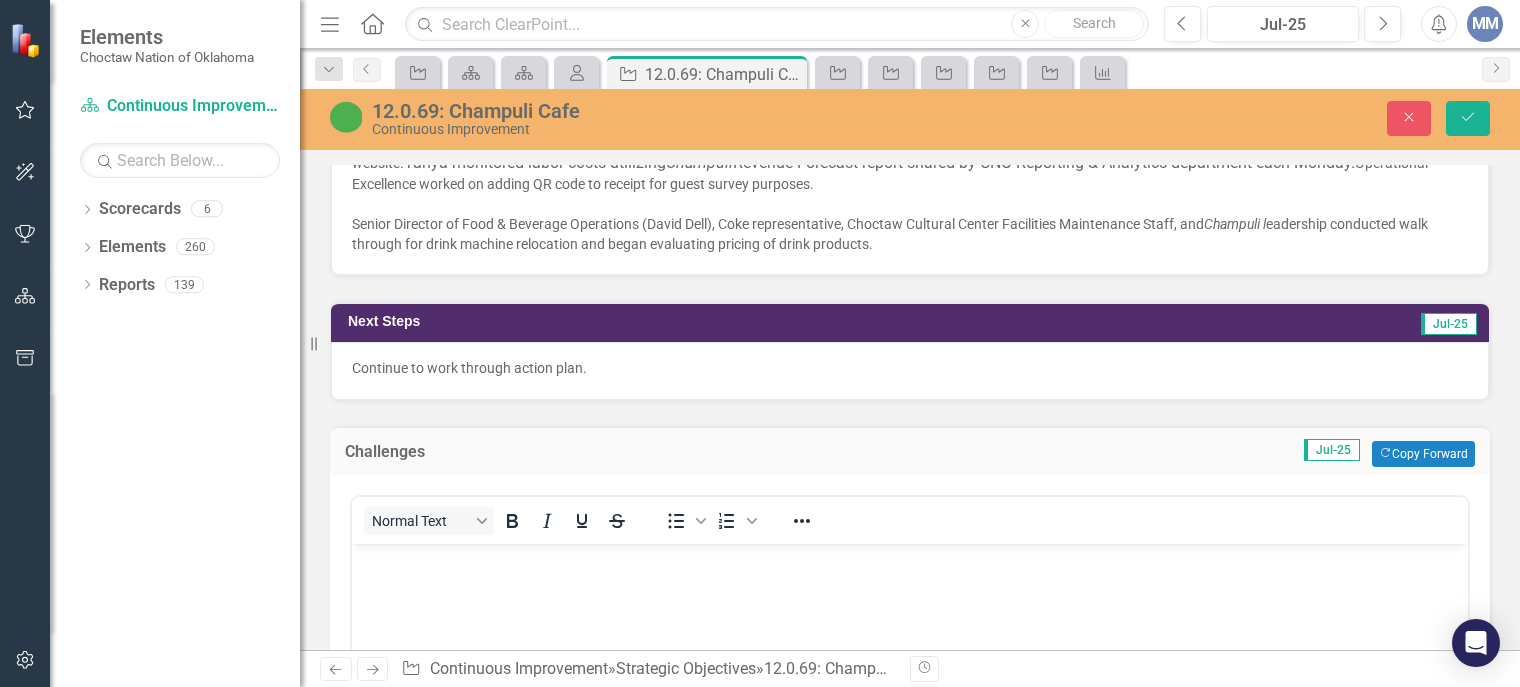 click at bounding box center [910, 693] 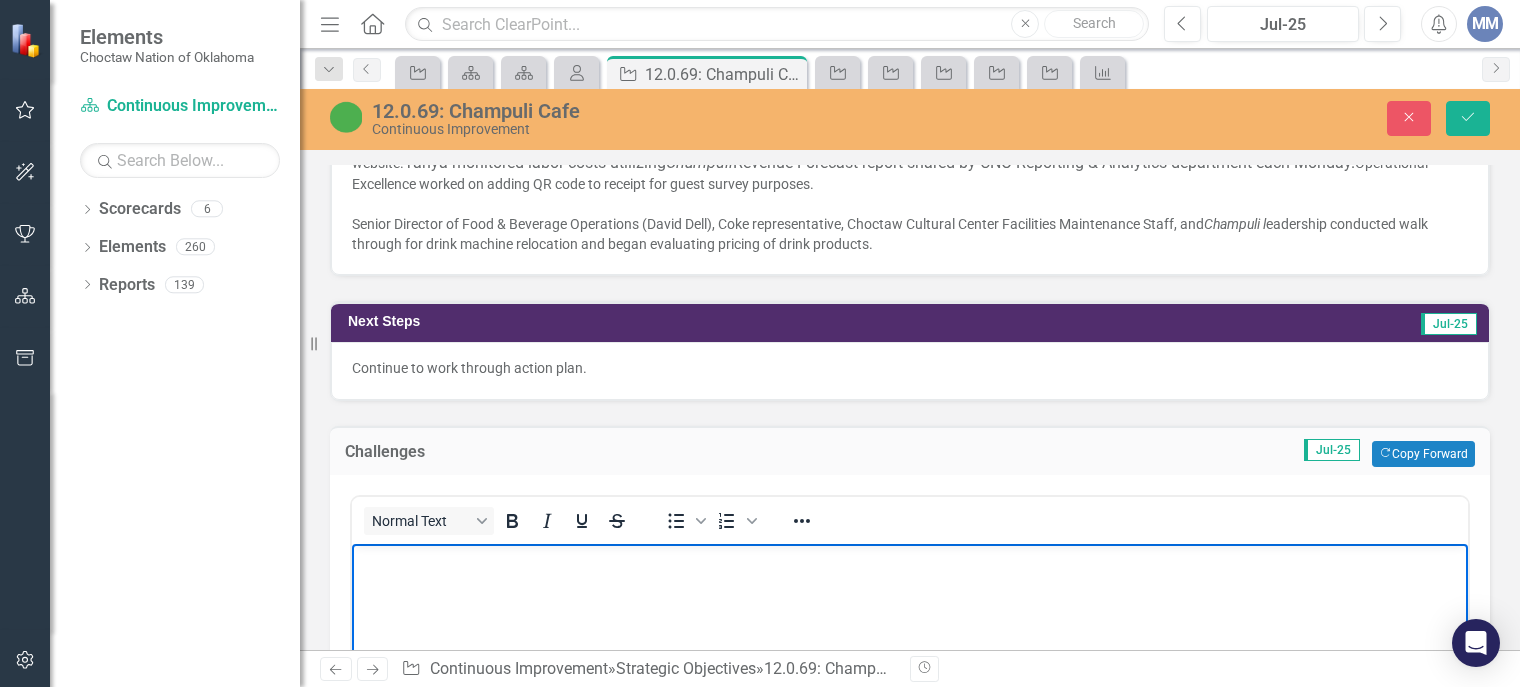 type 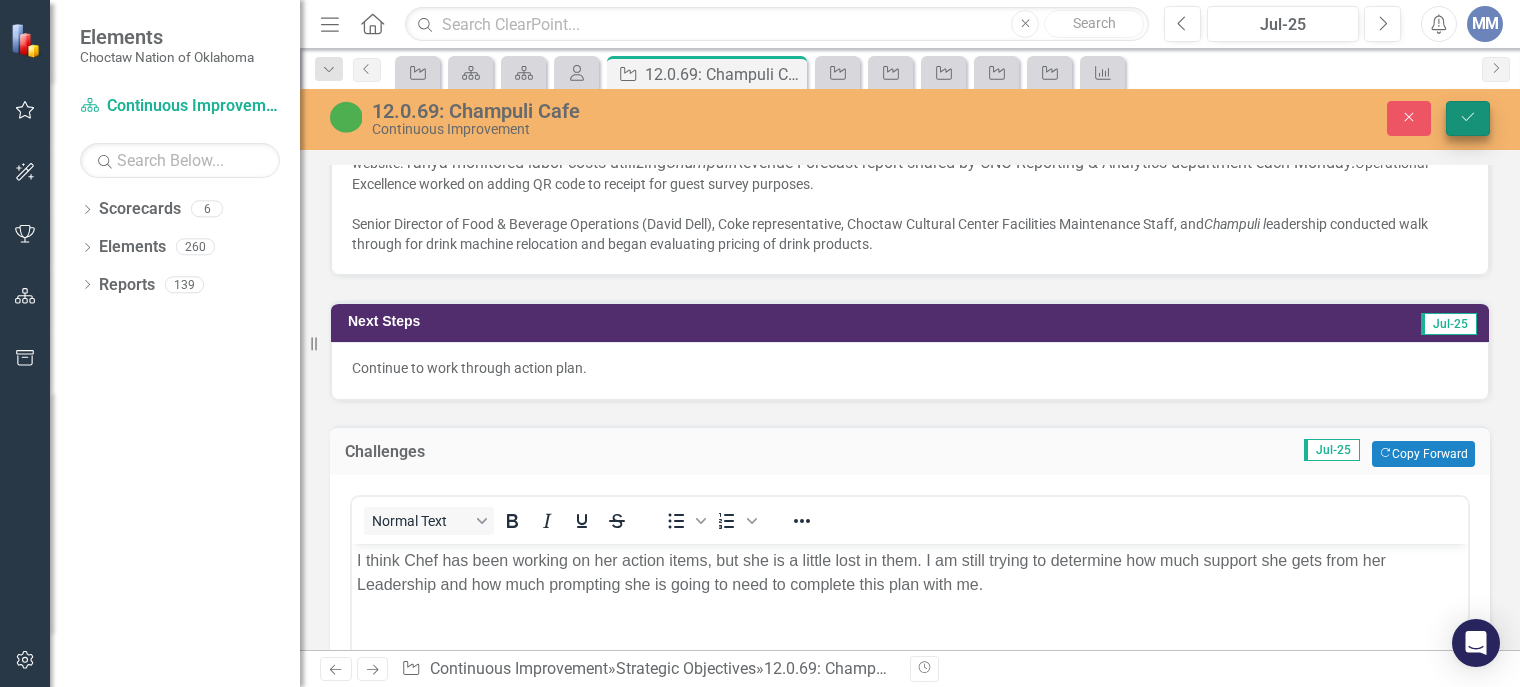 click on "Save" 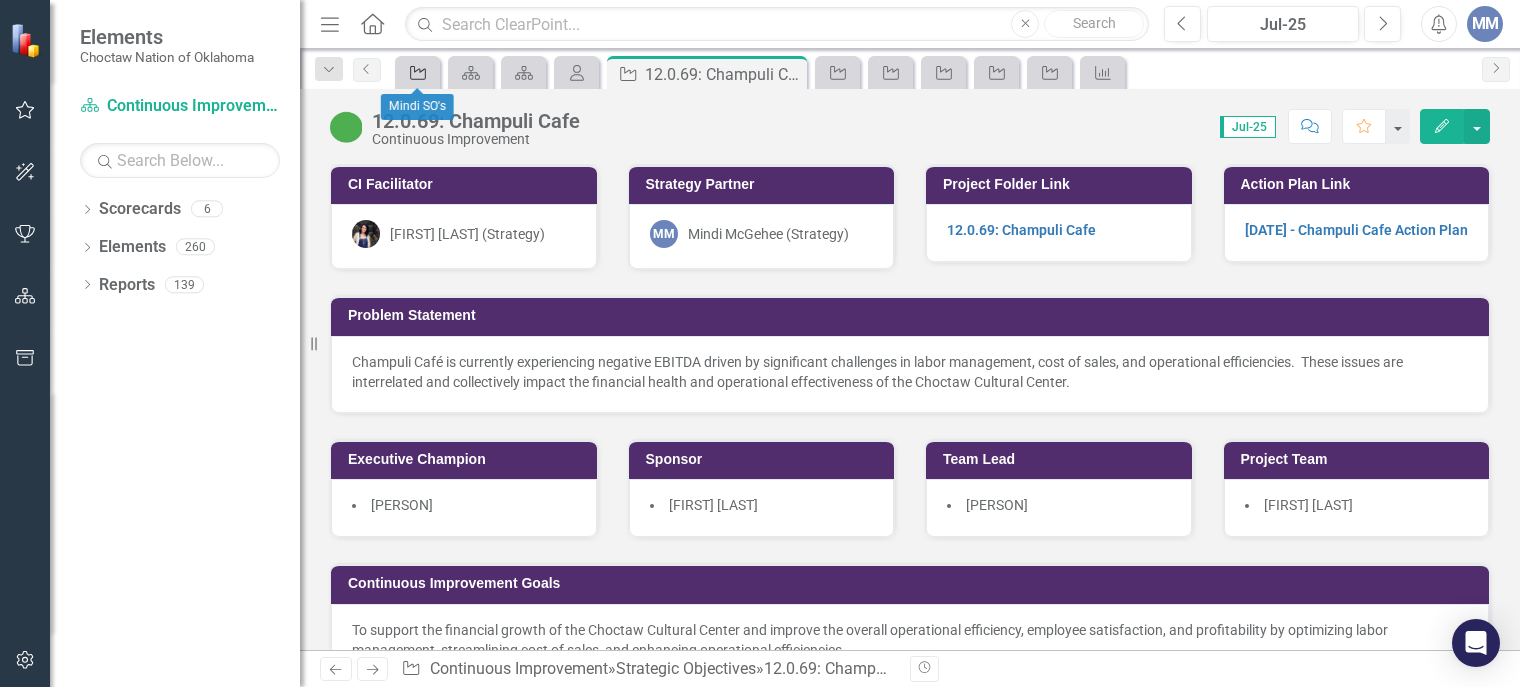 click on "Strategic Objective" 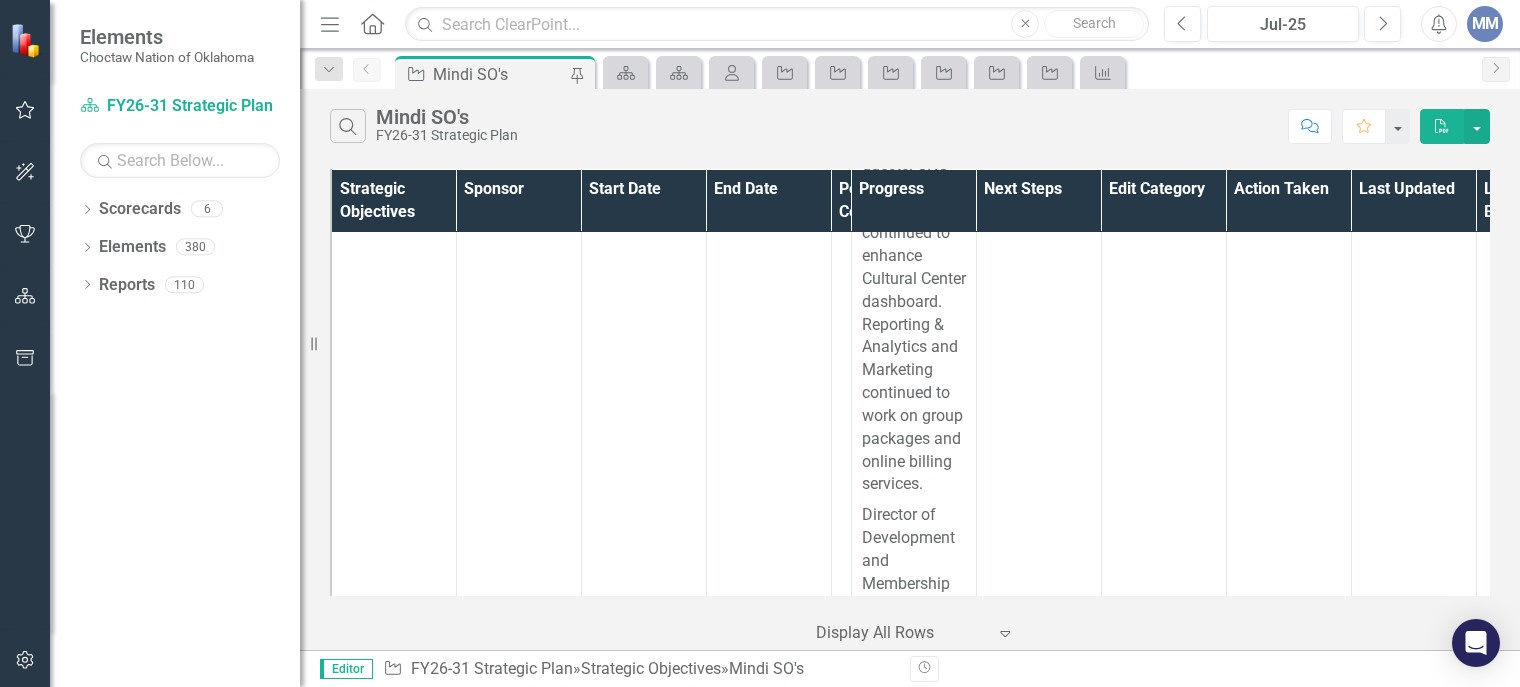 scroll, scrollTop: 21455, scrollLeft: 0, axis: vertical 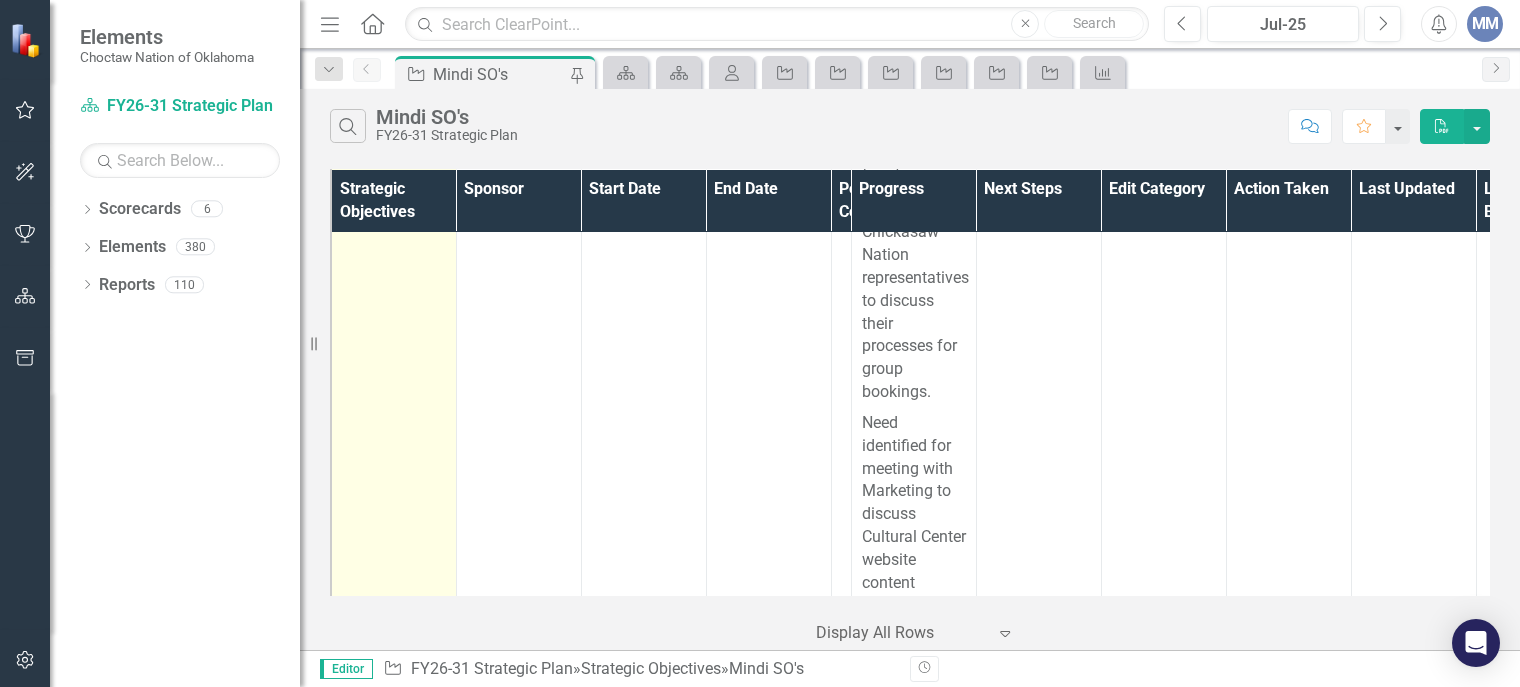 click on "12.0.178: Cultural Center Group Event Planning and Billing" at bounding box center (435, -1723) 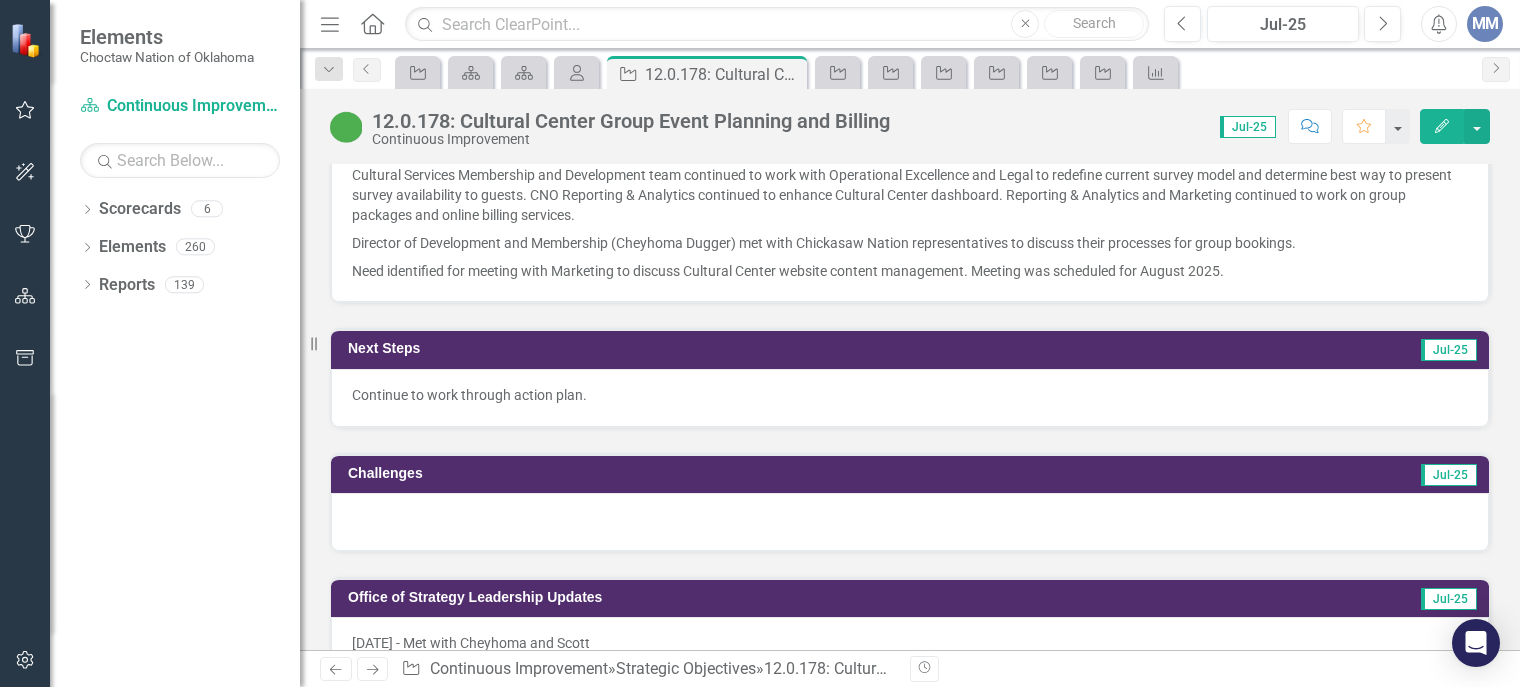scroll, scrollTop: 1762, scrollLeft: 0, axis: vertical 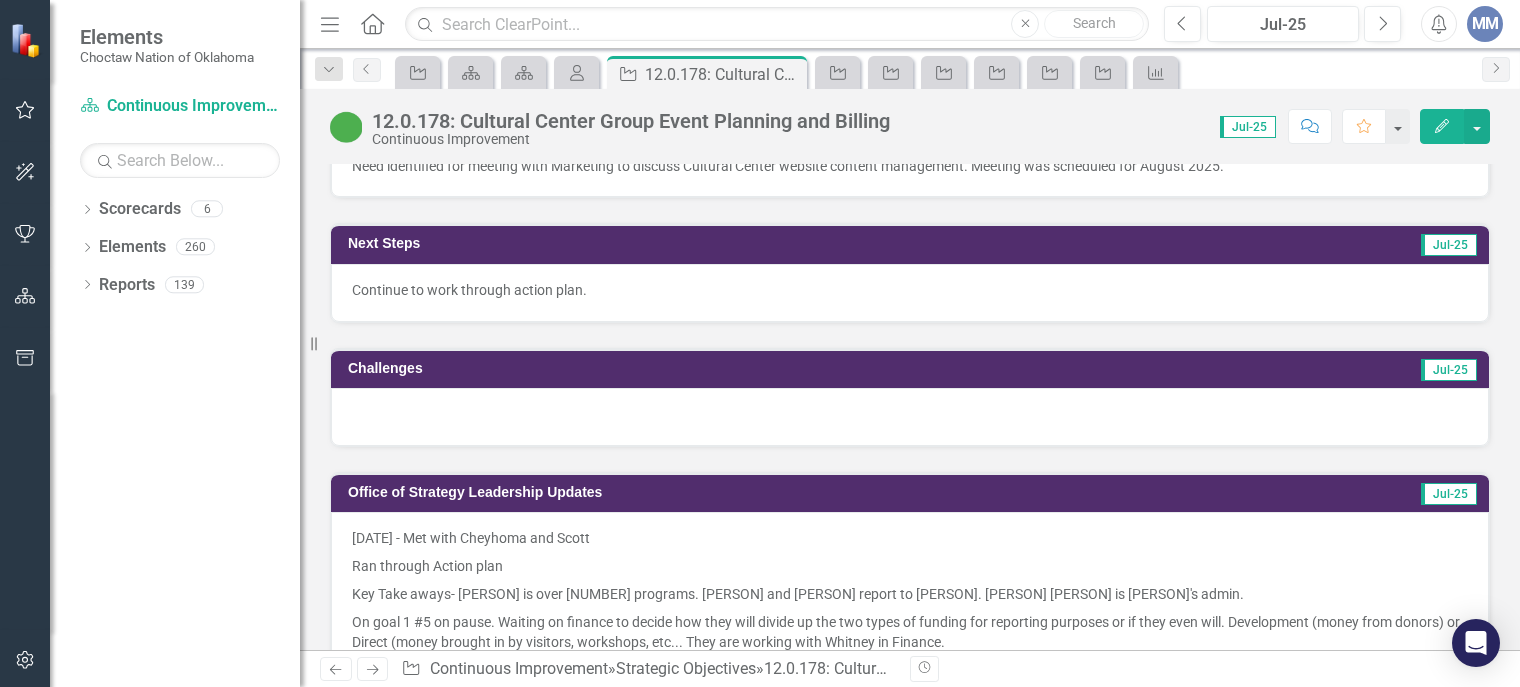 click at bounding box center [910, 417] 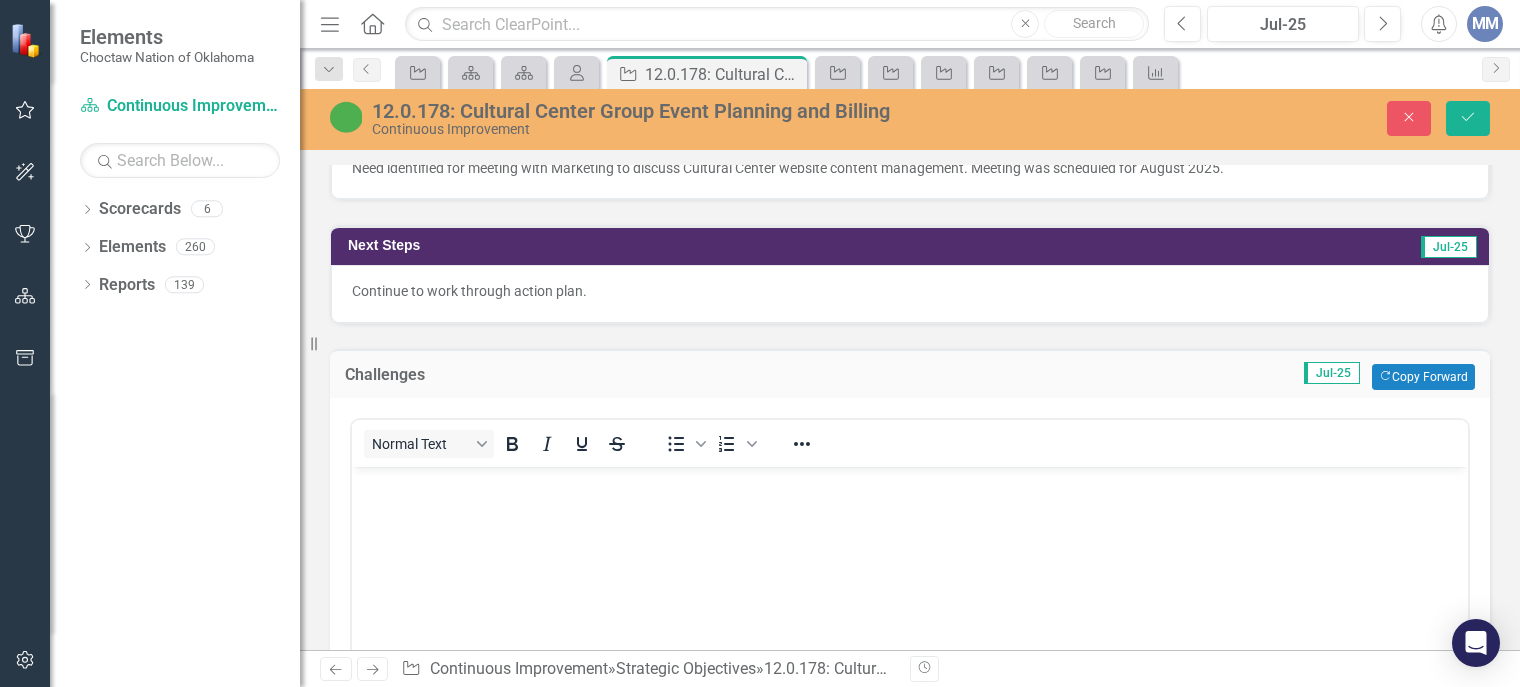 scroll, scrollTop: 0, scrollLeft: 0, axis: both 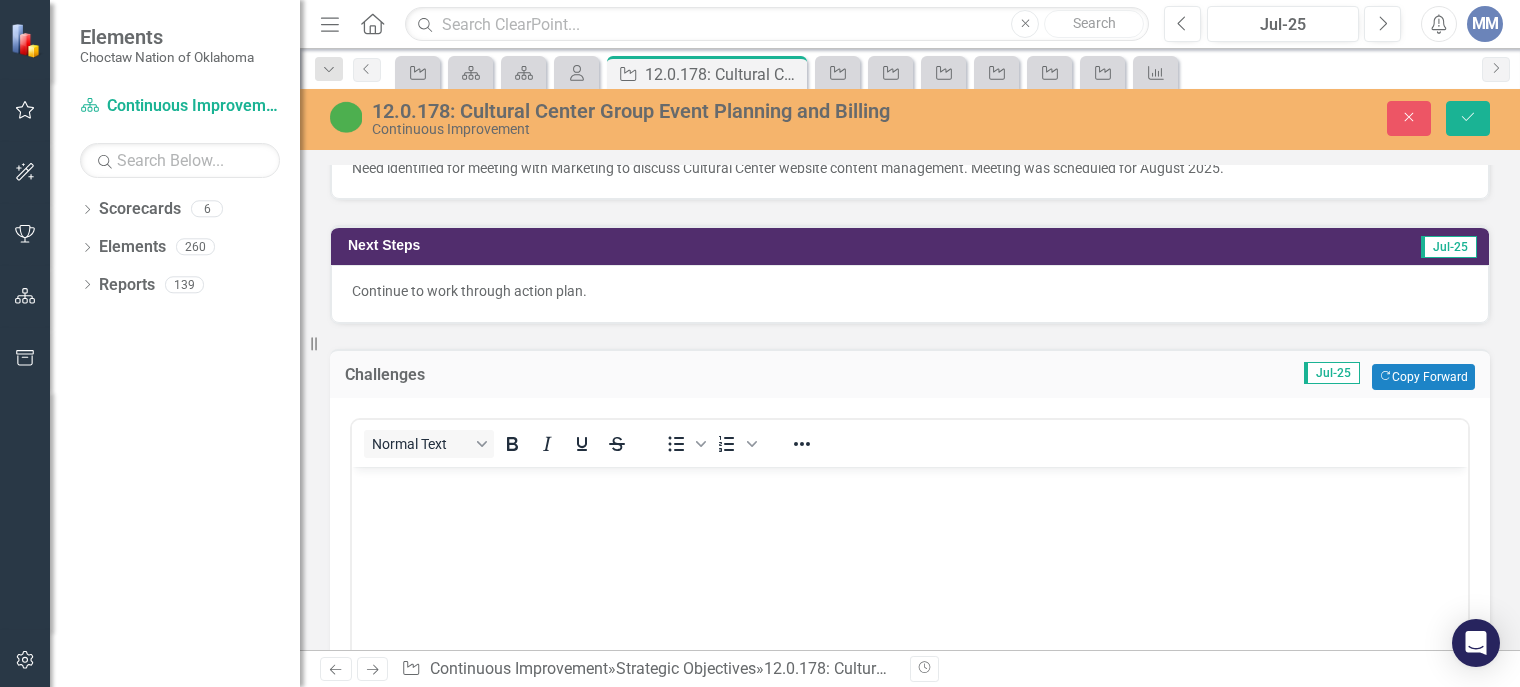 click at bounding box center [910, 616] 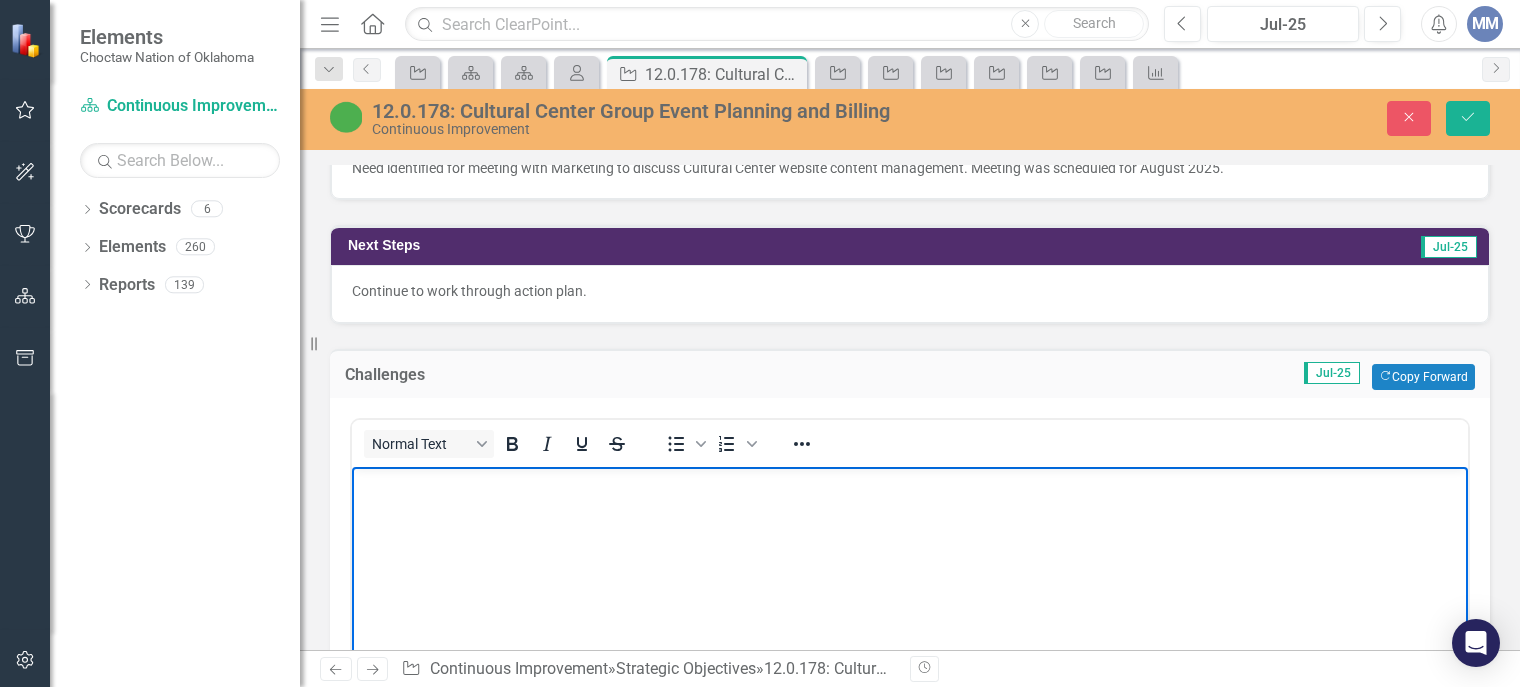 click at bounding box center (910, 616) 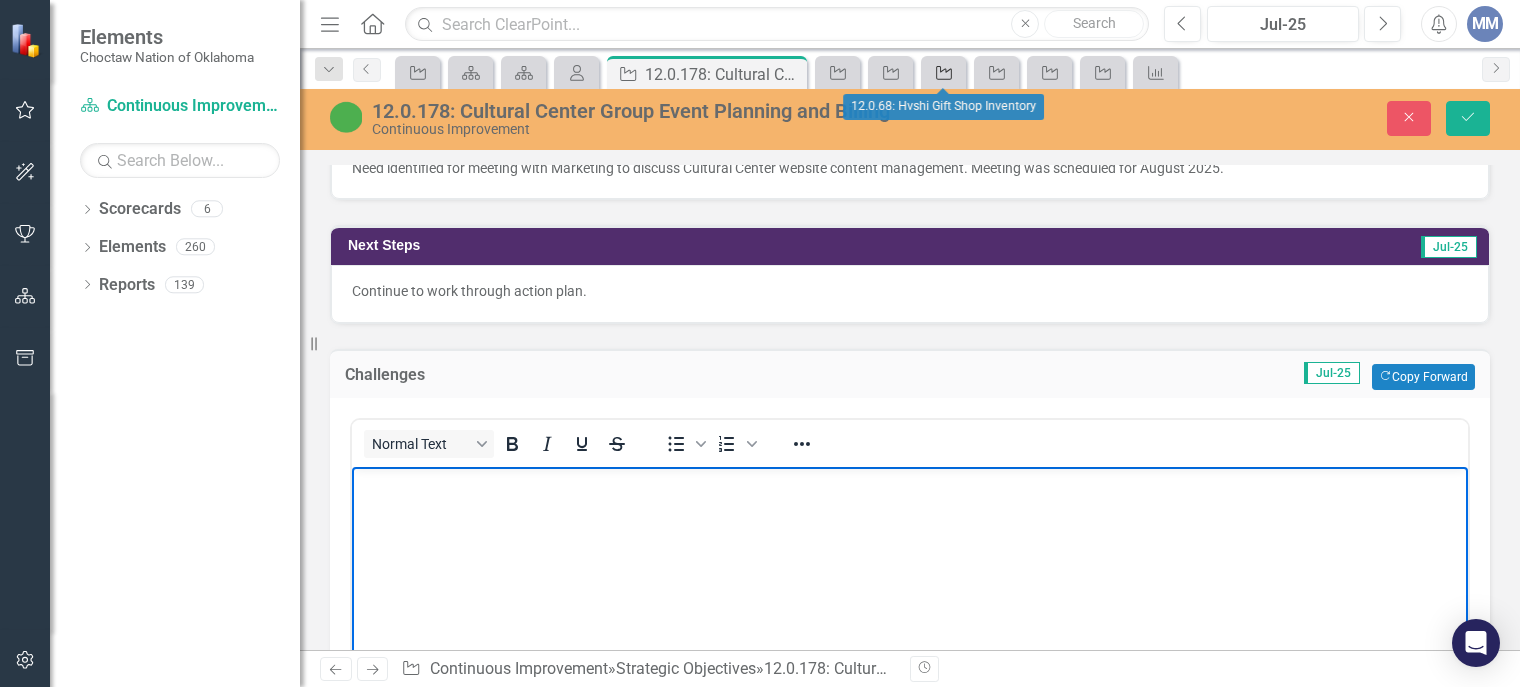 click on "Strategic Objective" 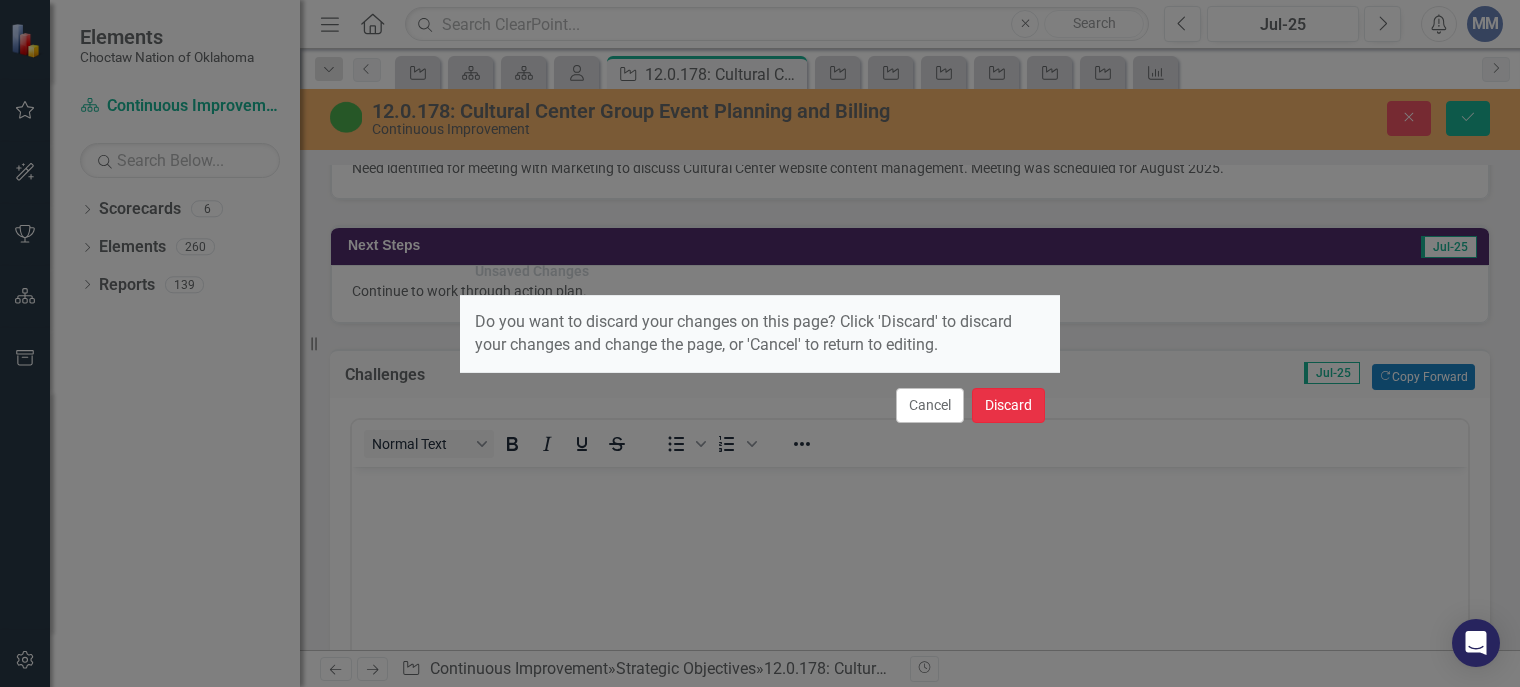click on "Discard" at bounding box center (1008, 405) 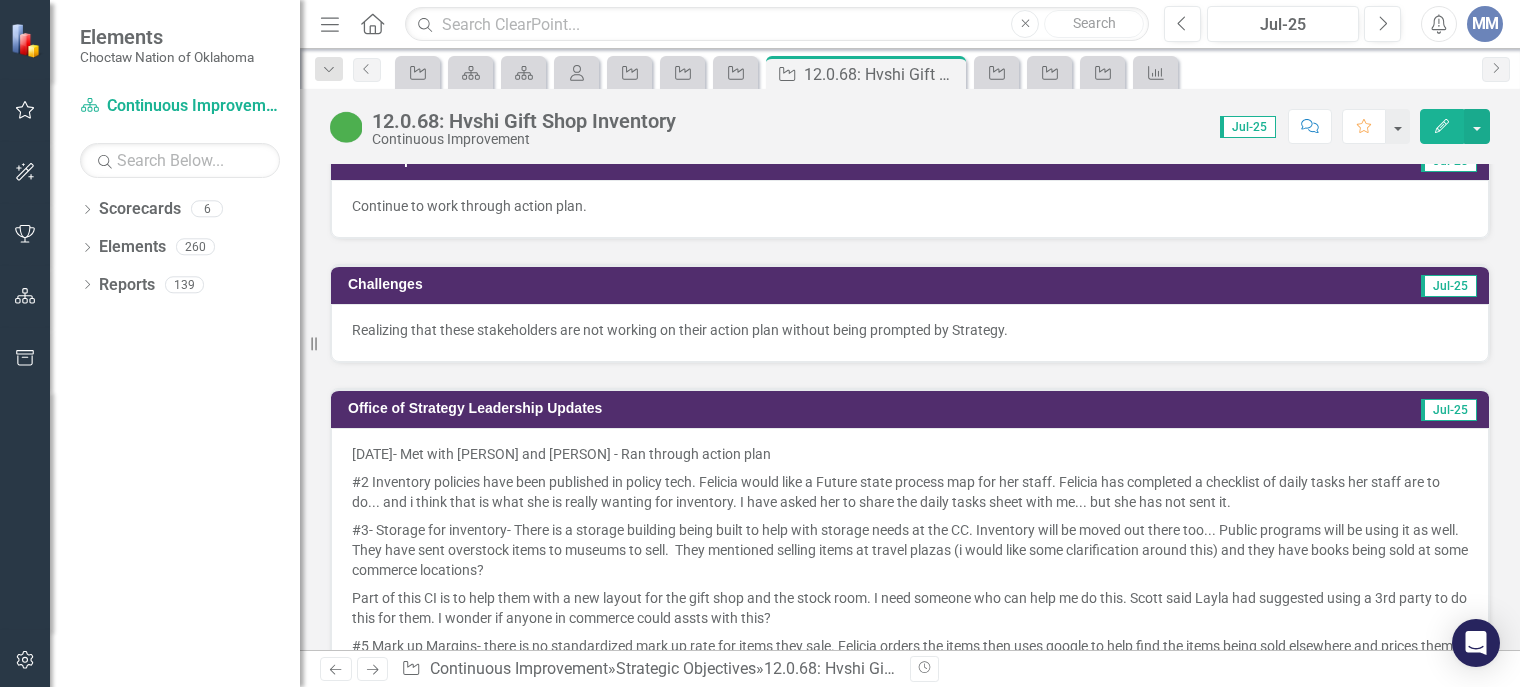 scroll, scrollTop: 1759, scrollLeft: 0, axis: vertical 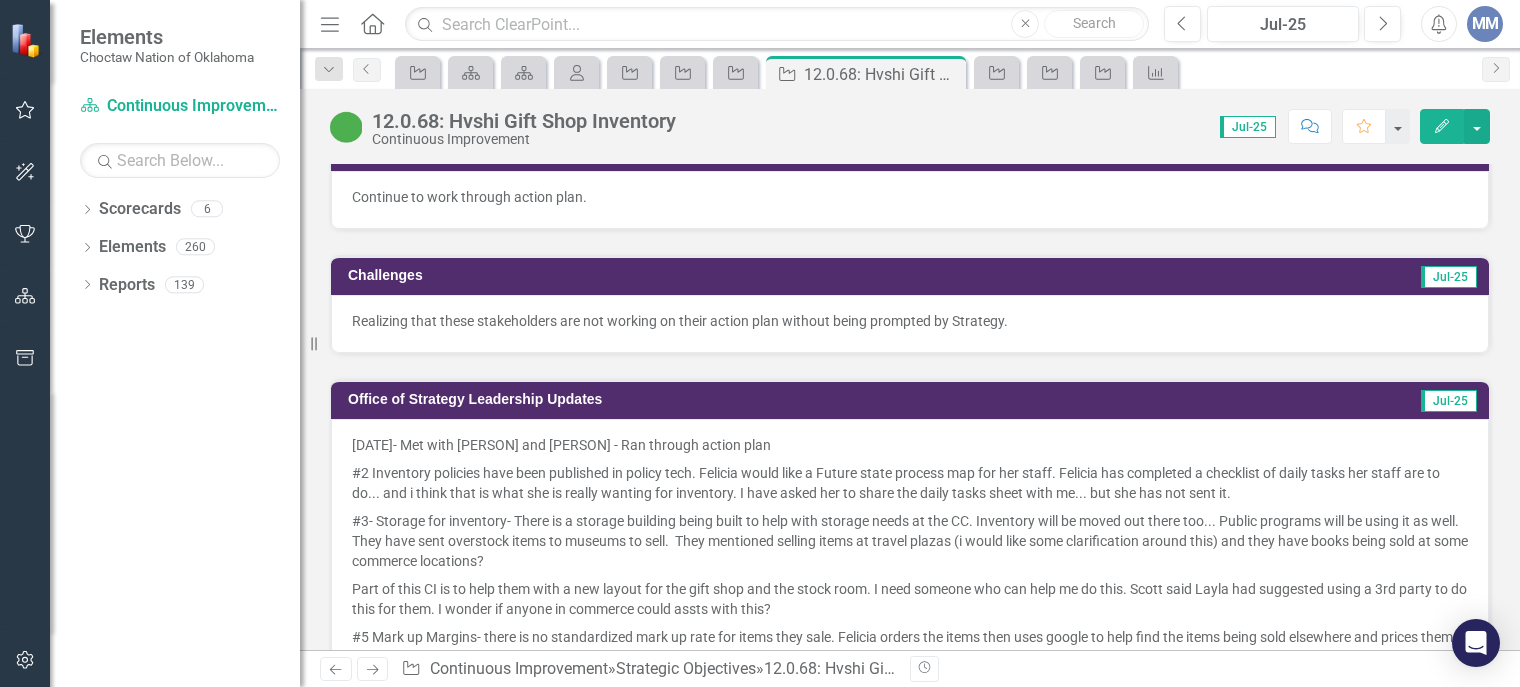 click on "Realizing that these stakeholders are not working on their action plan without being prompted by Strategy." at bounding box center [910, 321] 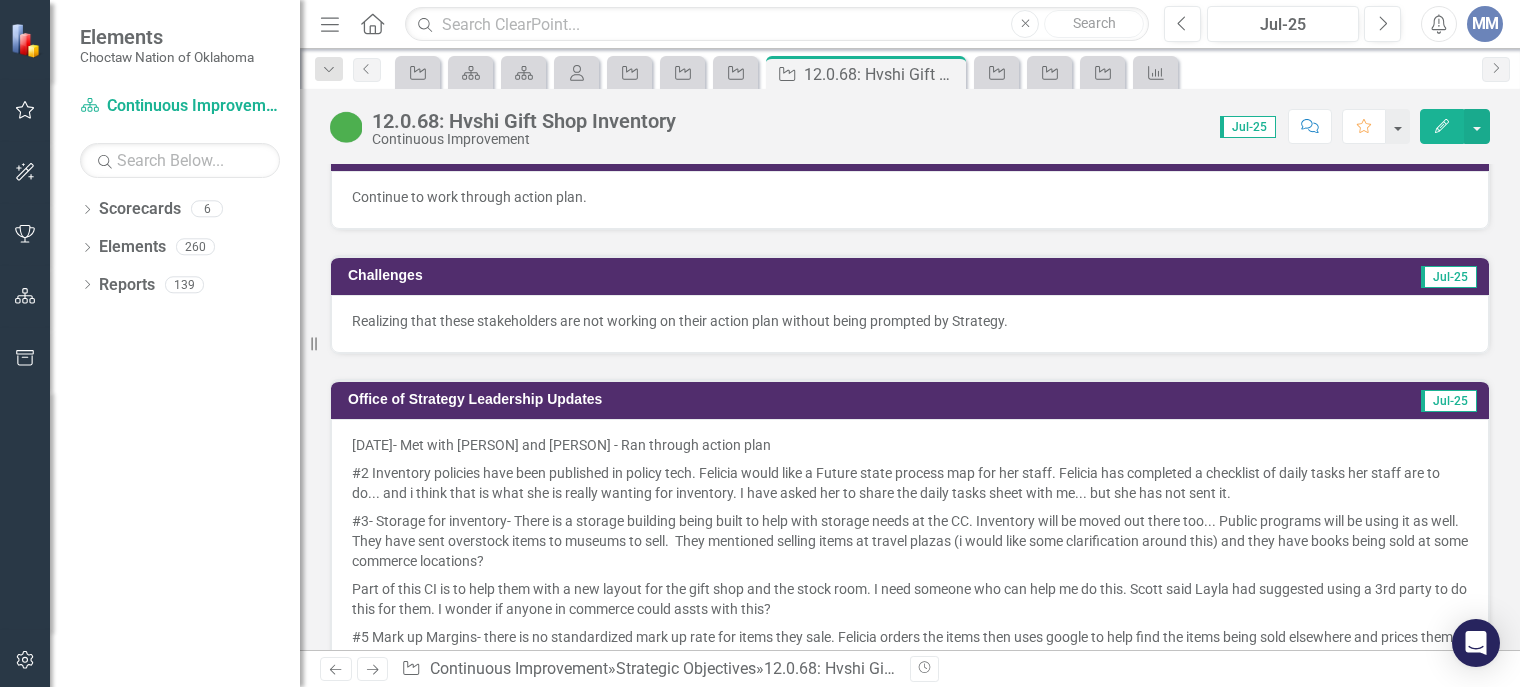 click on "Realizing that these stakeholders are not working on their action plan without being prompted by Strategy." at bounding box center [910, 321] 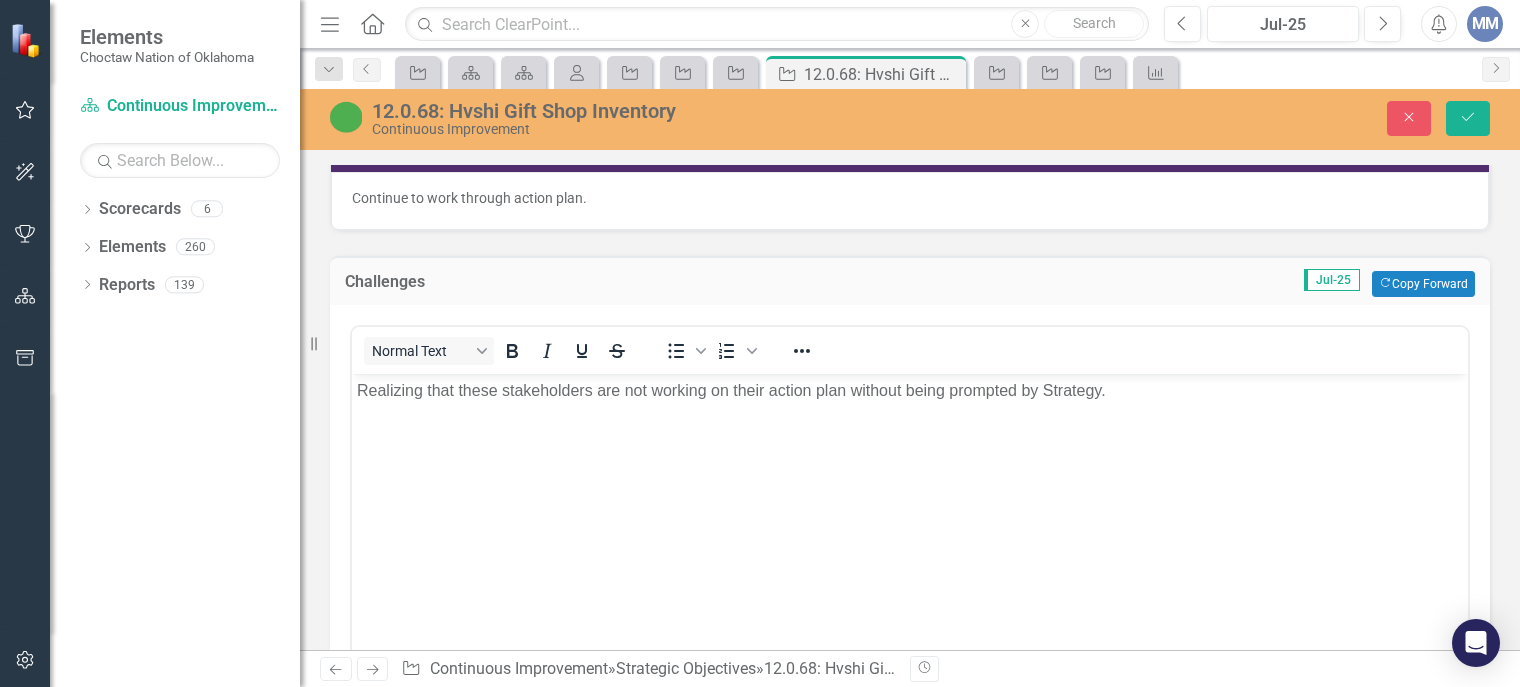 scroll, scrollTop: 0, scrollLeft: 0, axis: both 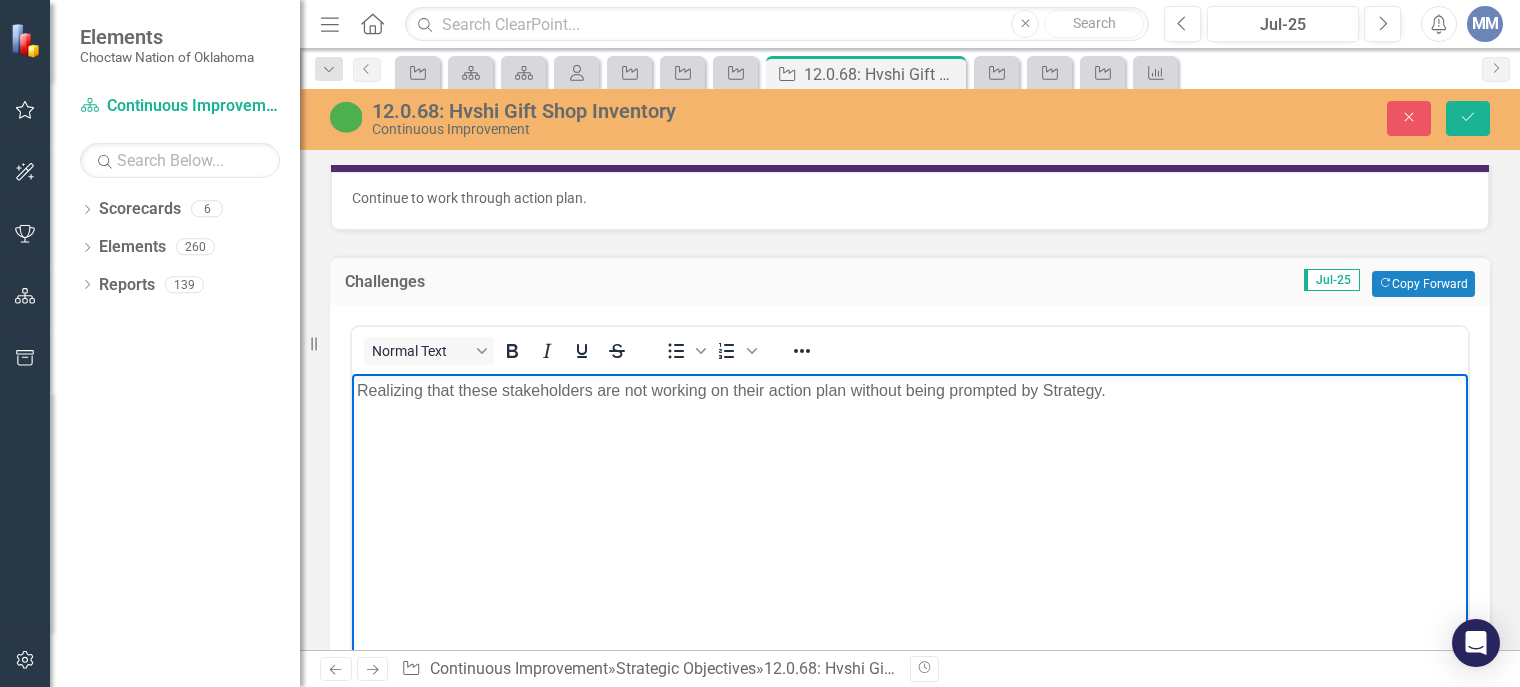 drag, startPoint x: 1138, startPoint y: 386, endPoint x: 191, endPoint y: 384, distance: 947.00214 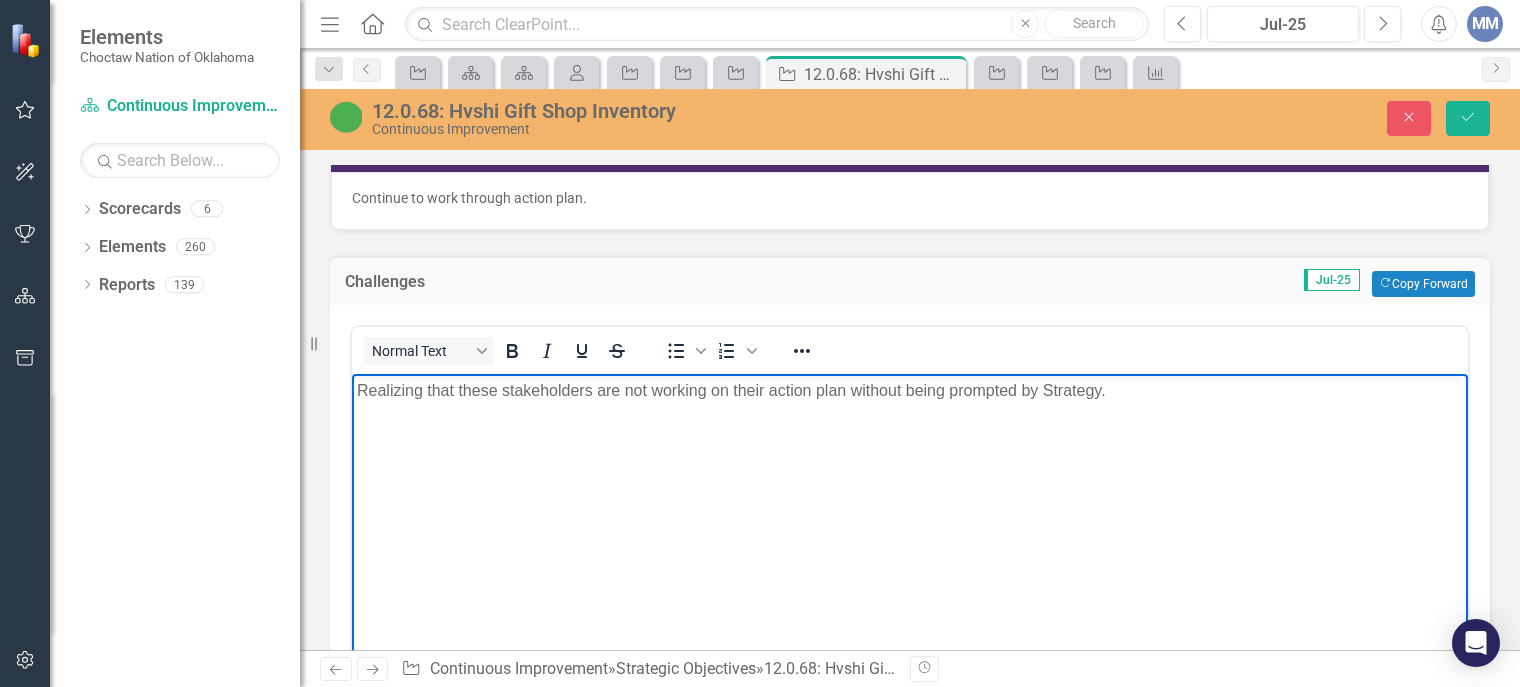 click on "Realizing that these stakeholders are not working on their action plan without being prompted by Strategy." at bounding box center (910, 523) 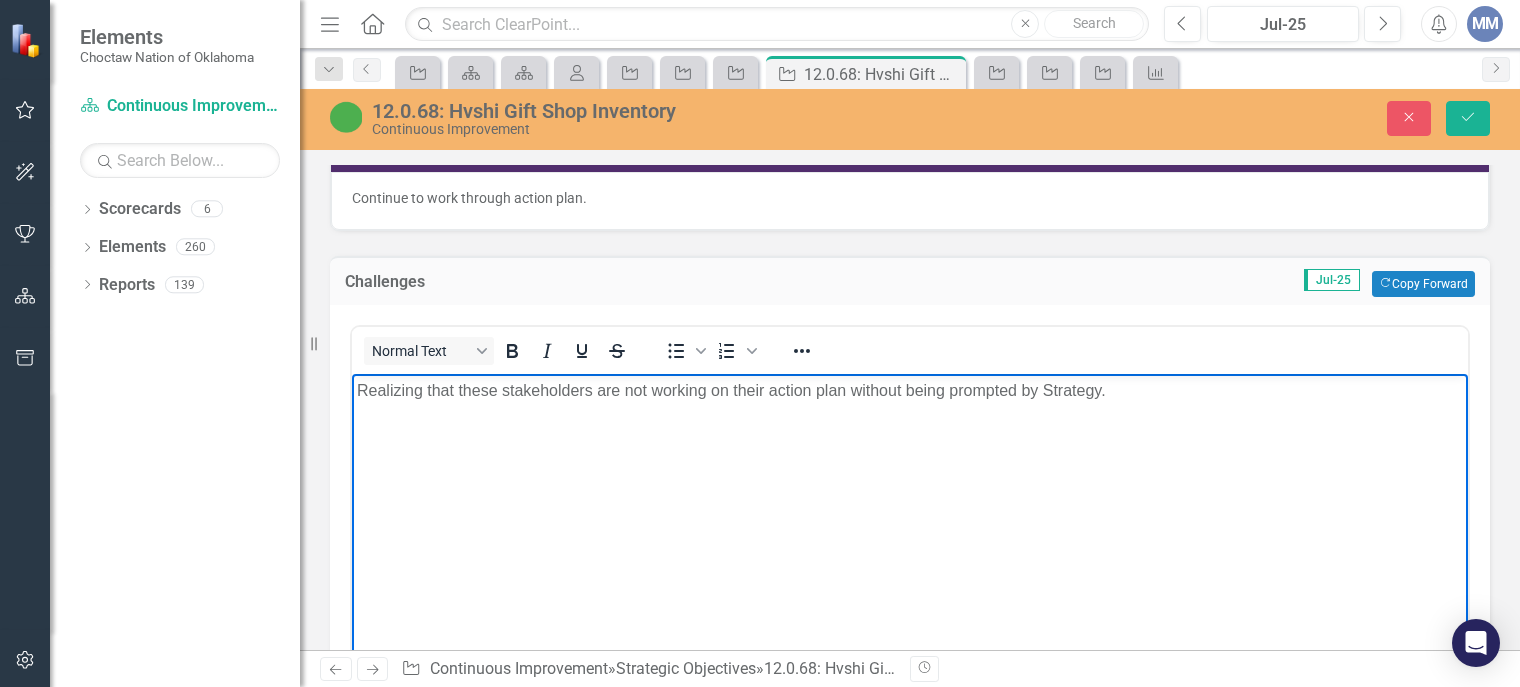 copy on "Realizing that these stakeholders are not working on their action plan without being prompted by Strategy." 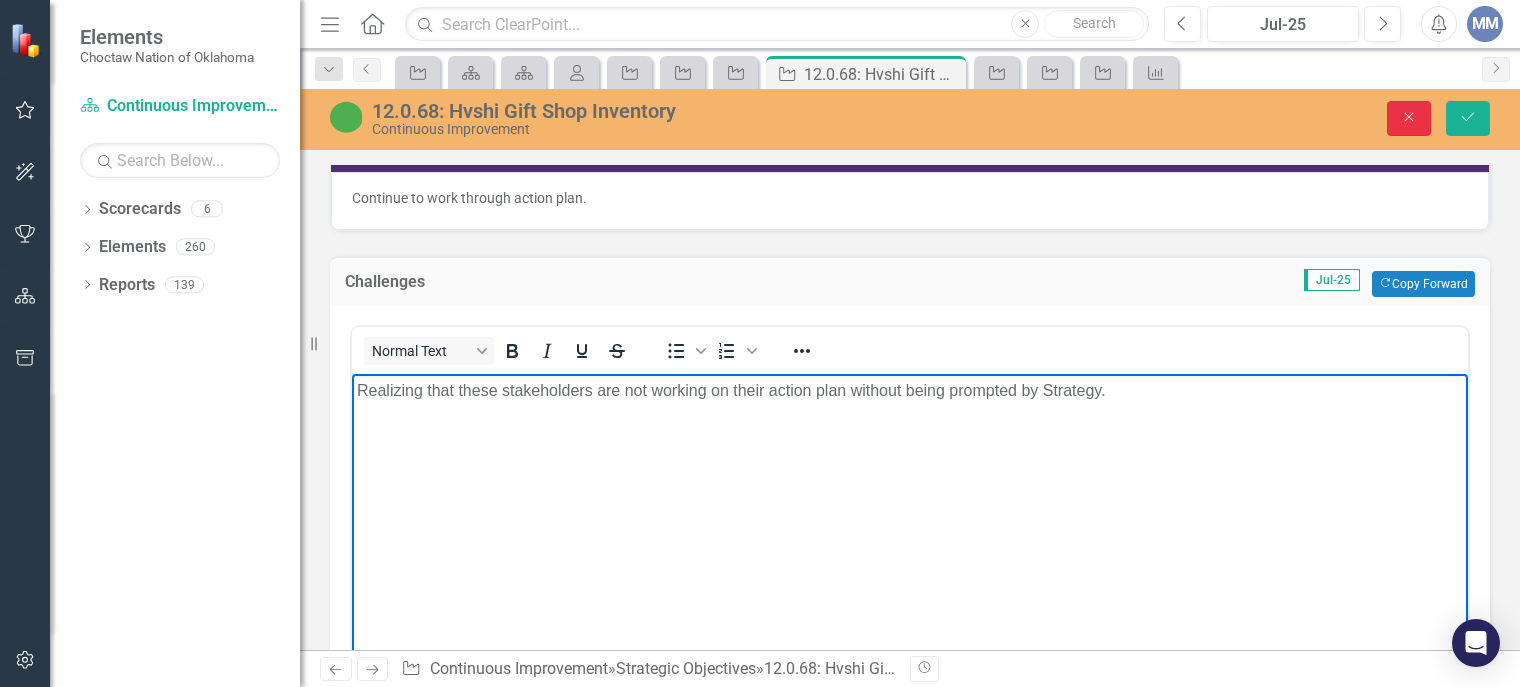 click on "Close" 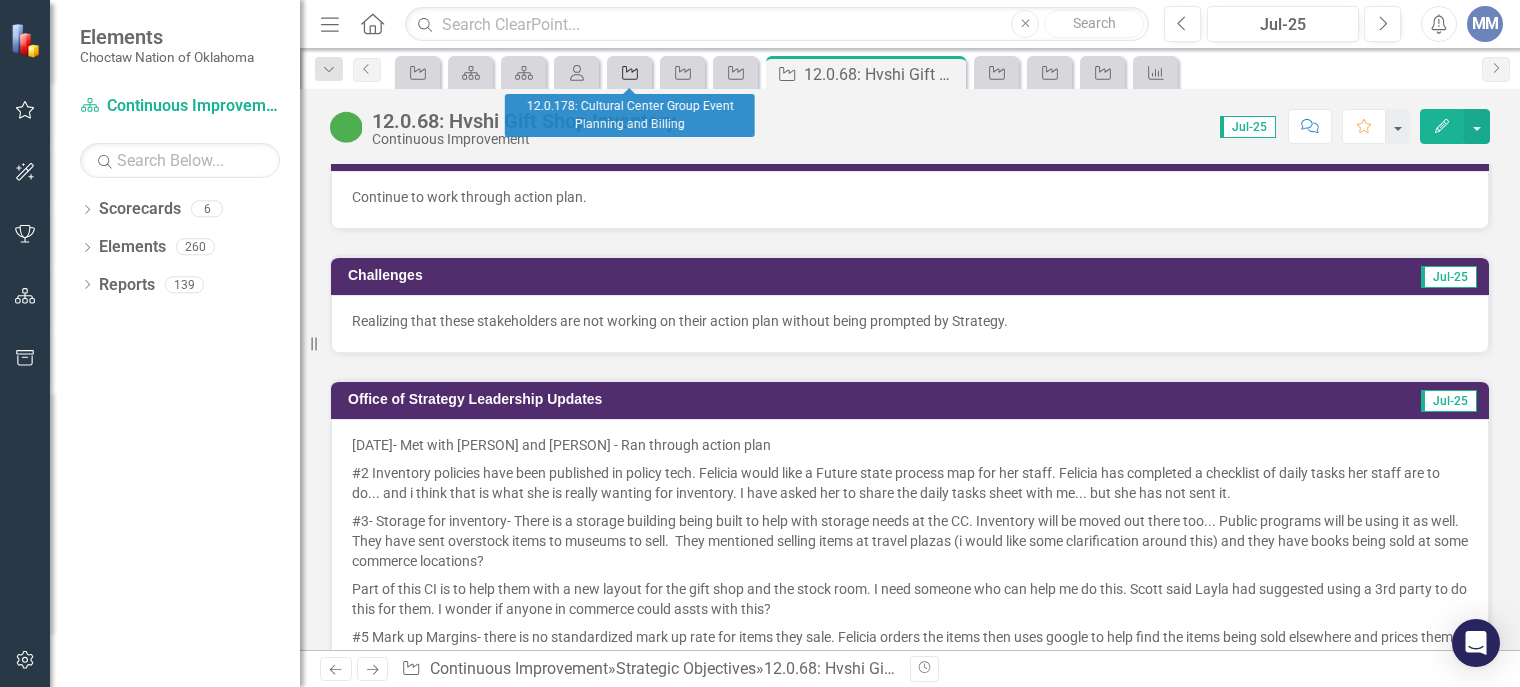 click on "Strategic Objective" 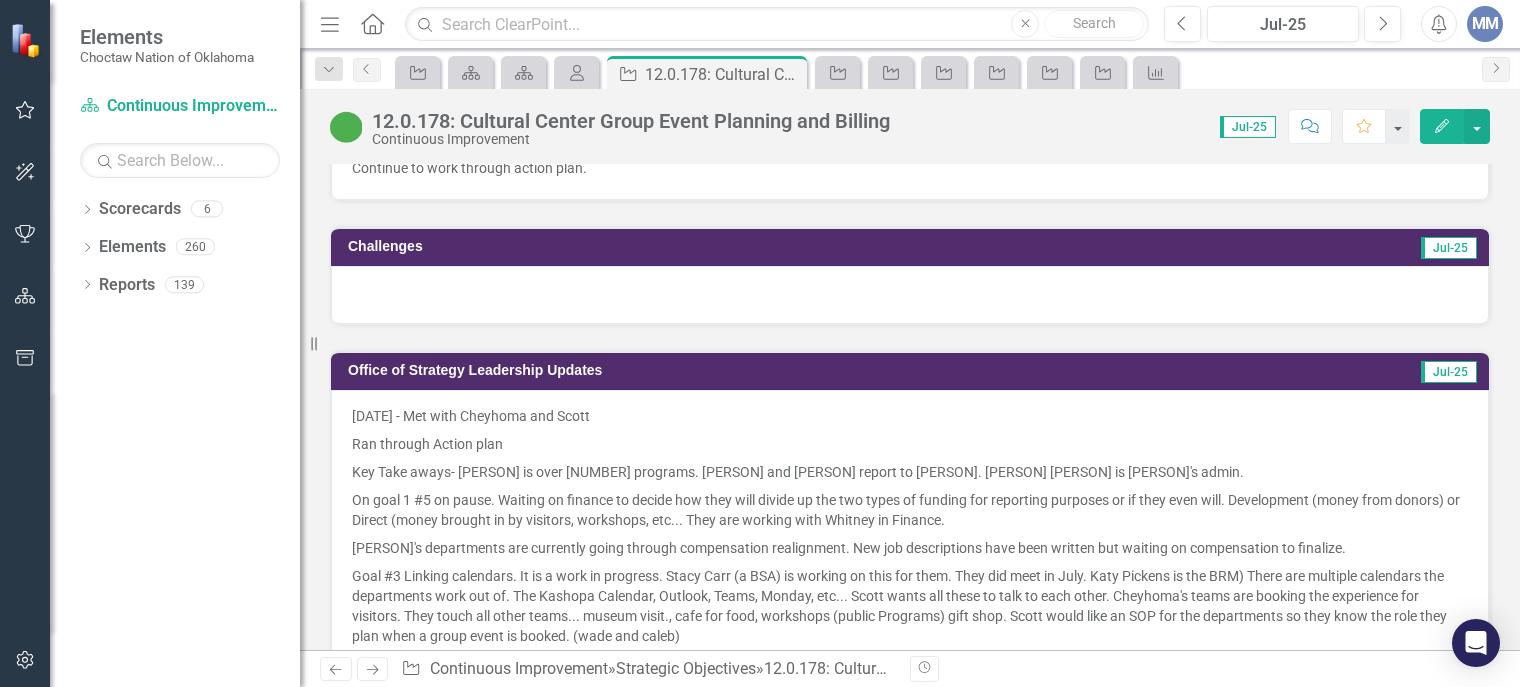 scroll, scrollTop: 1892, scrollLeft: 0, axis: vertical 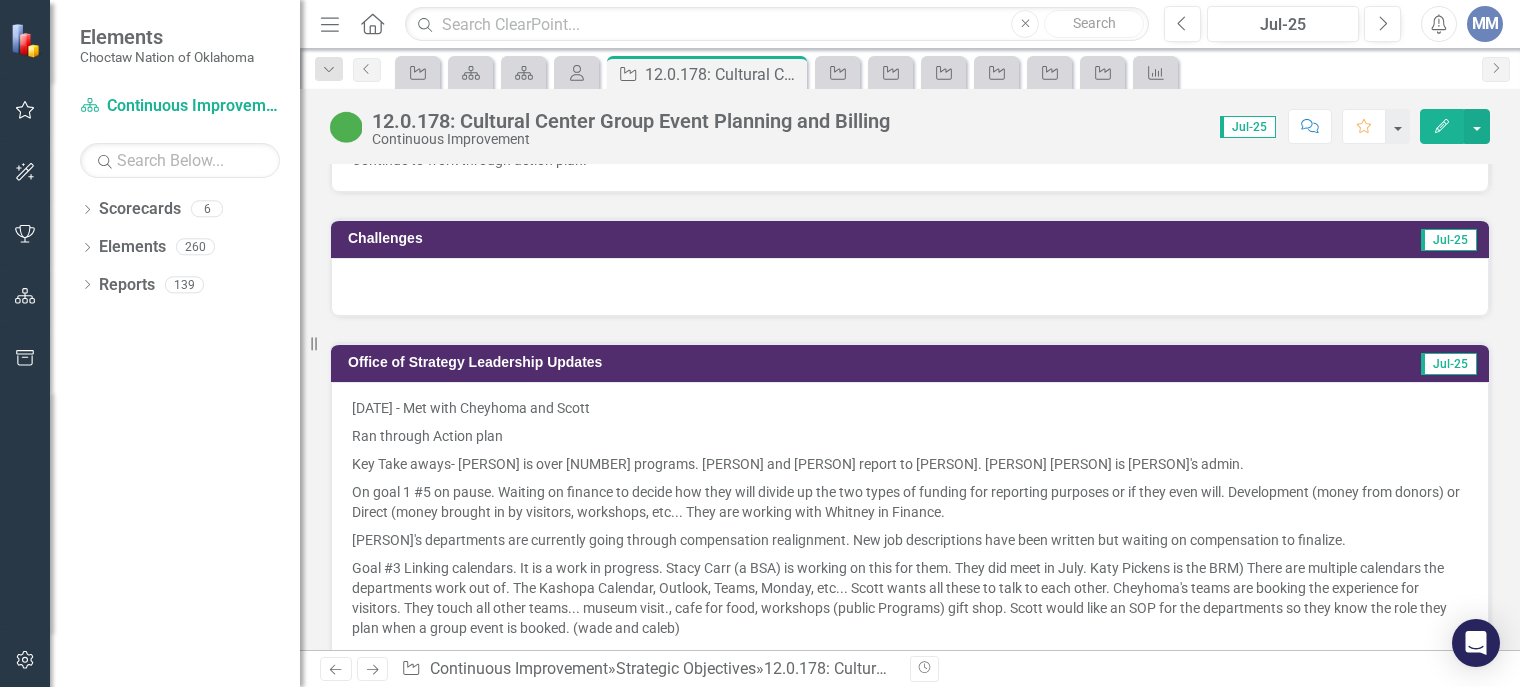 click at bounding box center (910, 287) 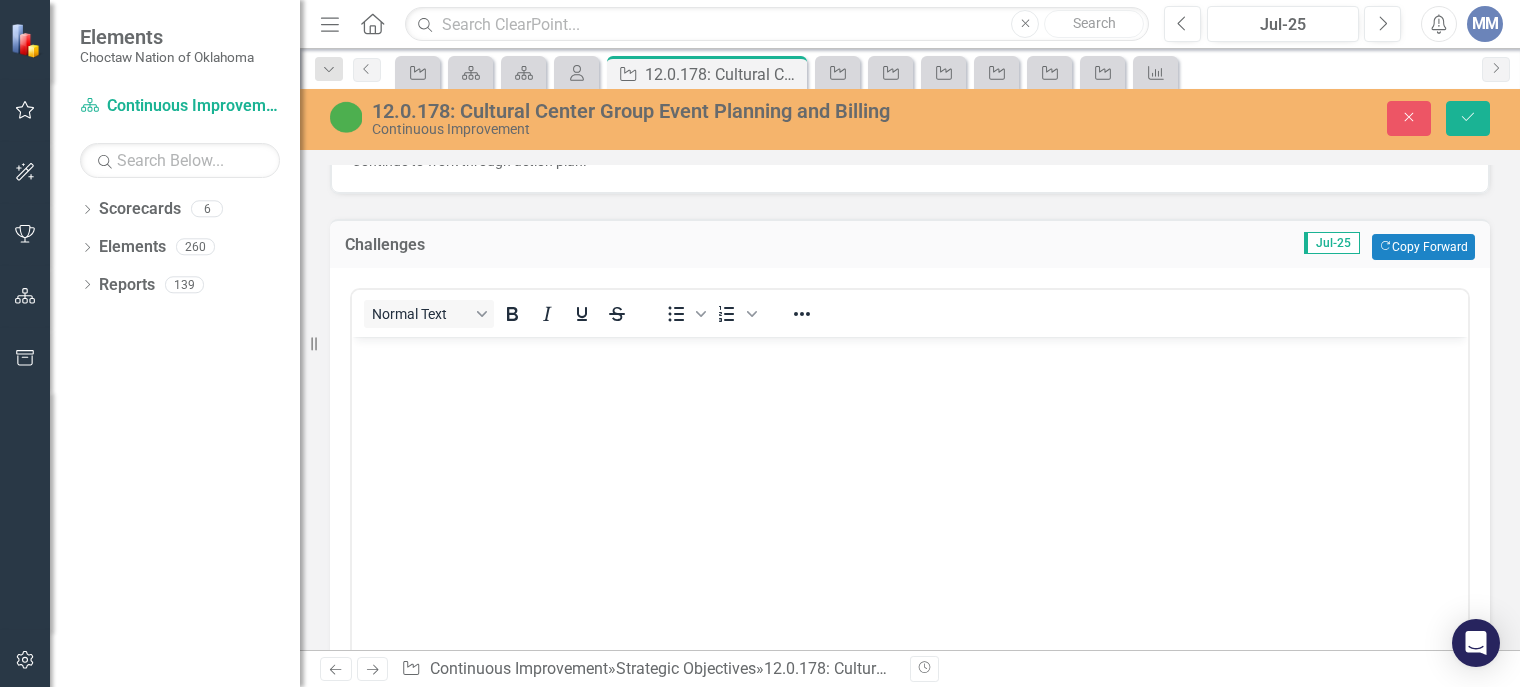 scroll, scrollTop: 0, scrollLeft: 0, axis: both 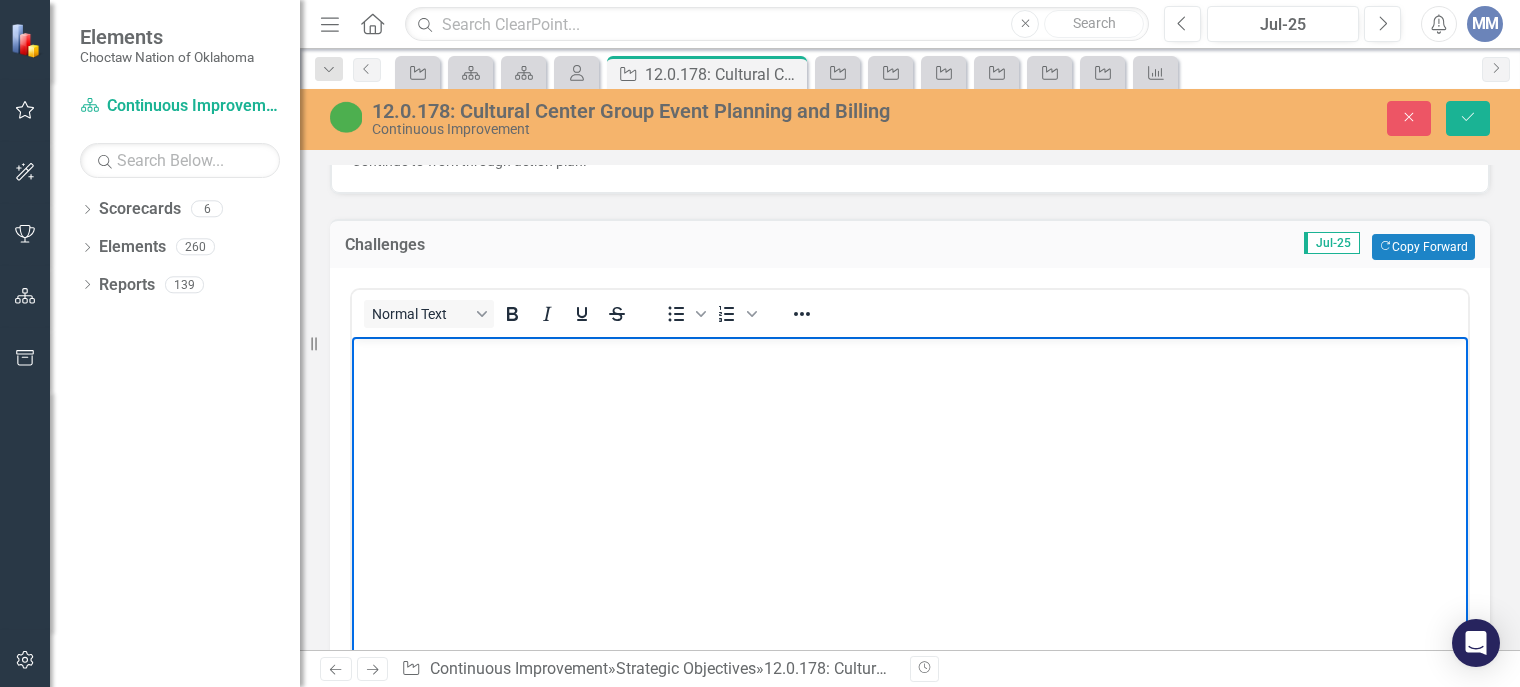 click at bounding box center [910, 486] 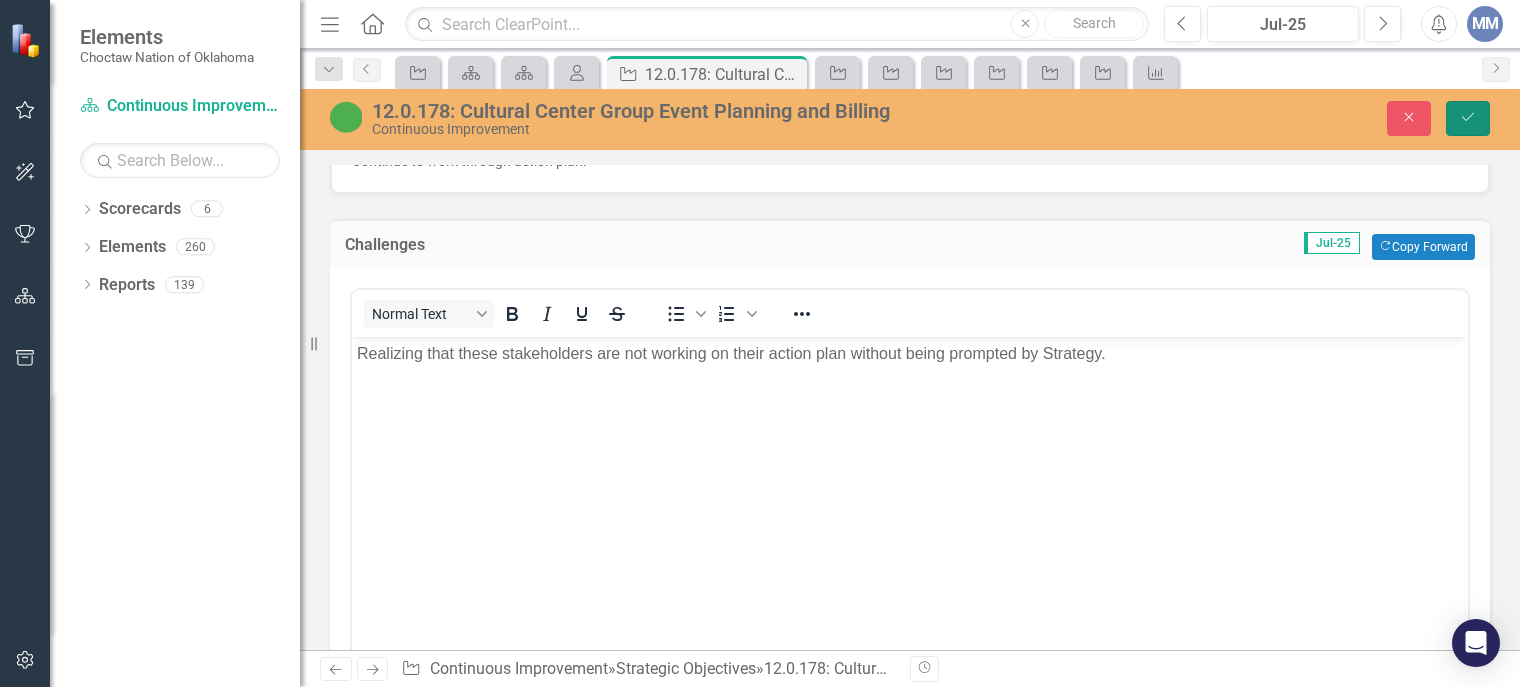 click on "Save" at bounding box center (1468, 118) 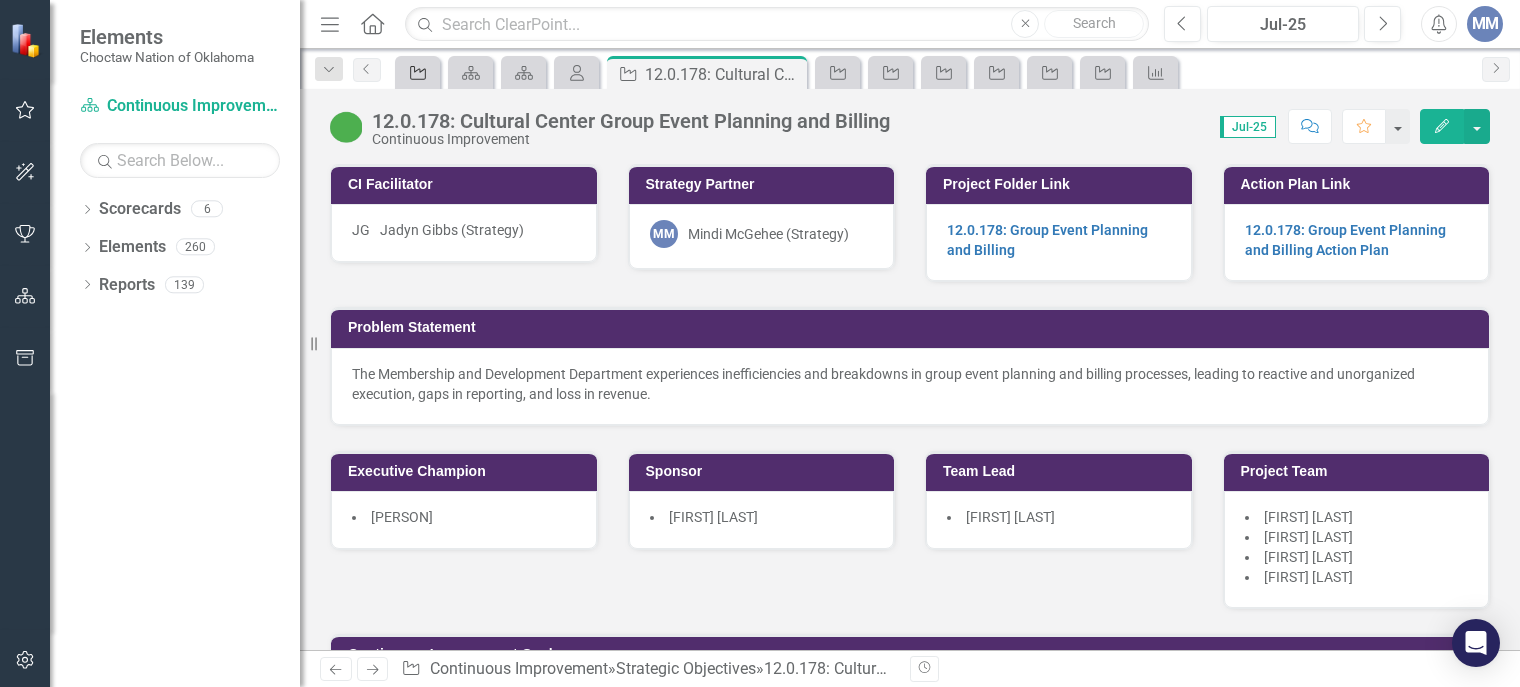 click on "Strategic Objective" at bounding box center (414, 72) 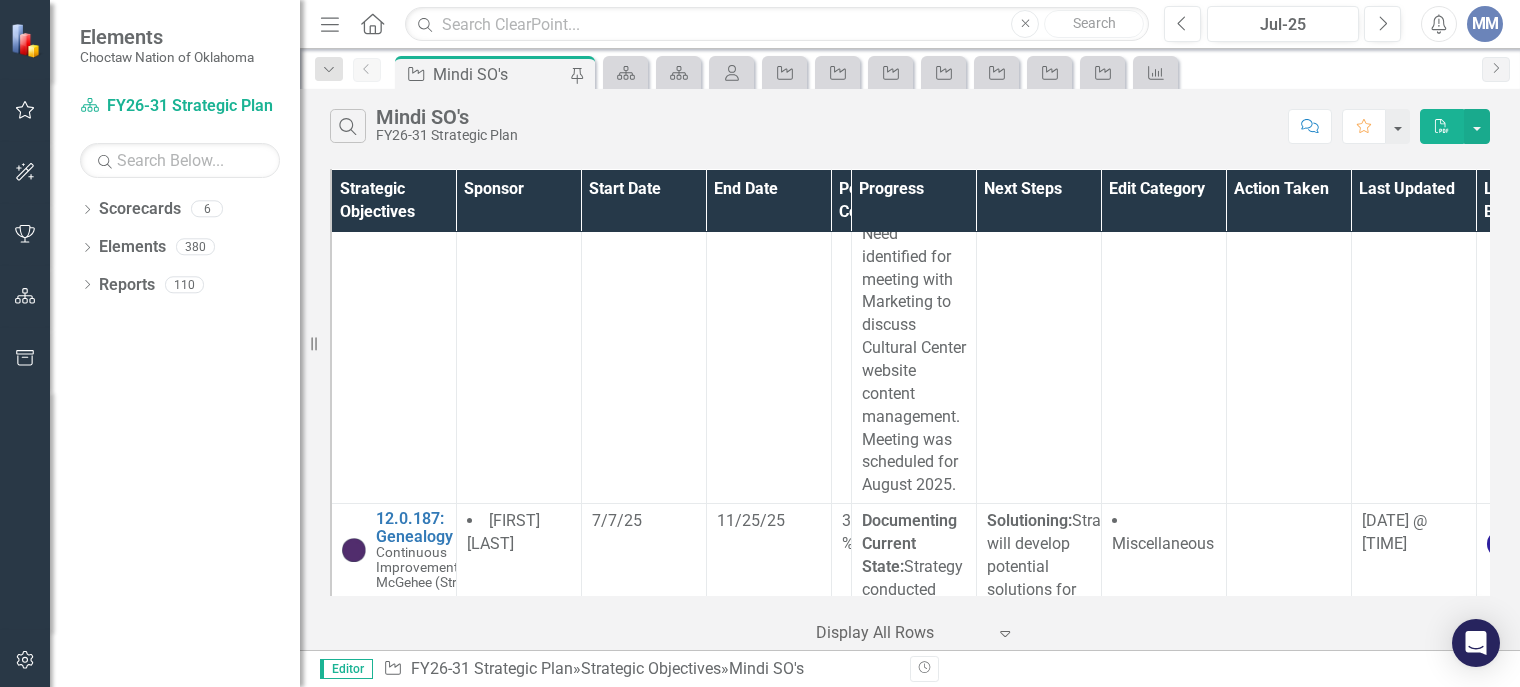 scroll, scrollTop: 21835, scrollLeft: 0, axis: vertical 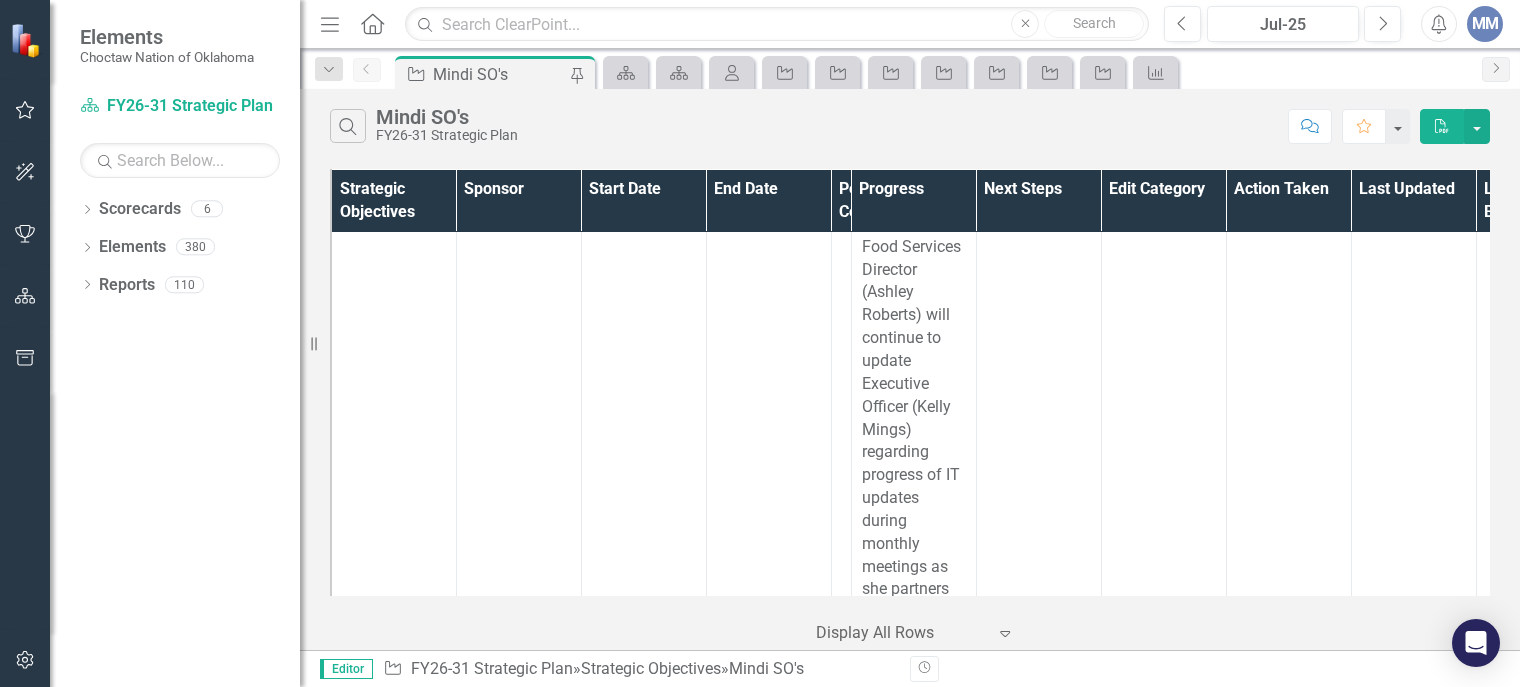 click on "OO 4.2.7 Public Health Accreditation" at bounding box center (425, -1969) 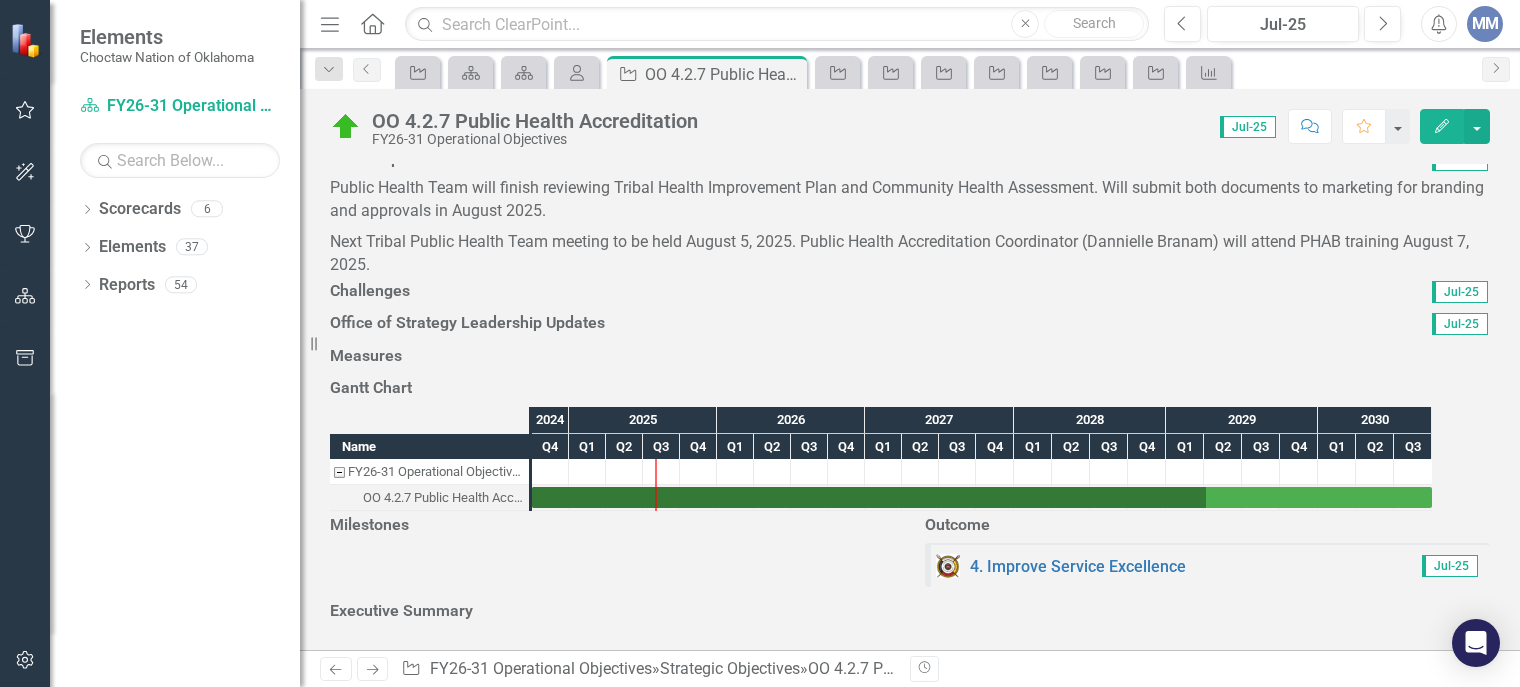 scroll, scrollTop: 780, scrollLeft: 0, axis: vertical 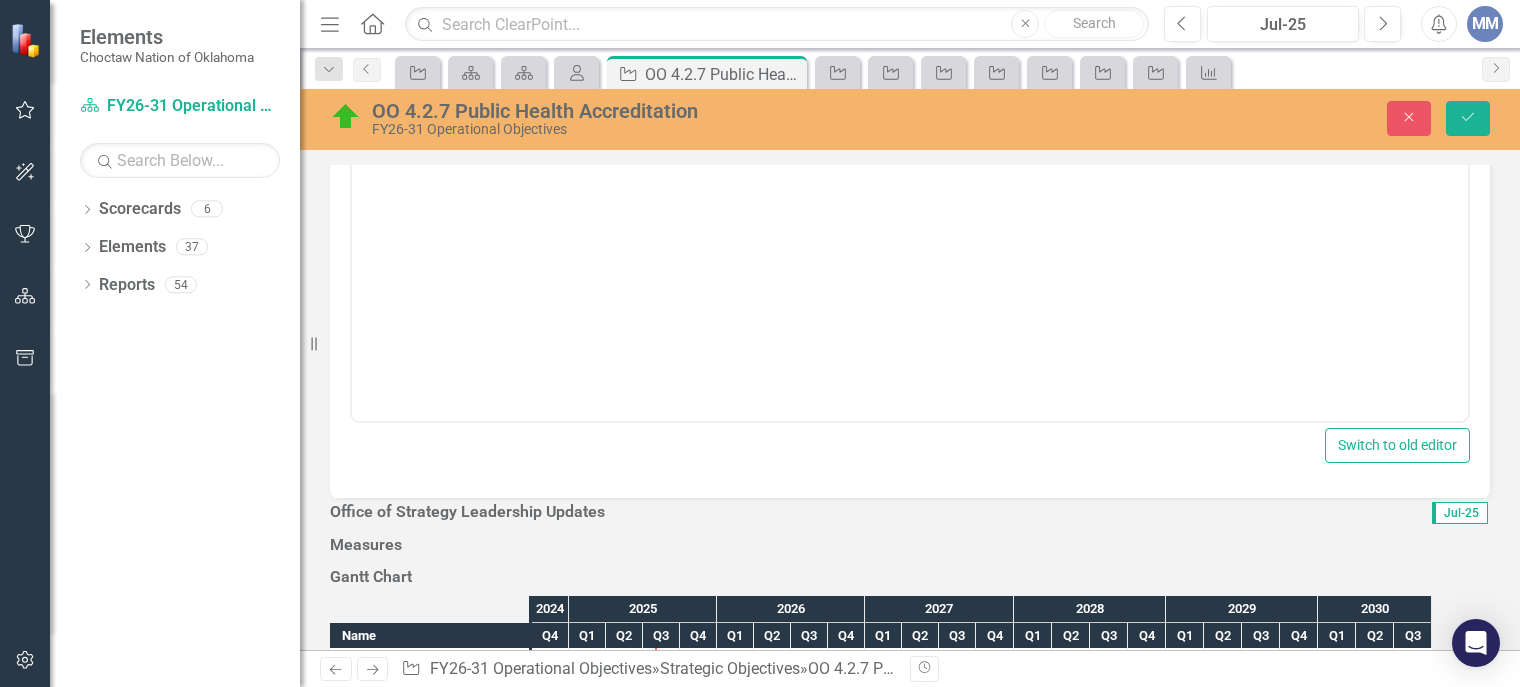 click at bounding box center (910, 89) 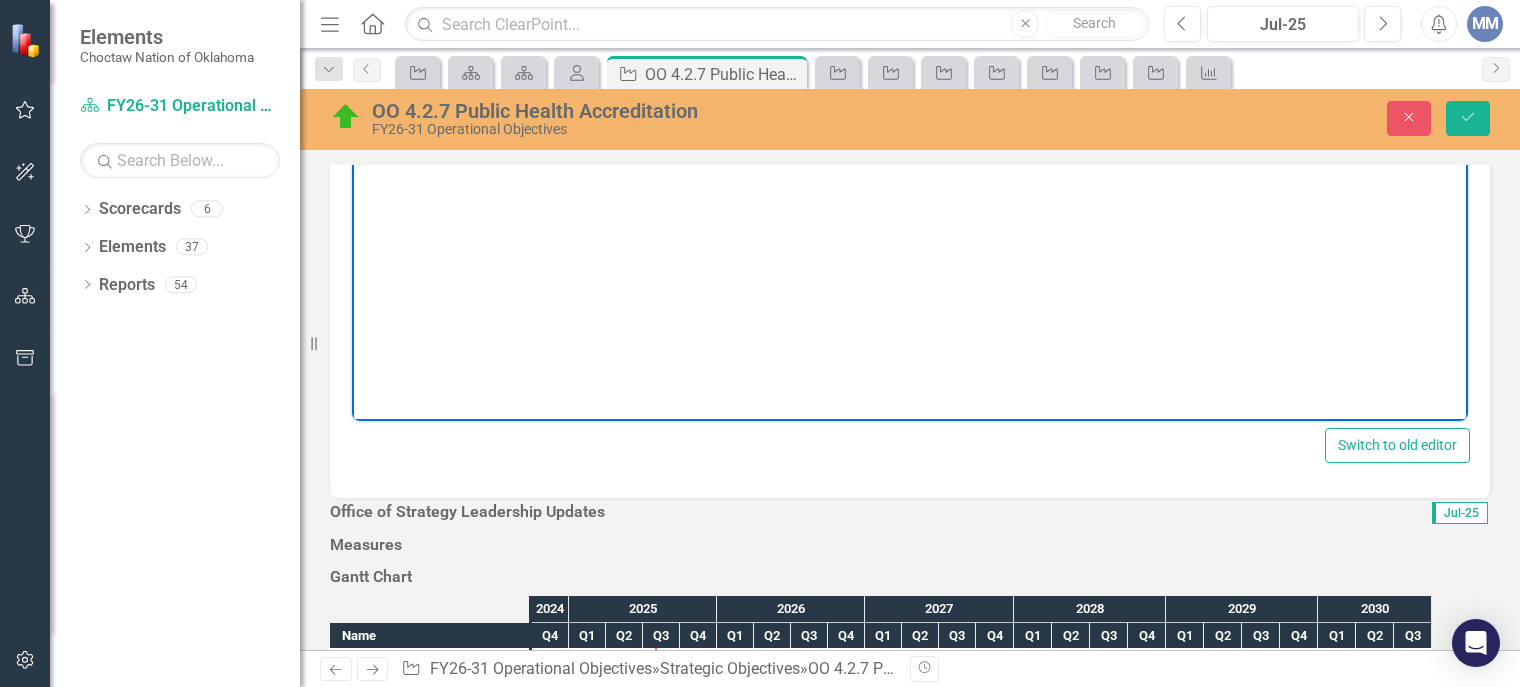 type 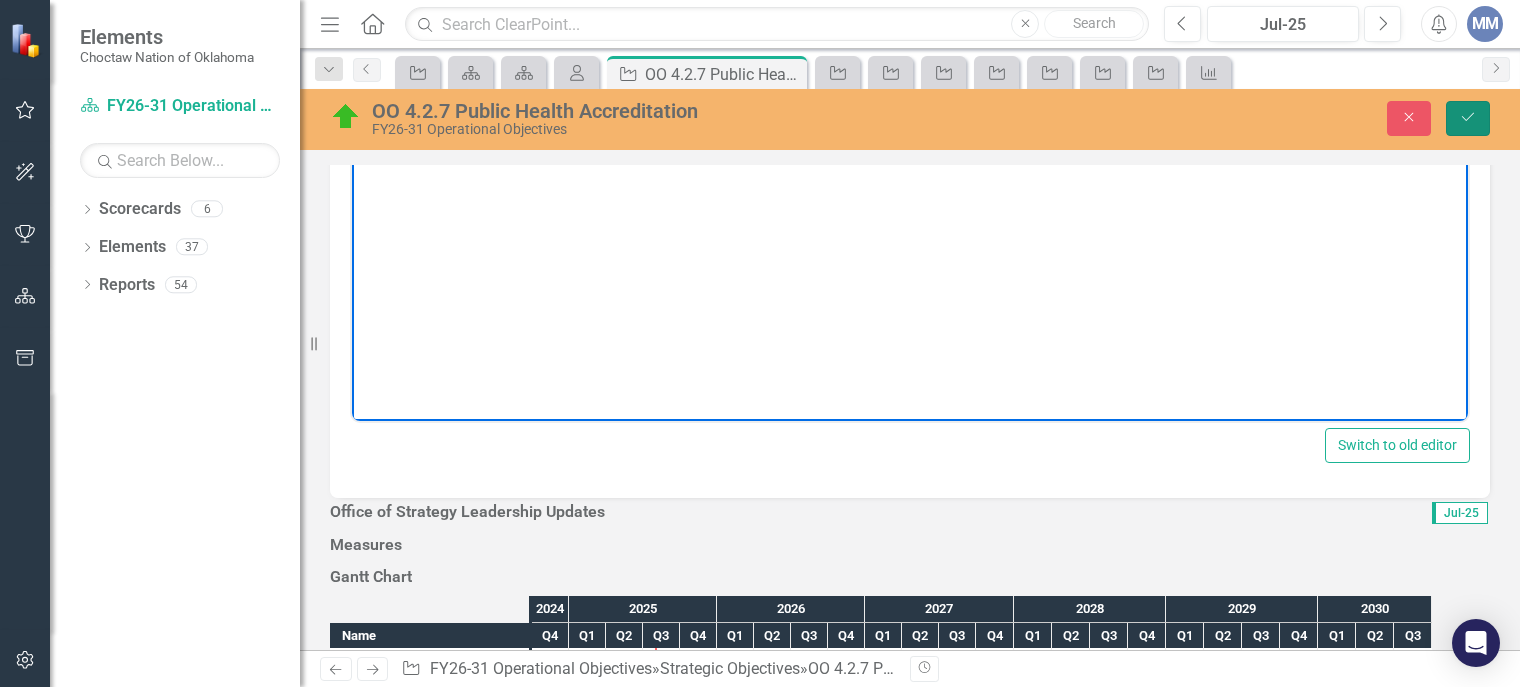 click on "Save" at bounding box center [1468, 118] 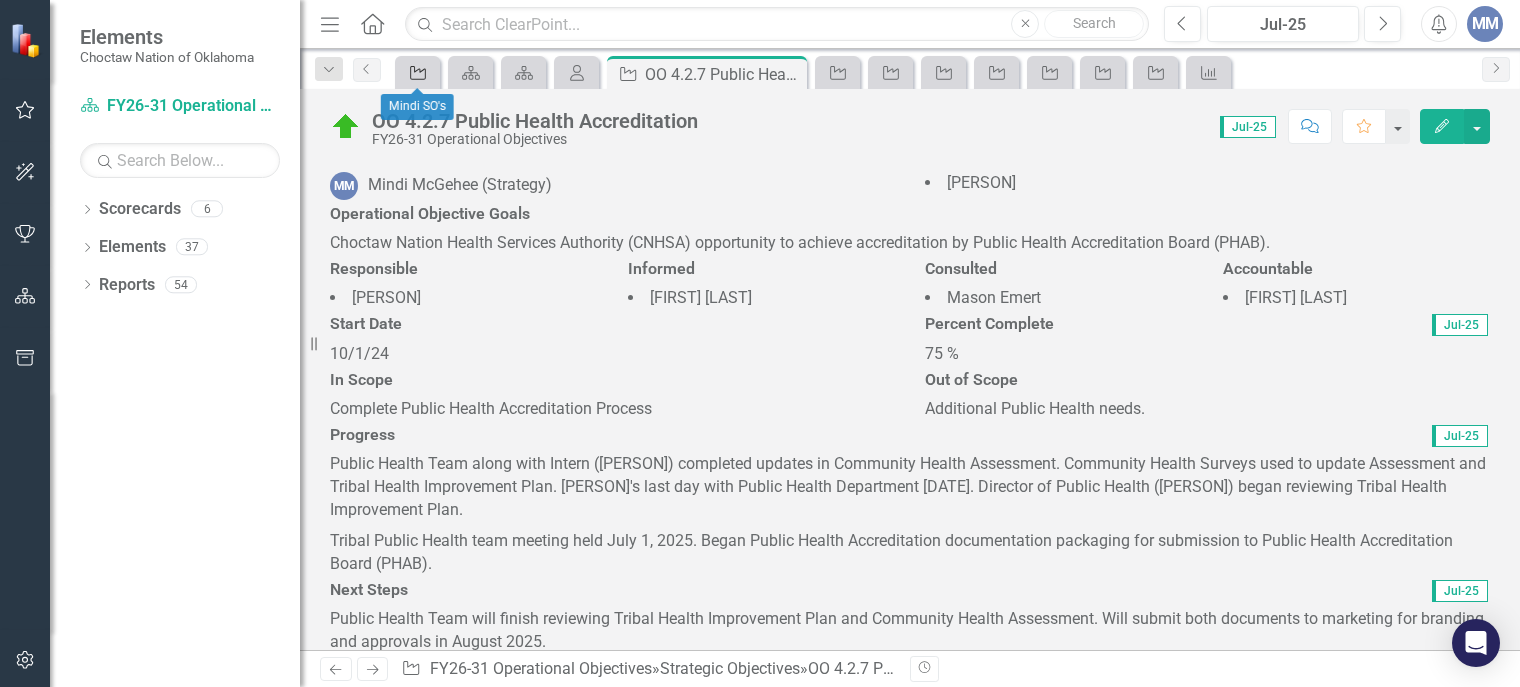 click on "Strategic Objective" at bounding box center [414, 72] 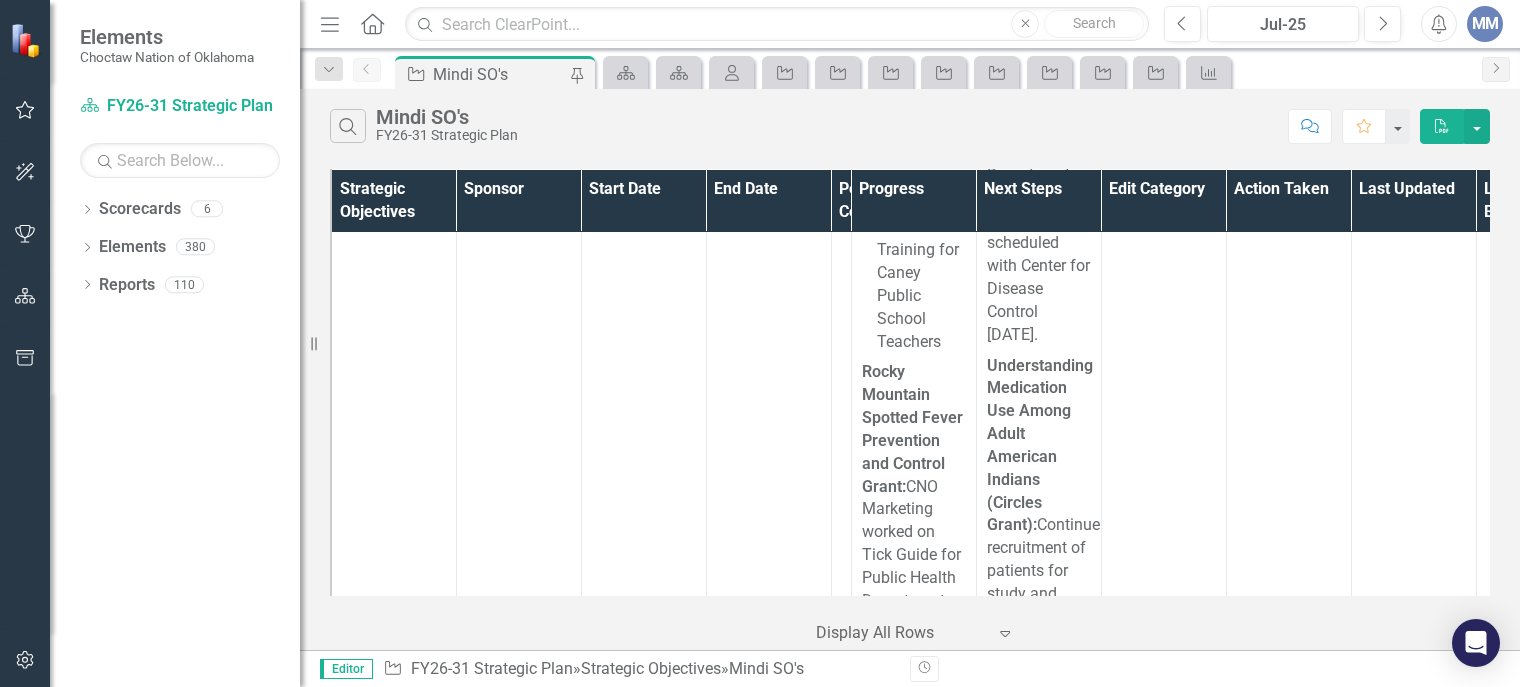 scroll, scrollTop: 27152, scrollLeft: 0, axis: vertical 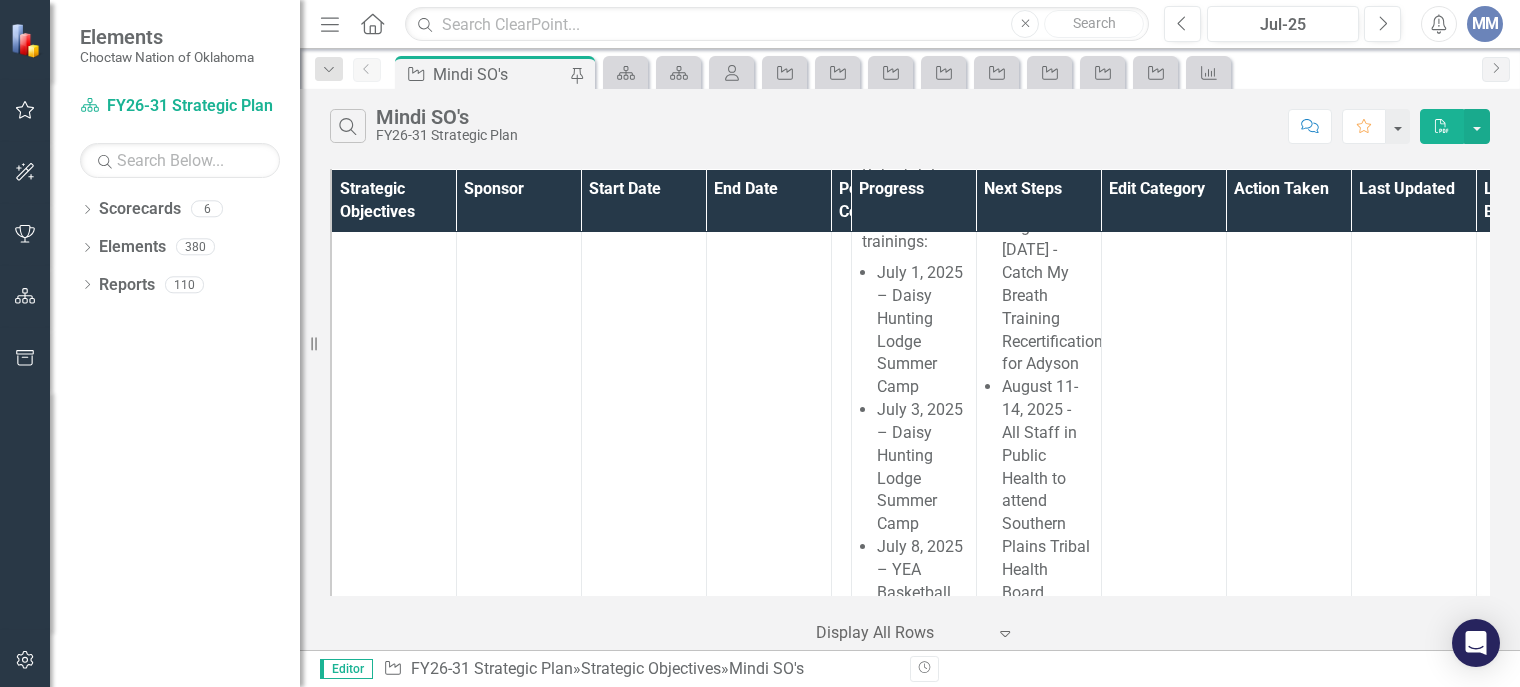click on "OO 4.2.8: Youth Events & Activity Programs" at bounding box center [425, -1774] 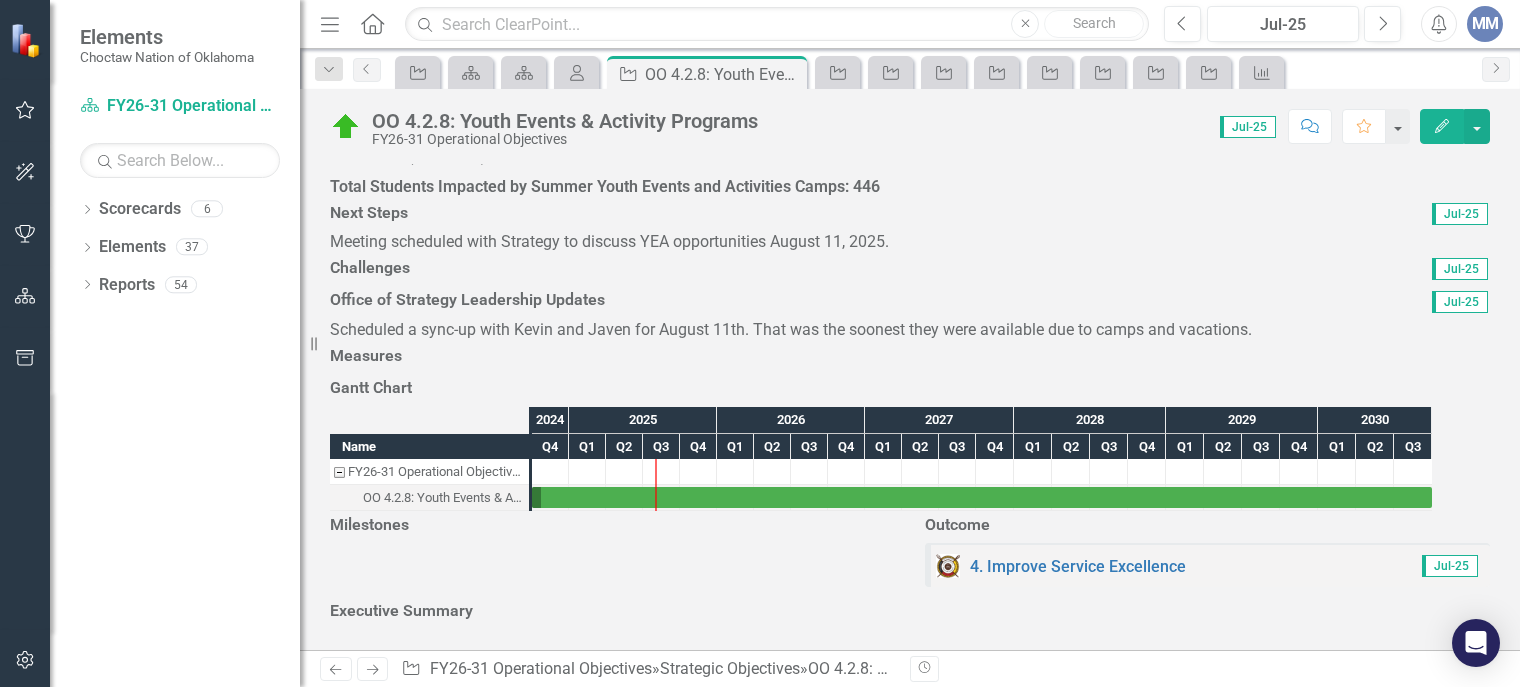 scroll, scrollTop: 852, scrollLeft: 0, axis: vertical 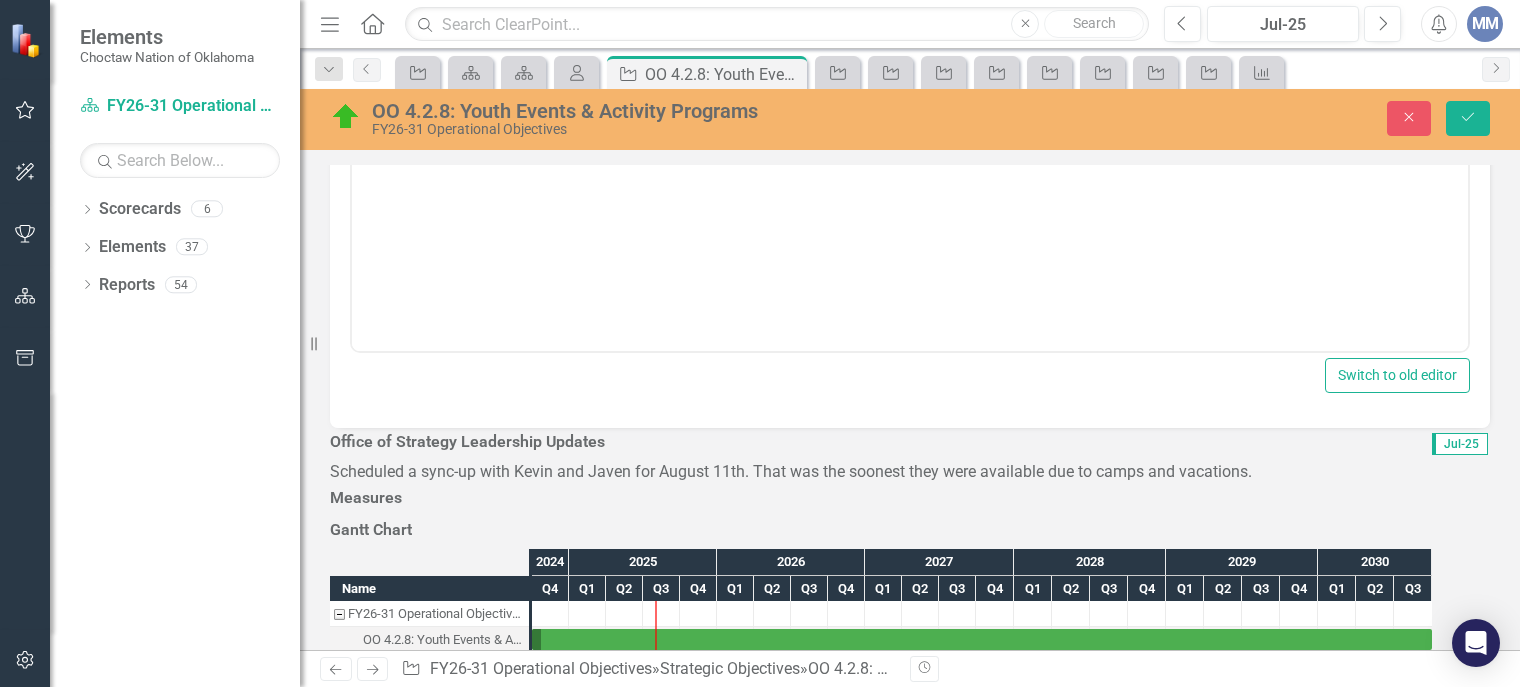 click at bounding box center [910, 152] 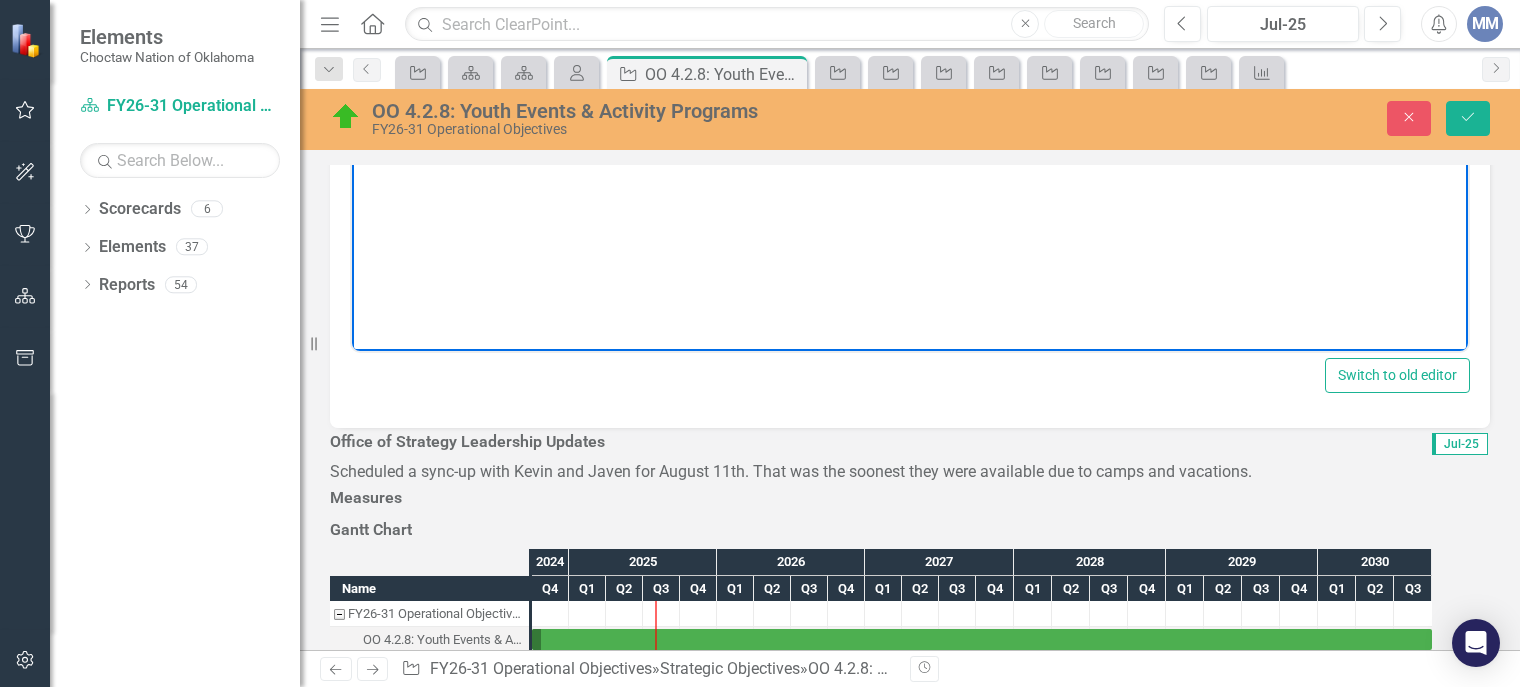 type 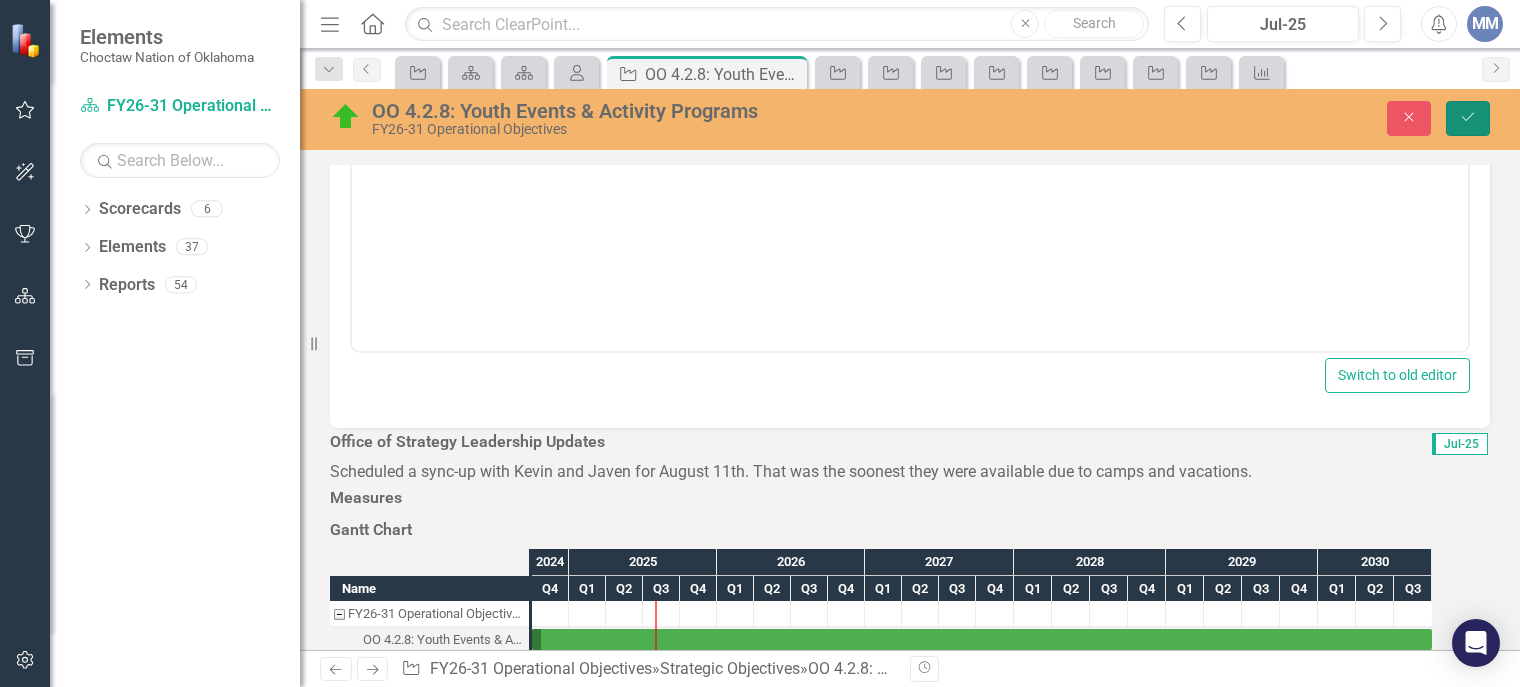 click on "Save" at bounding box center (1468, 118) 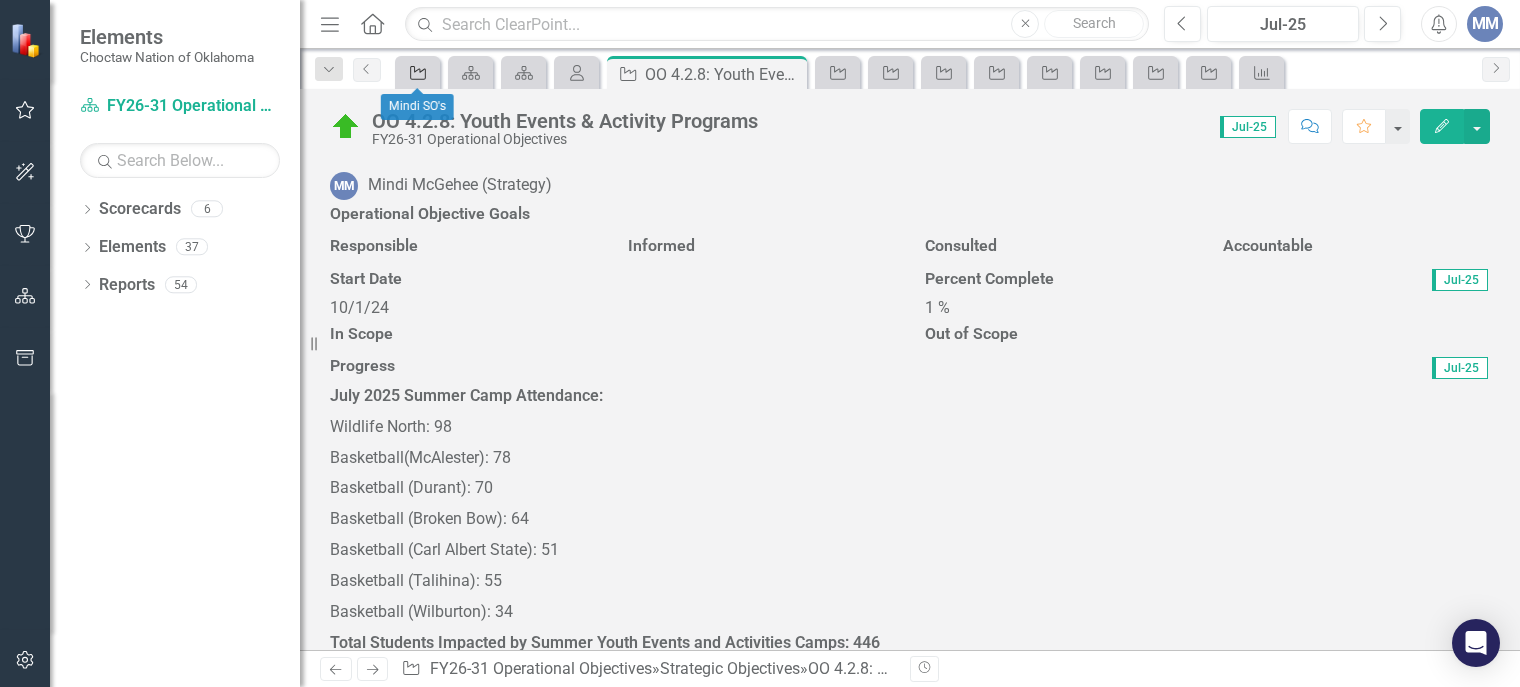 click on "Strategic Objective" at bounding box center [414, 72] 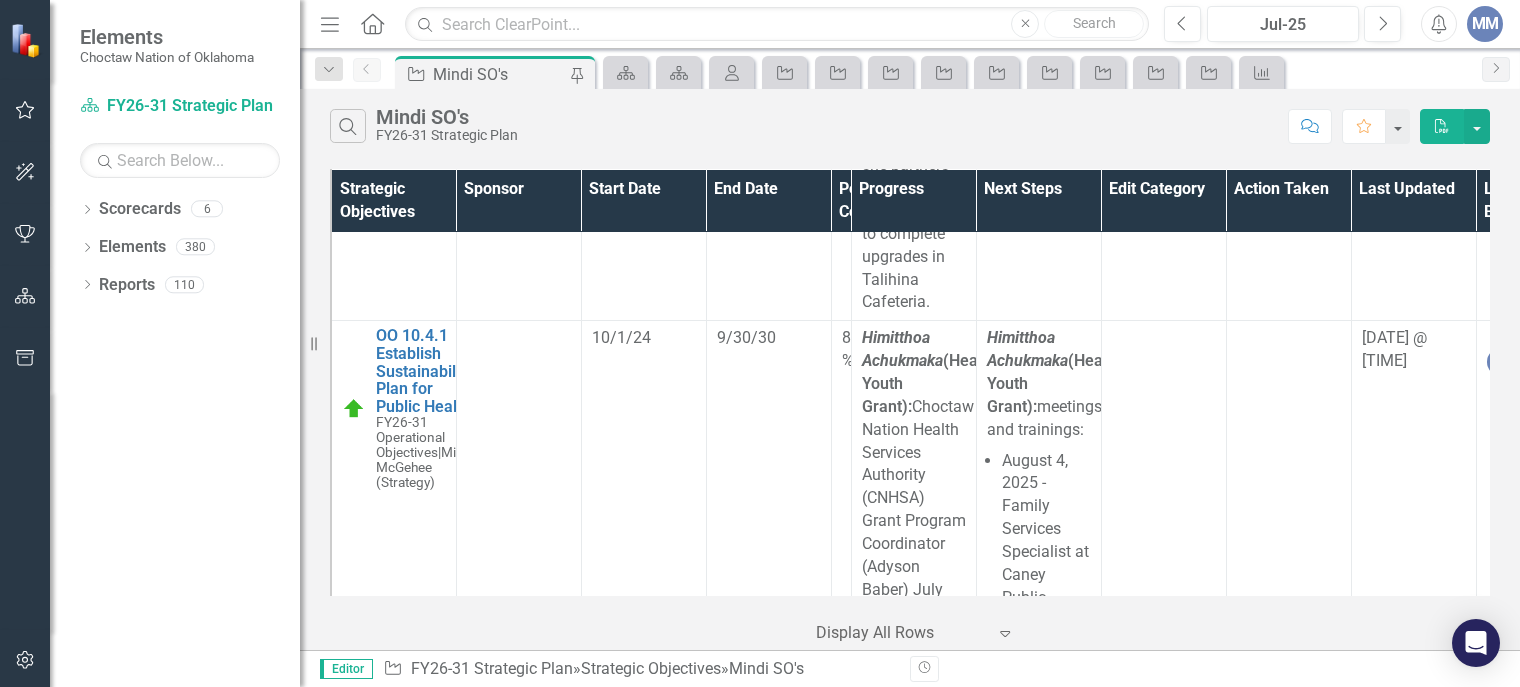 scroll, scrollTop: 26265, scrollLeft: 0, axis: vertical 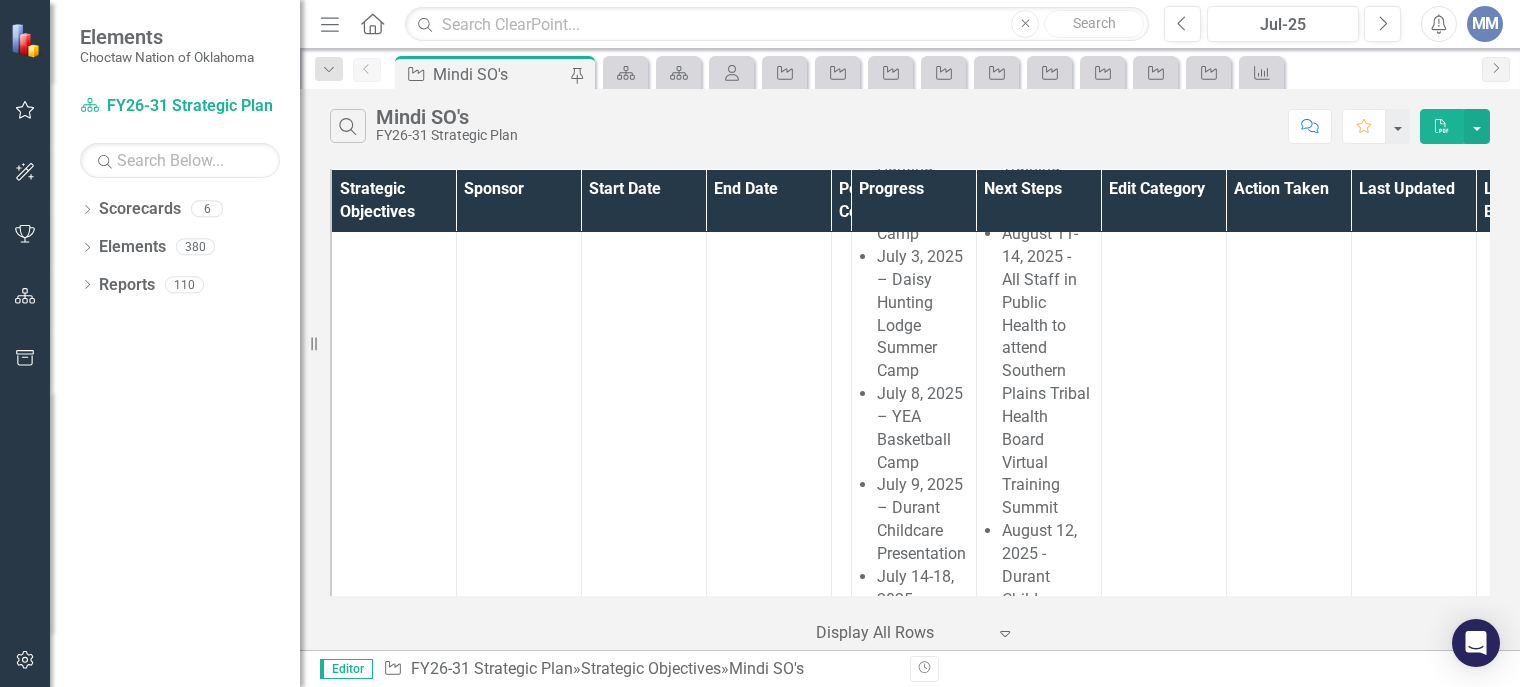 click on "[DATE] @ [TIME]" at bounding box center [1413, -1621] 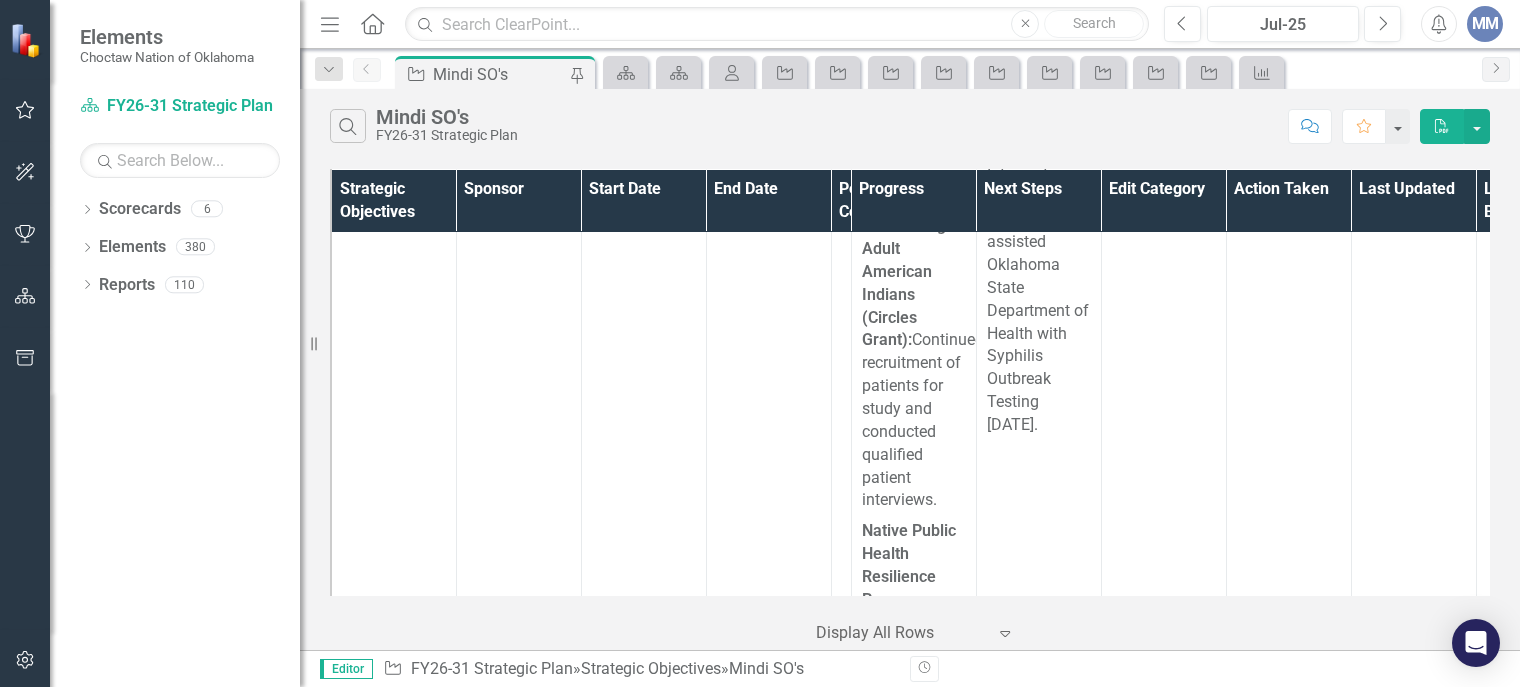 scroll, scrollTop: 28105, scrollLeft: 0, axis: vertical 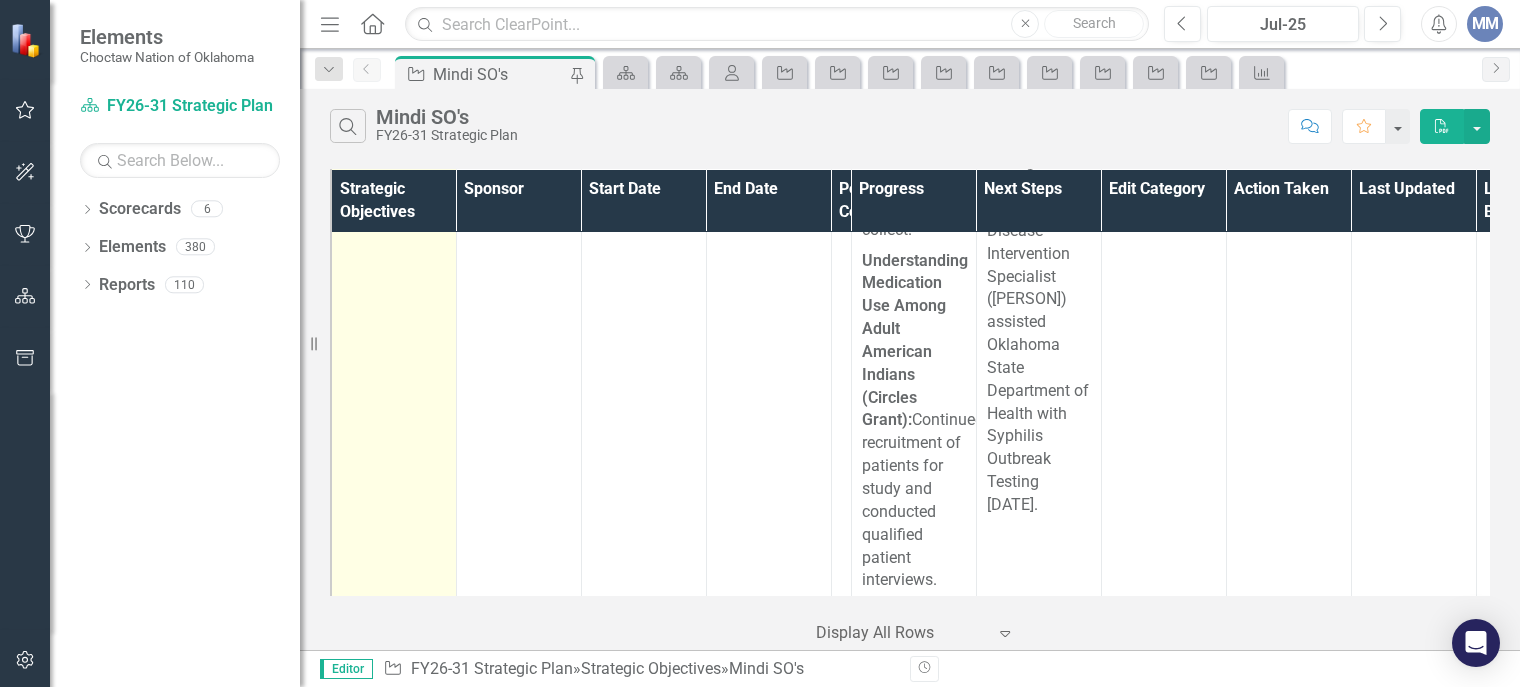 click on "OO 10.4.1 Establish Sustainability Plan for Public Health" at bounding box center [425, -2038] 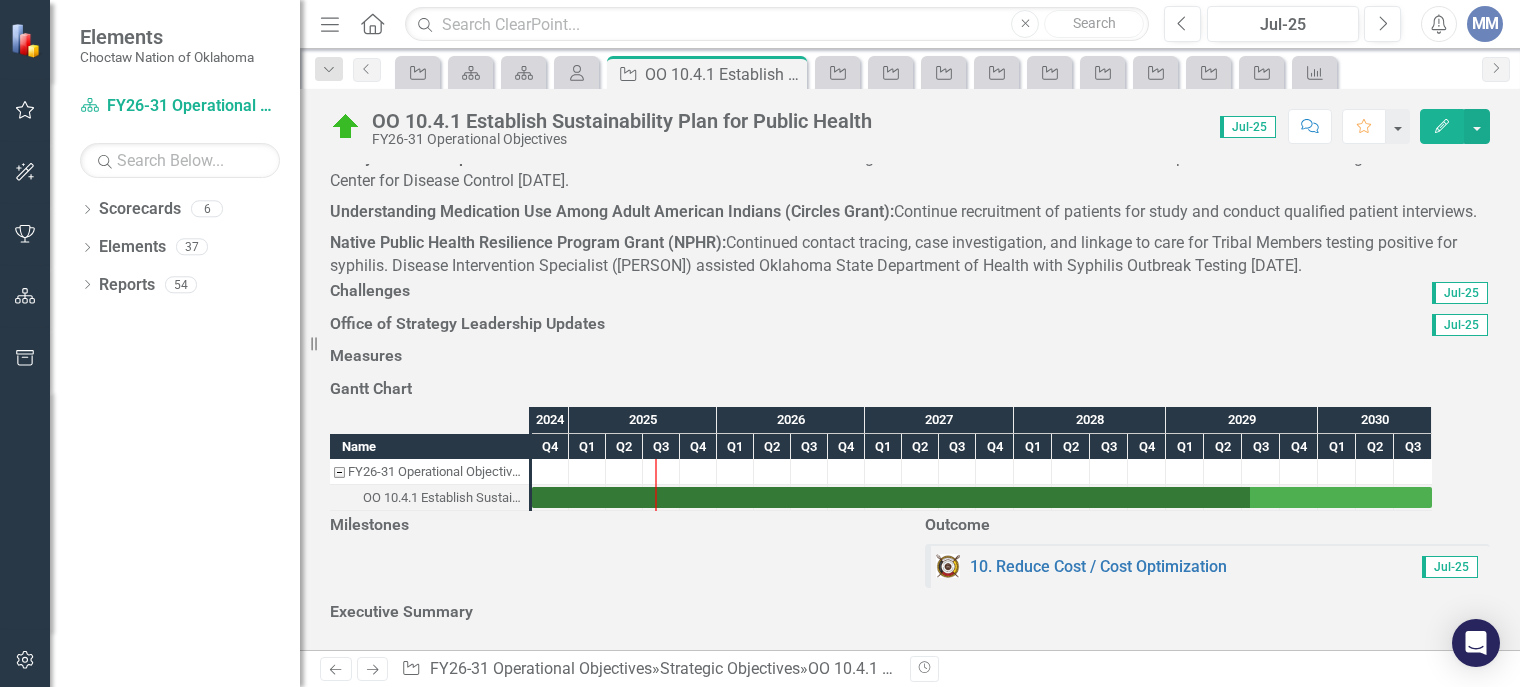 scroll, scrollTop: 1747, scrollLeft: 0, axis: vertical 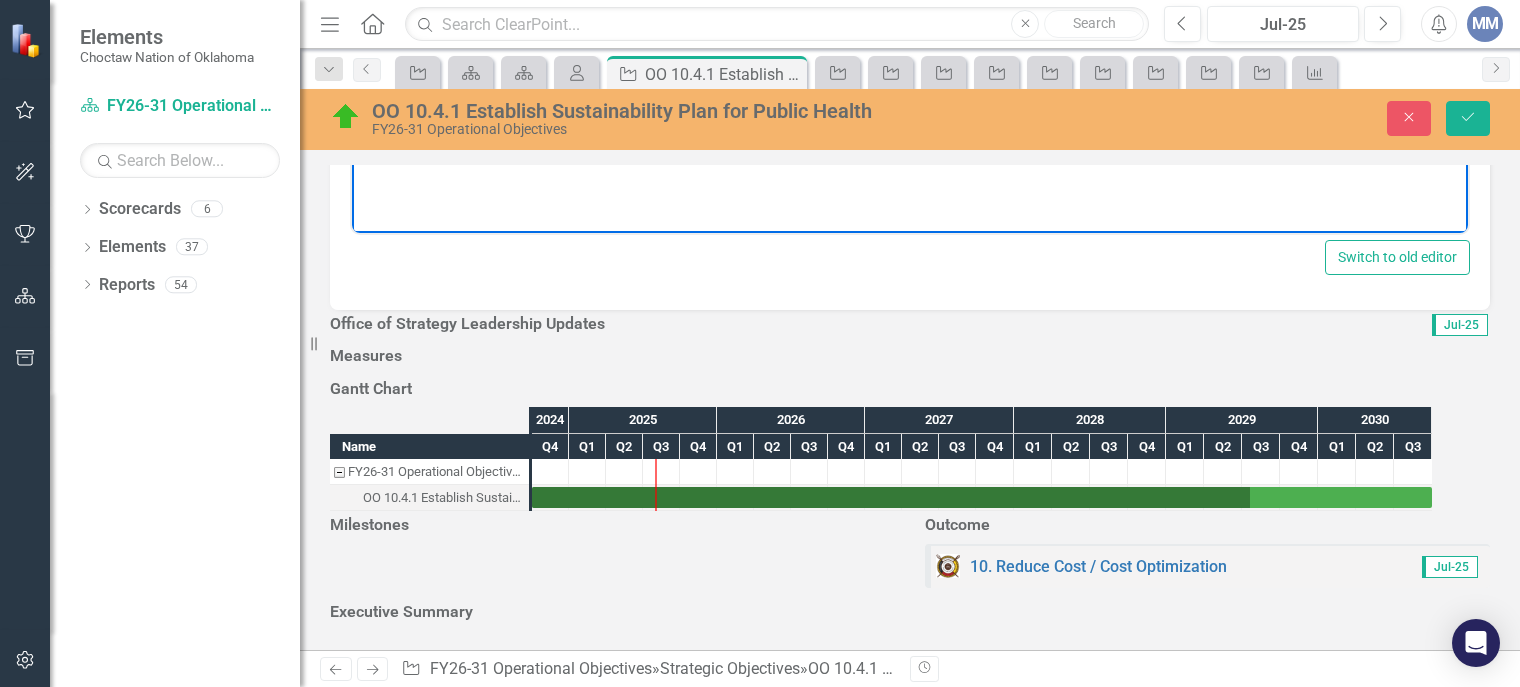 click at bounding box center (910, 34) 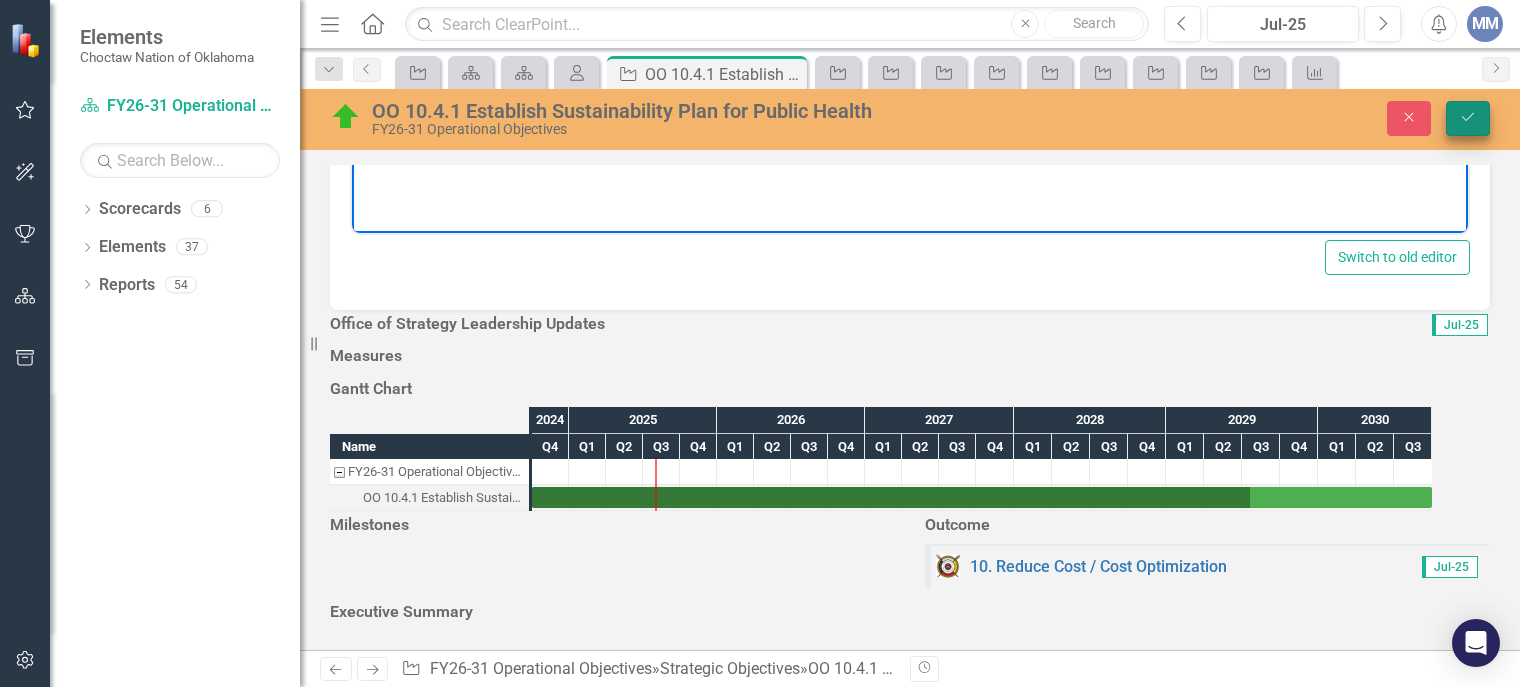click on "Save" at bounding box center [1468, 118] 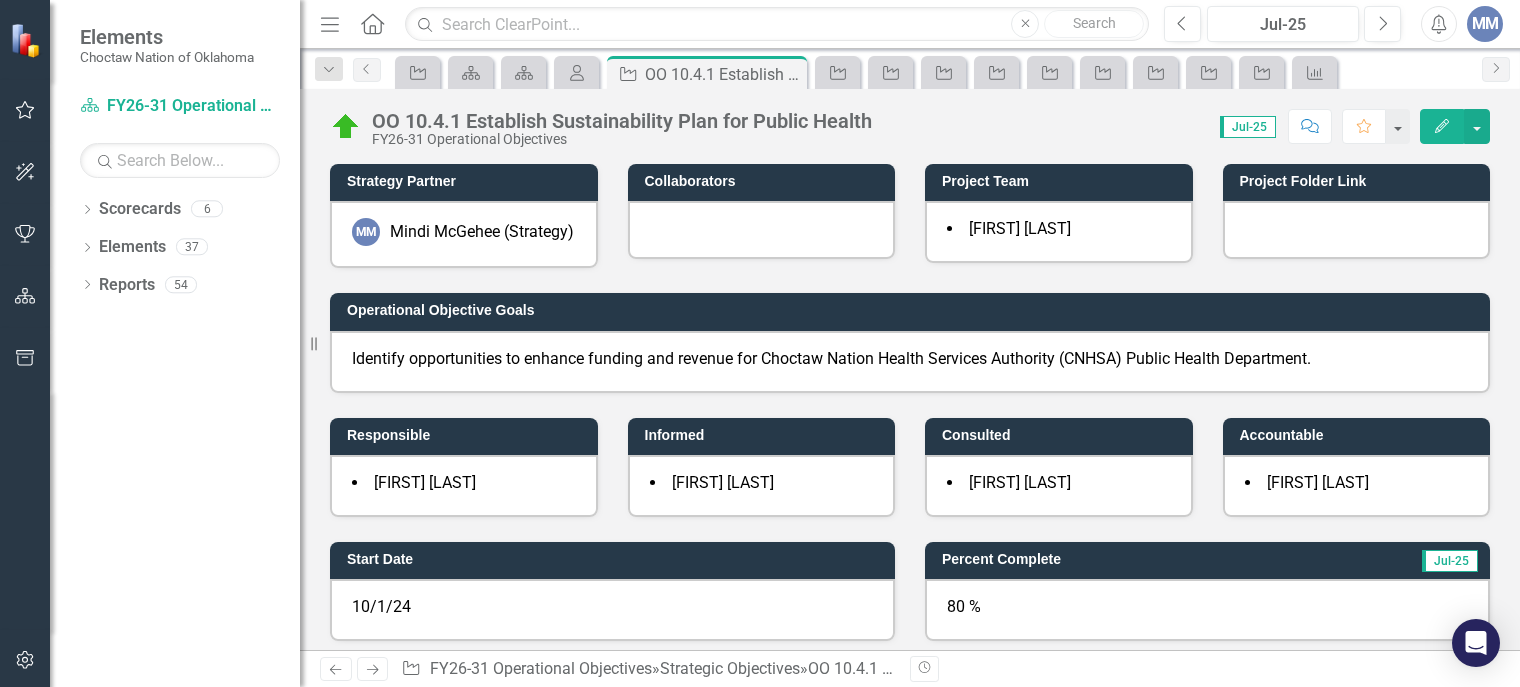 scroll, scrollTop: 0, scrollLeft: 0, axis: both 